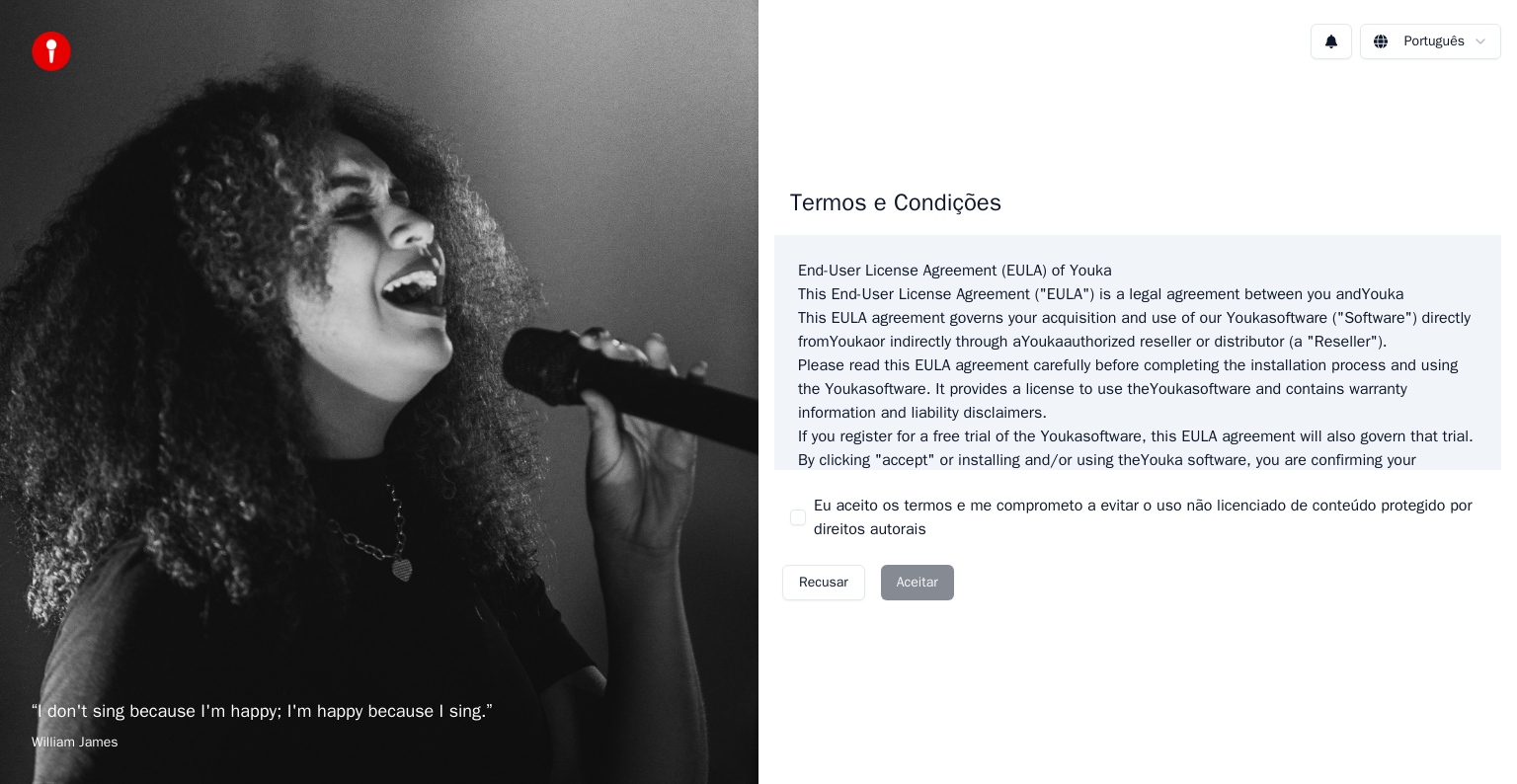 scroll, scrollTop: 0, scrollLeft: 0, axis: both 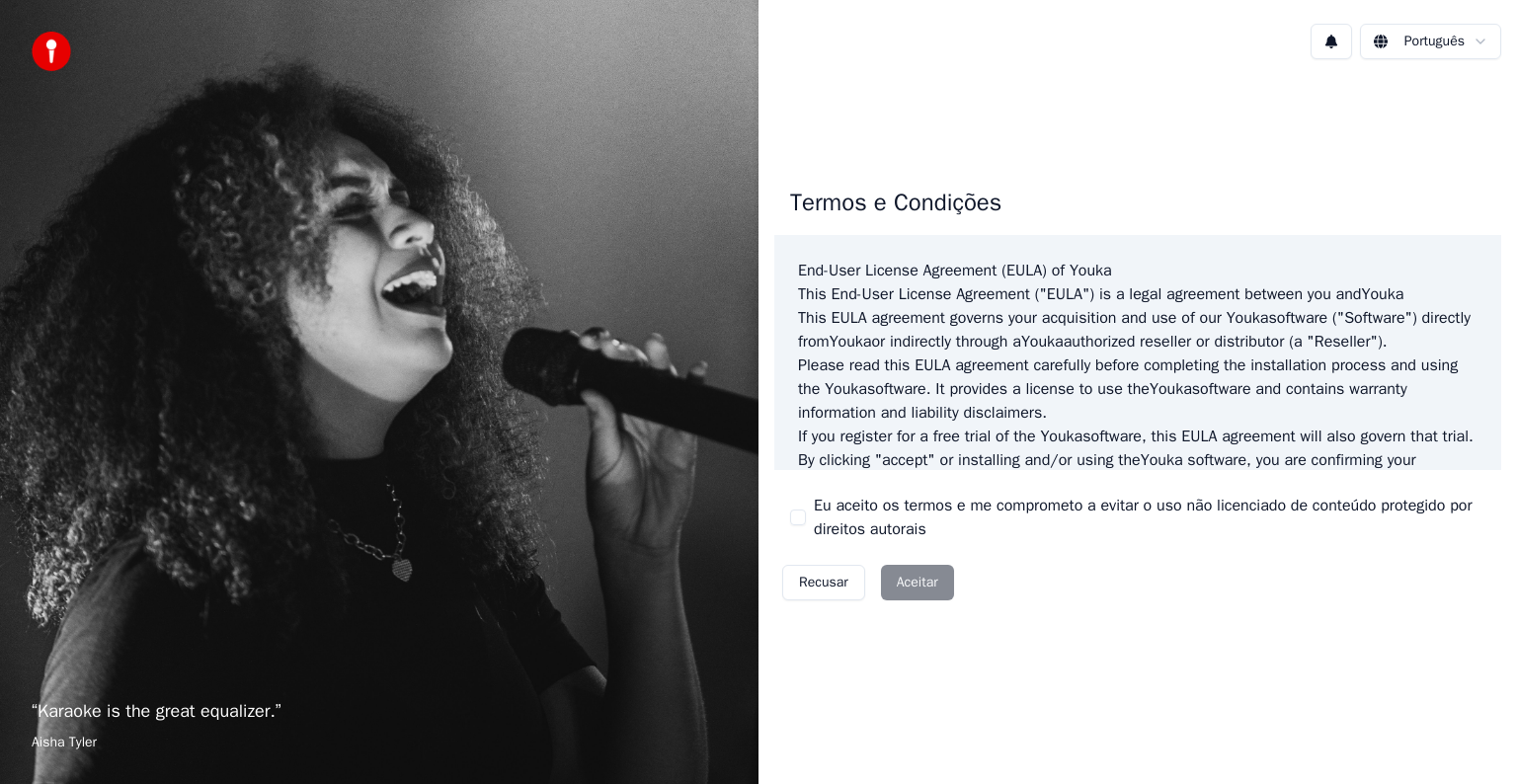 click on "Recusar Aceitar" at bounding box center (868, 583) 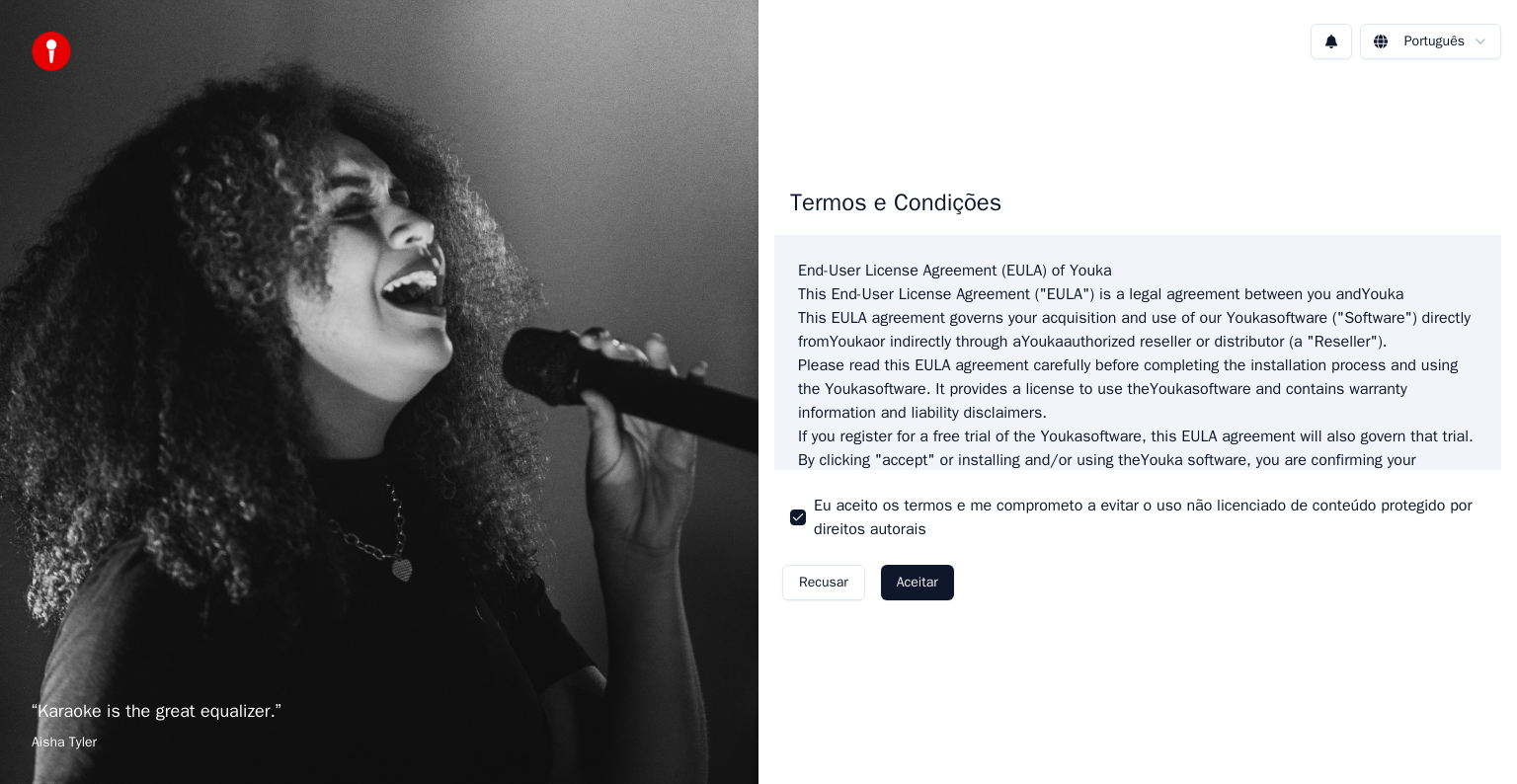 click on "Aceitar" at bounding box center (918, 583) 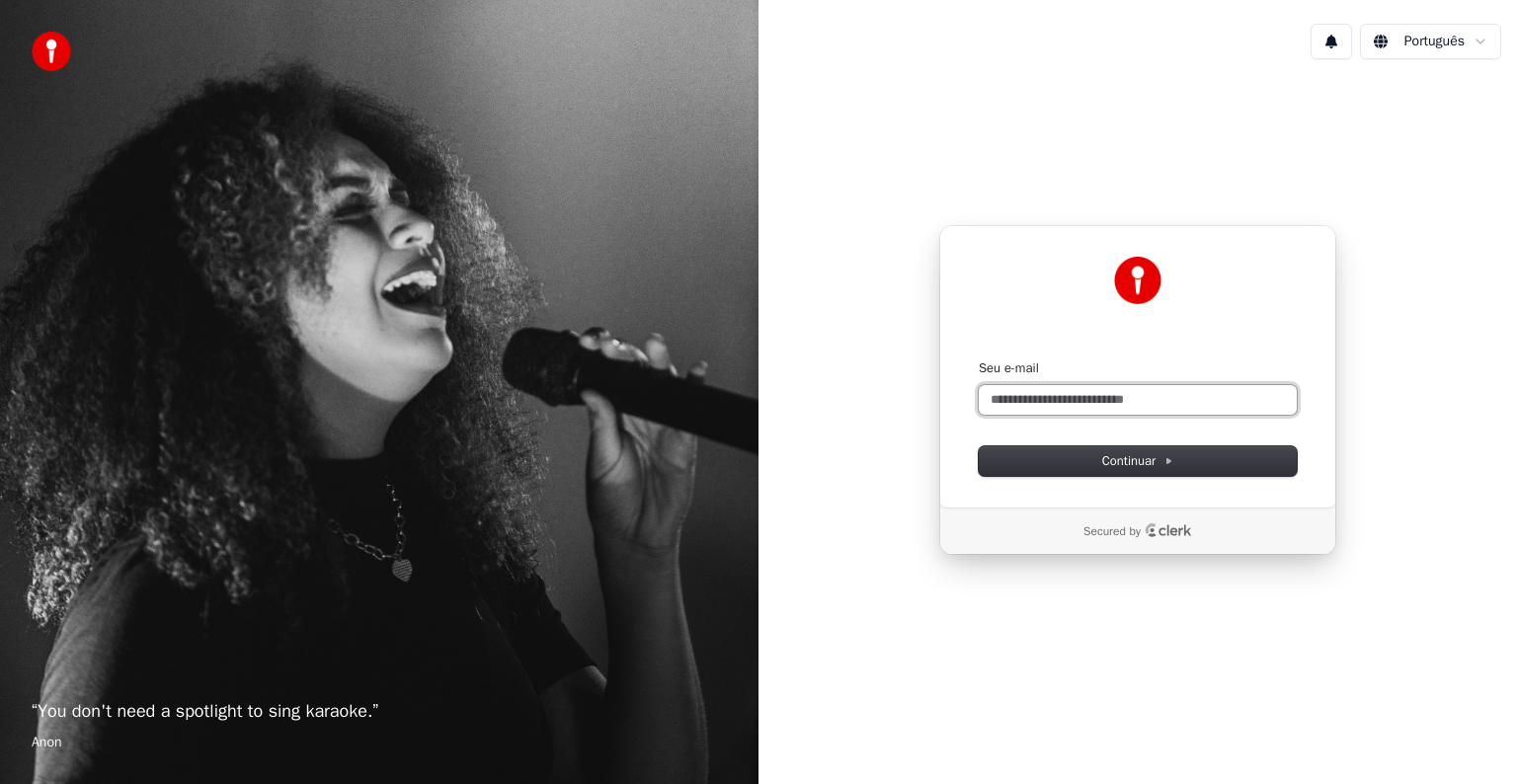 click on "Seu e-mail" at bounding box center (1138, 400) 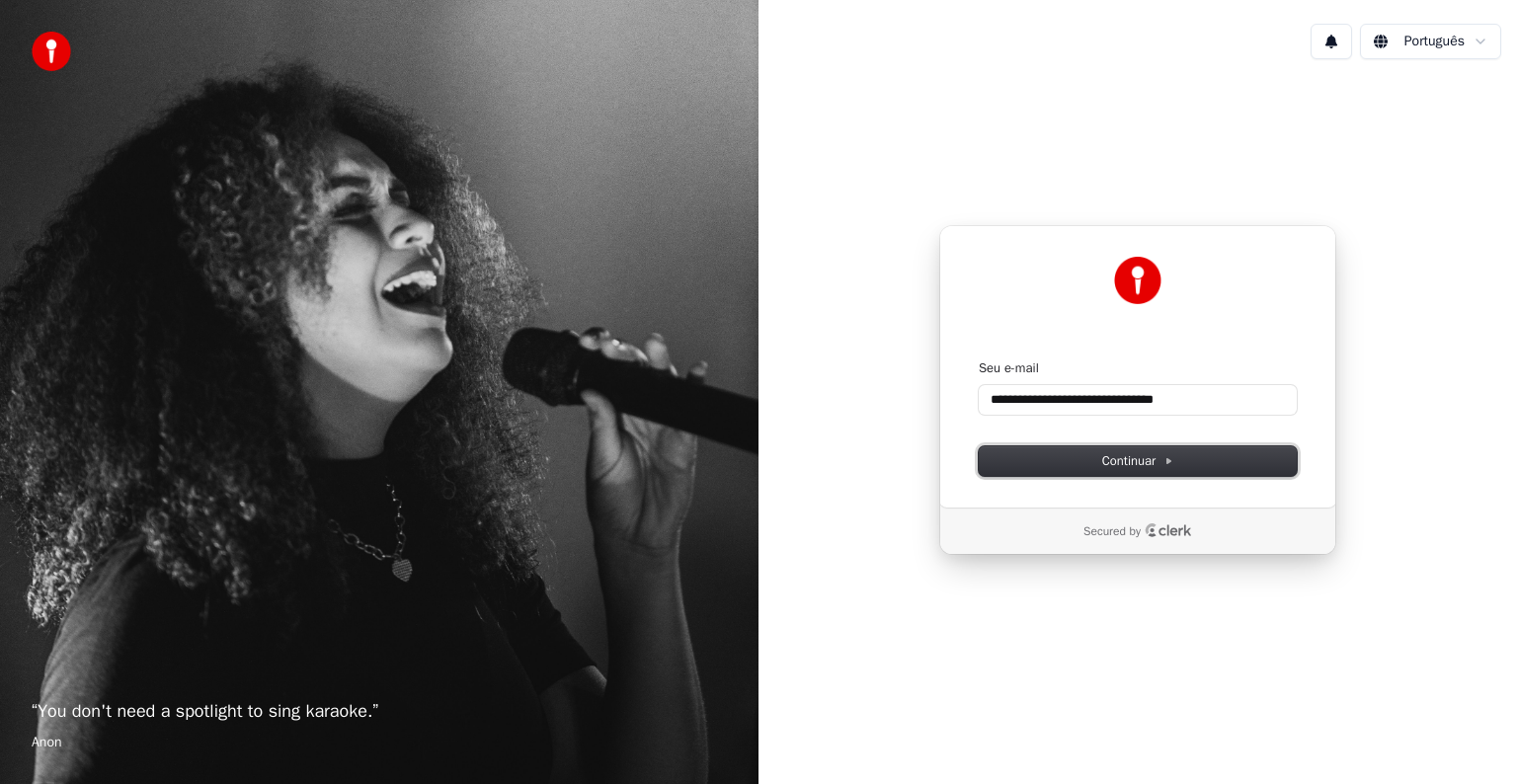 click on "Continuar" at bounding box center [1138, 461] 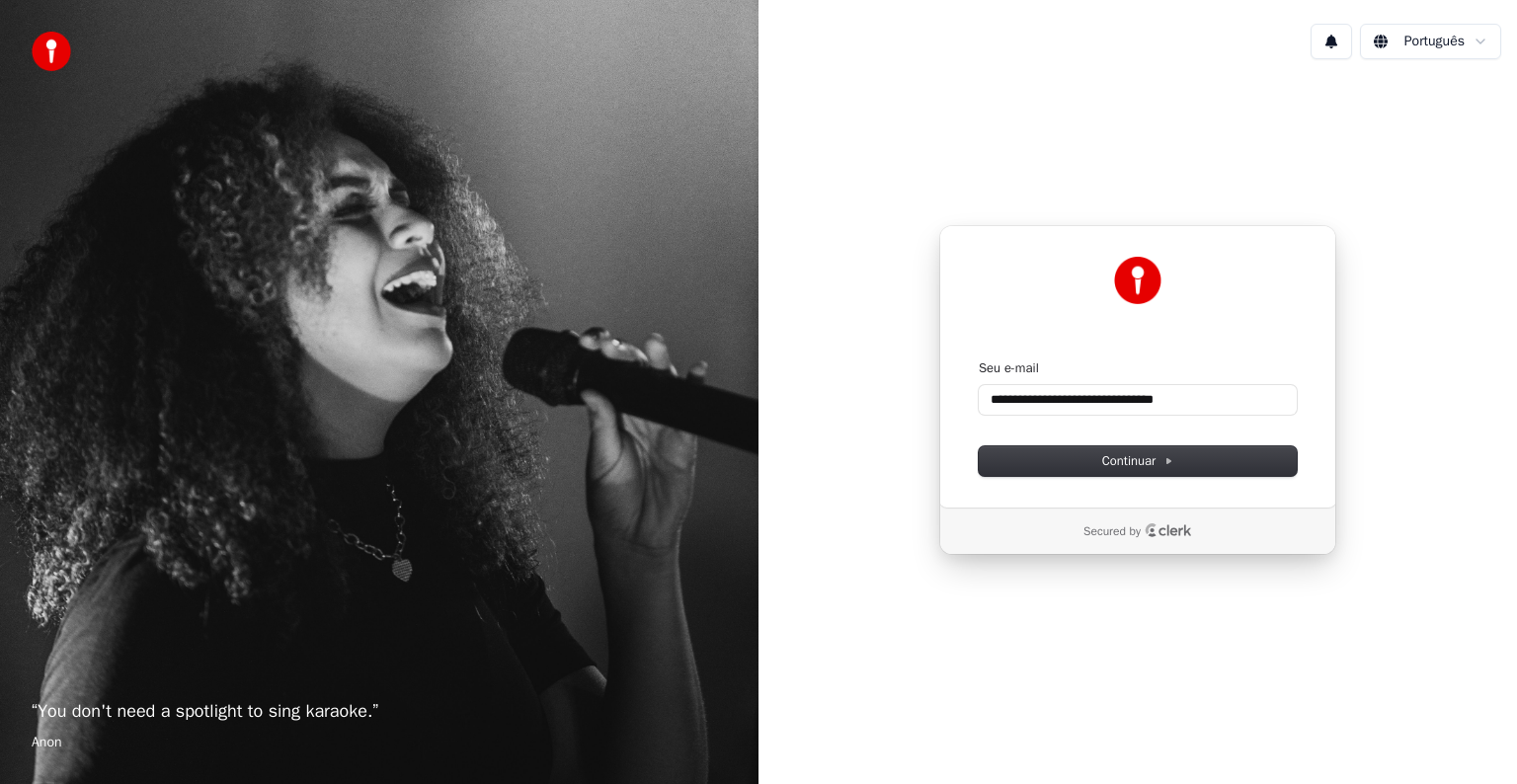 type on "**********" 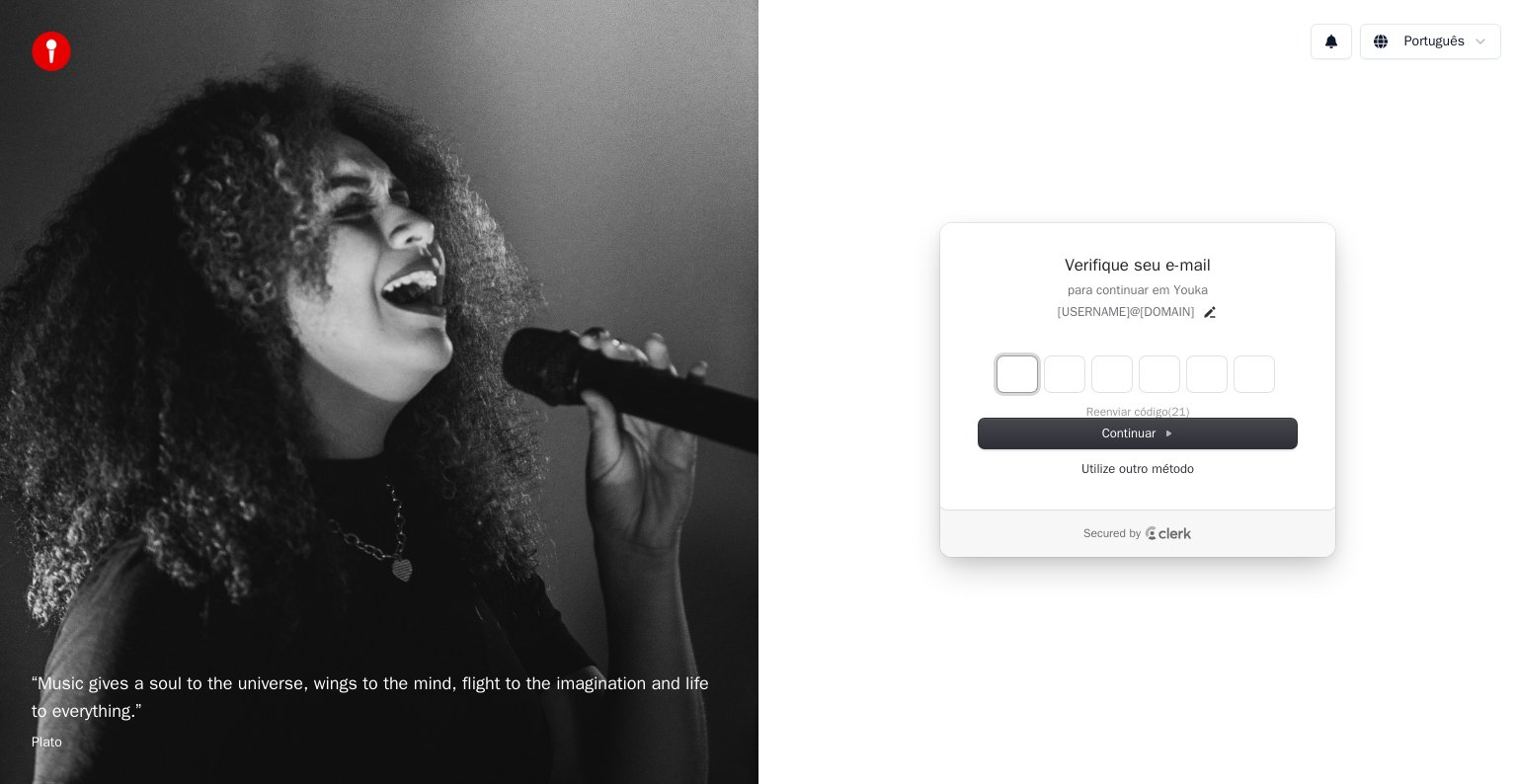 type on "*" 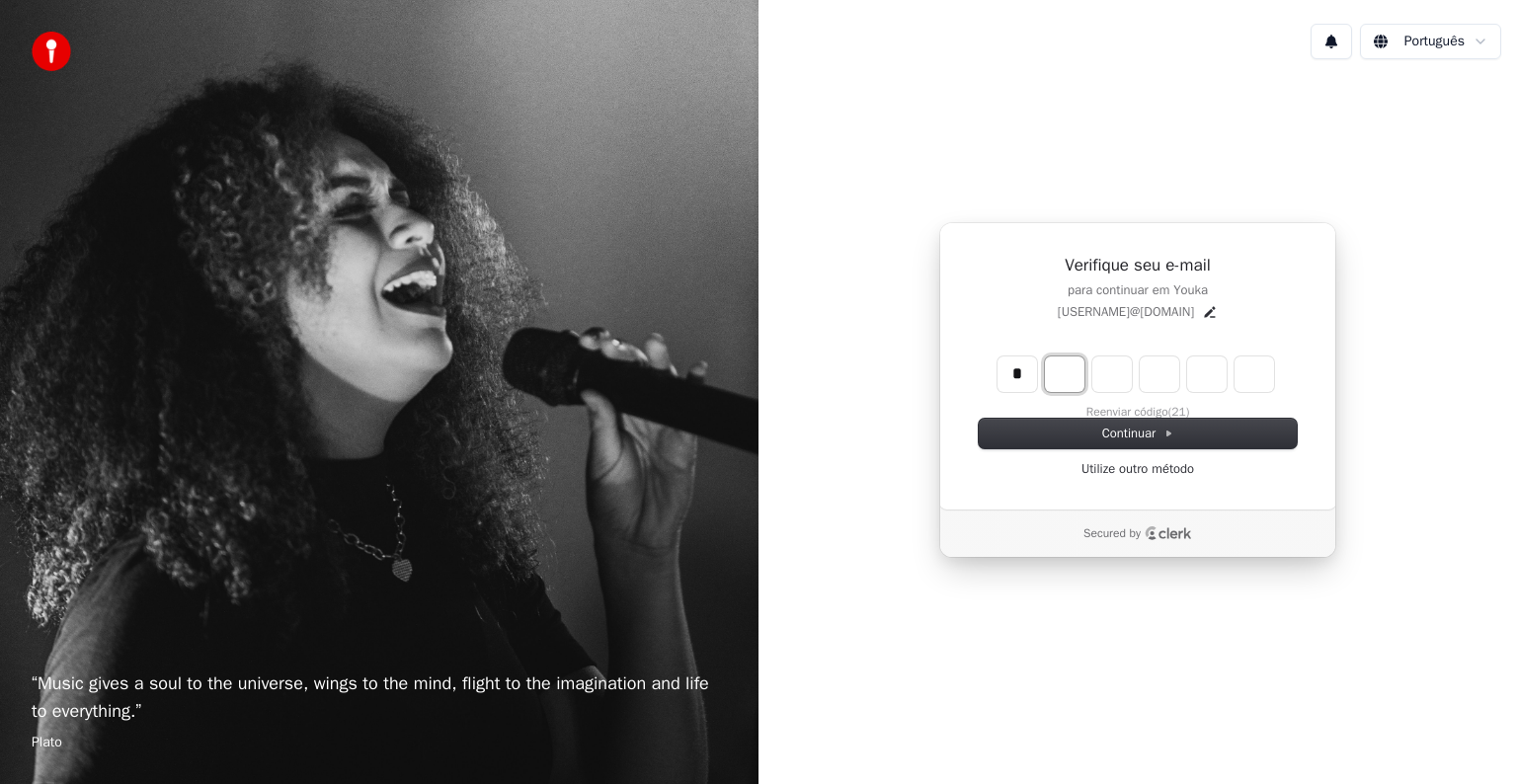 type on "*" 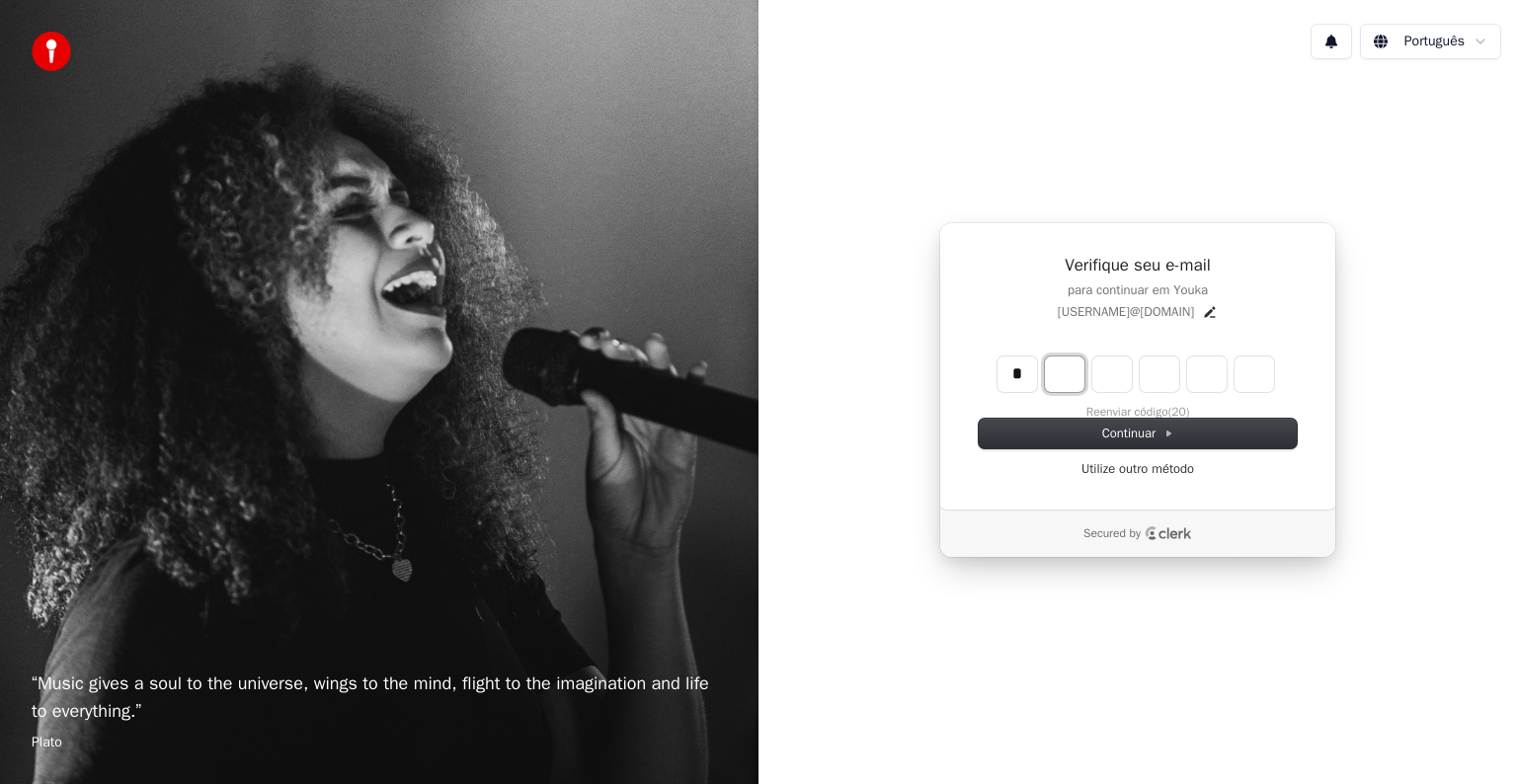 type on "*" 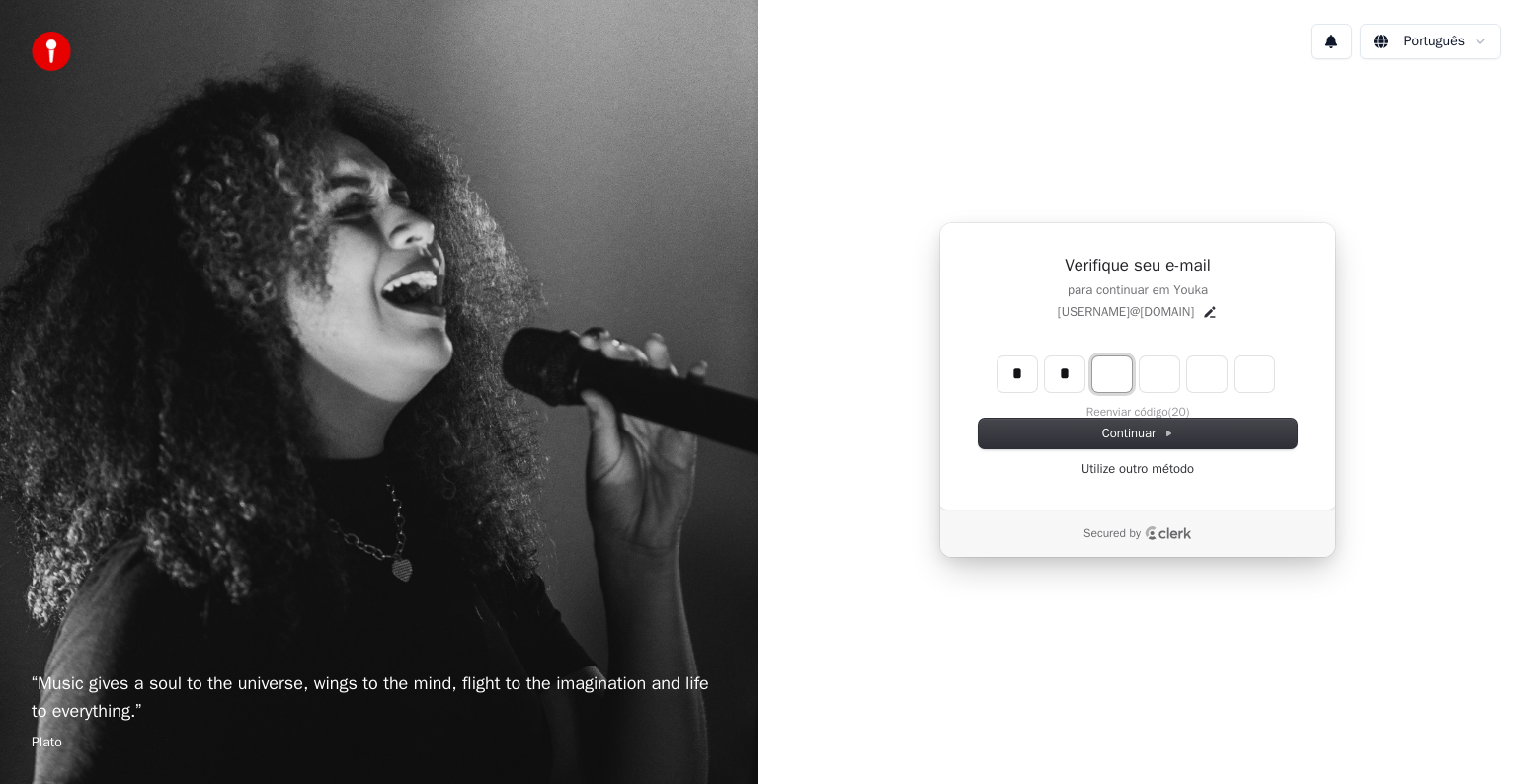 type on "**" 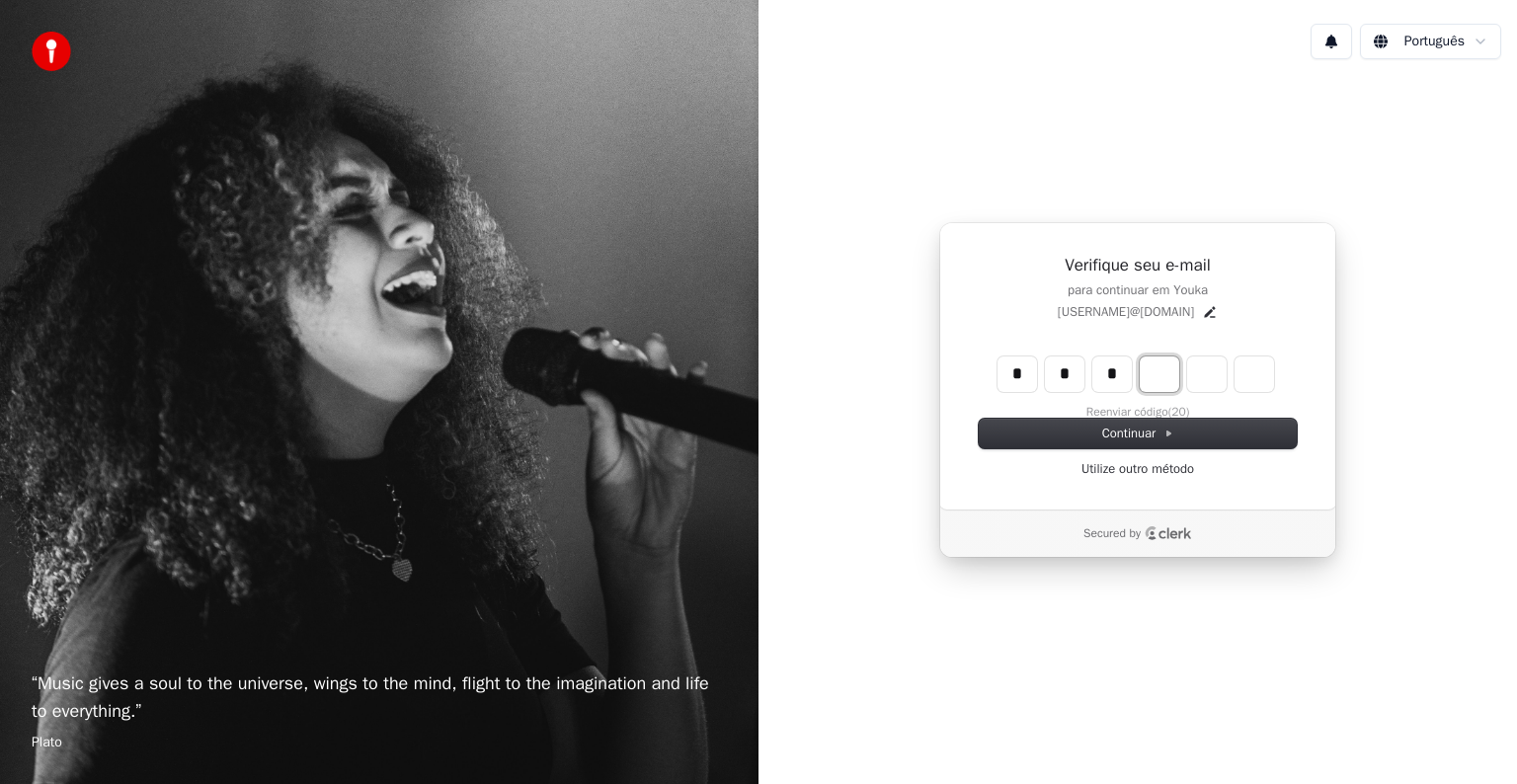 type on "***" 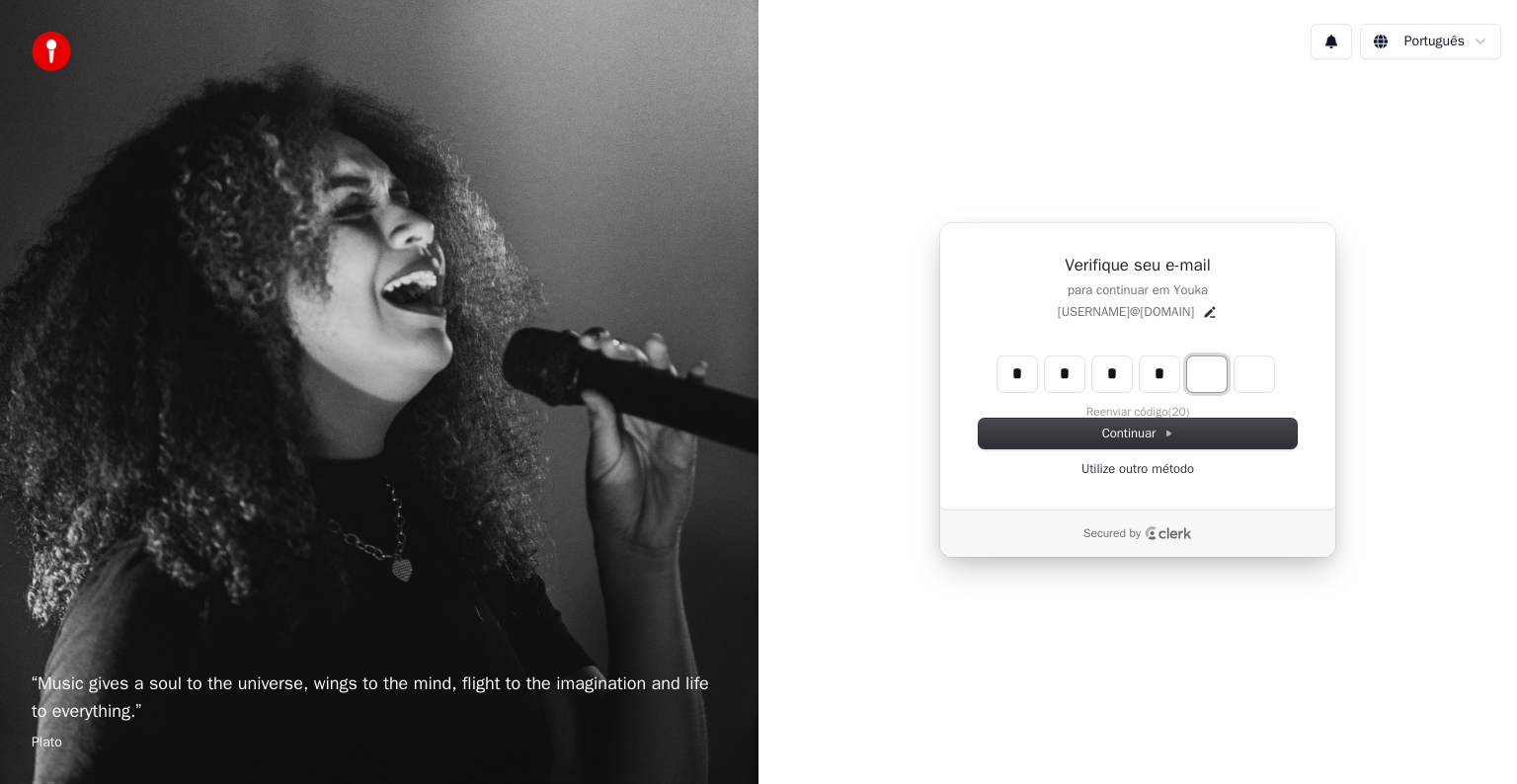 type on "****" 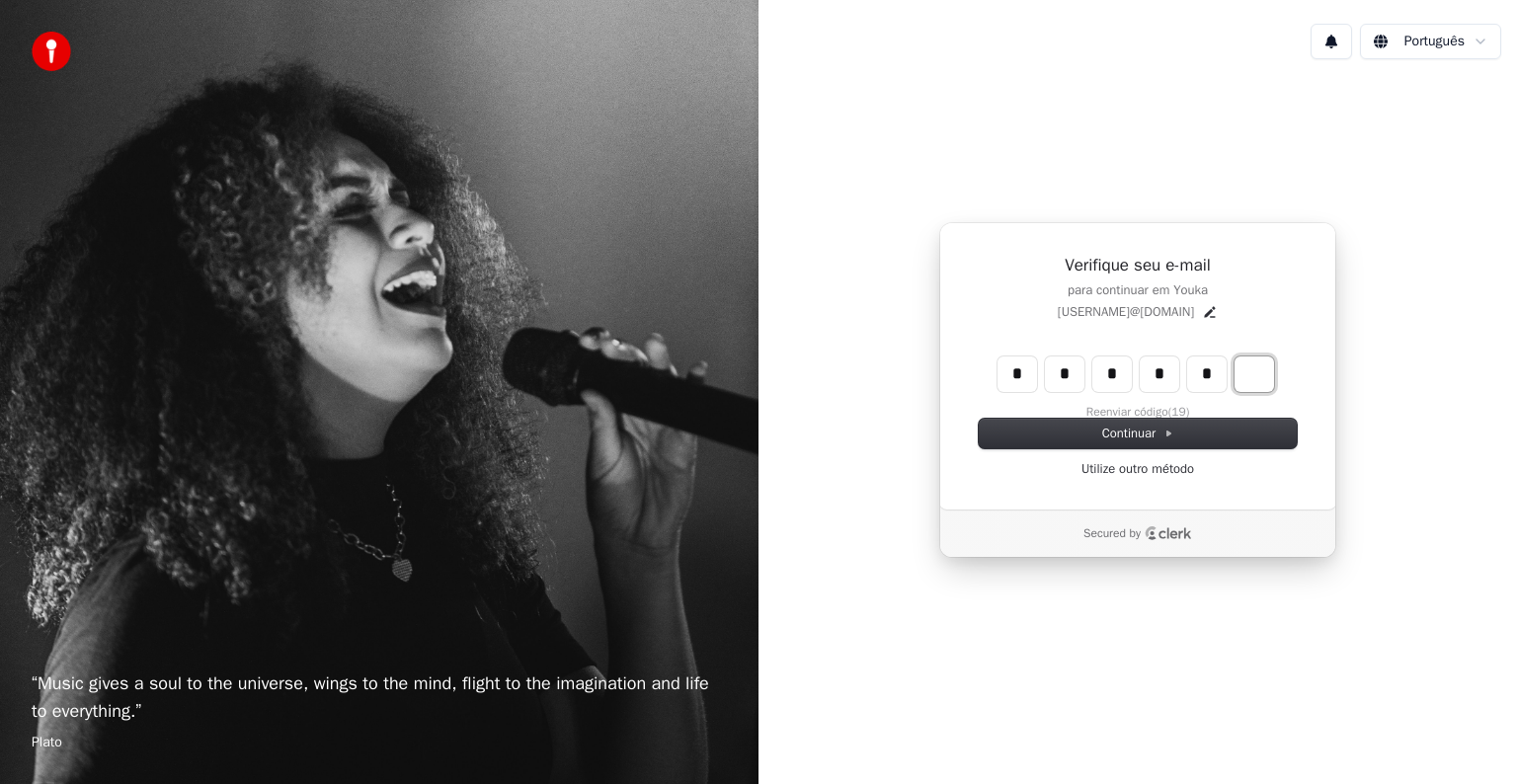 type on "******" 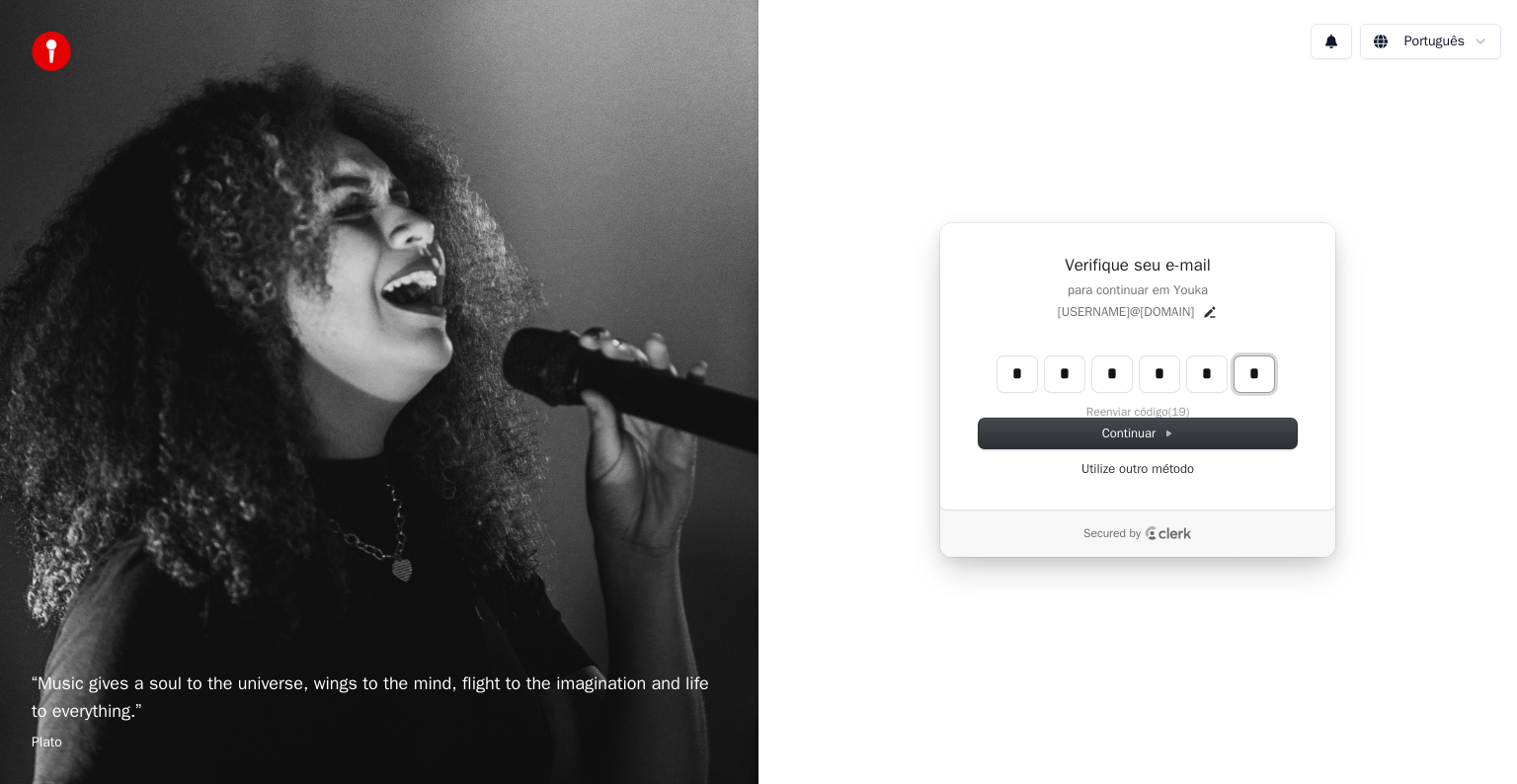 type on "*" 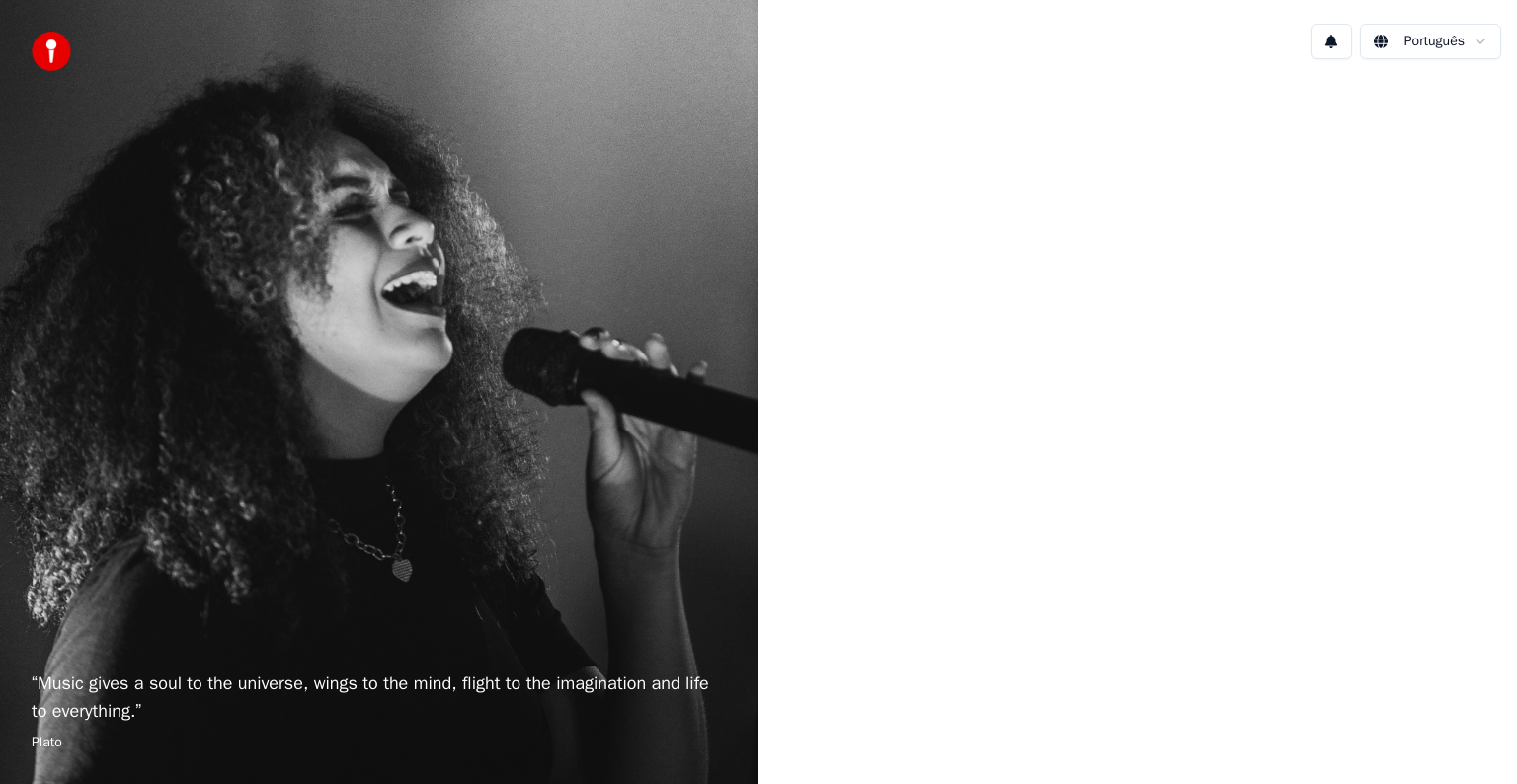 scroll, scrollTop: 0, scrollLeft: 0, axis: both 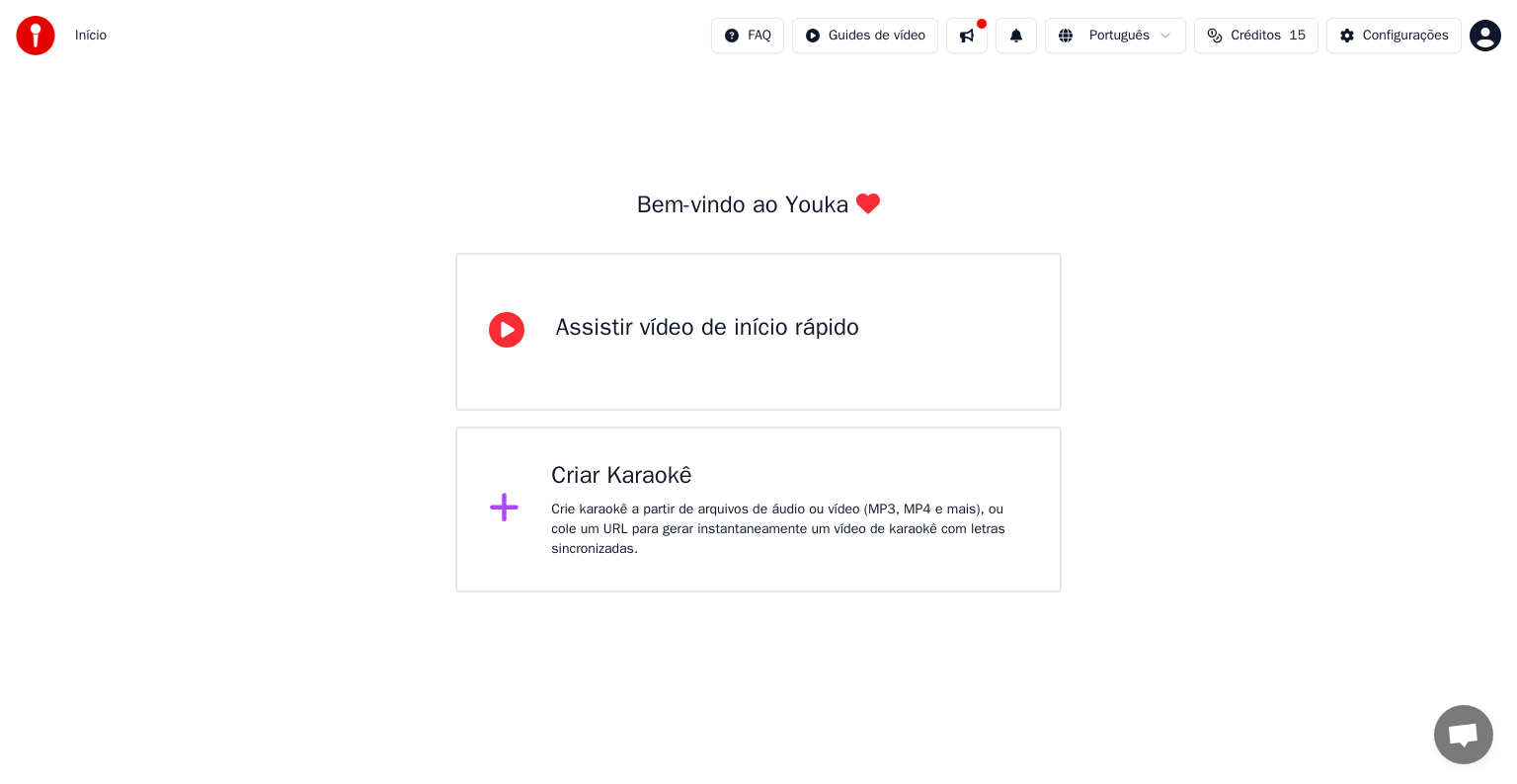 click on "Crie karaokê a partir de arquivos de áudio ou vídeo (MP3, MP4 e mais), ou cole um URL para gerar instantaneamente um vídeo de karaokê com letras sincronizadas." at bounding box center (789, 529) 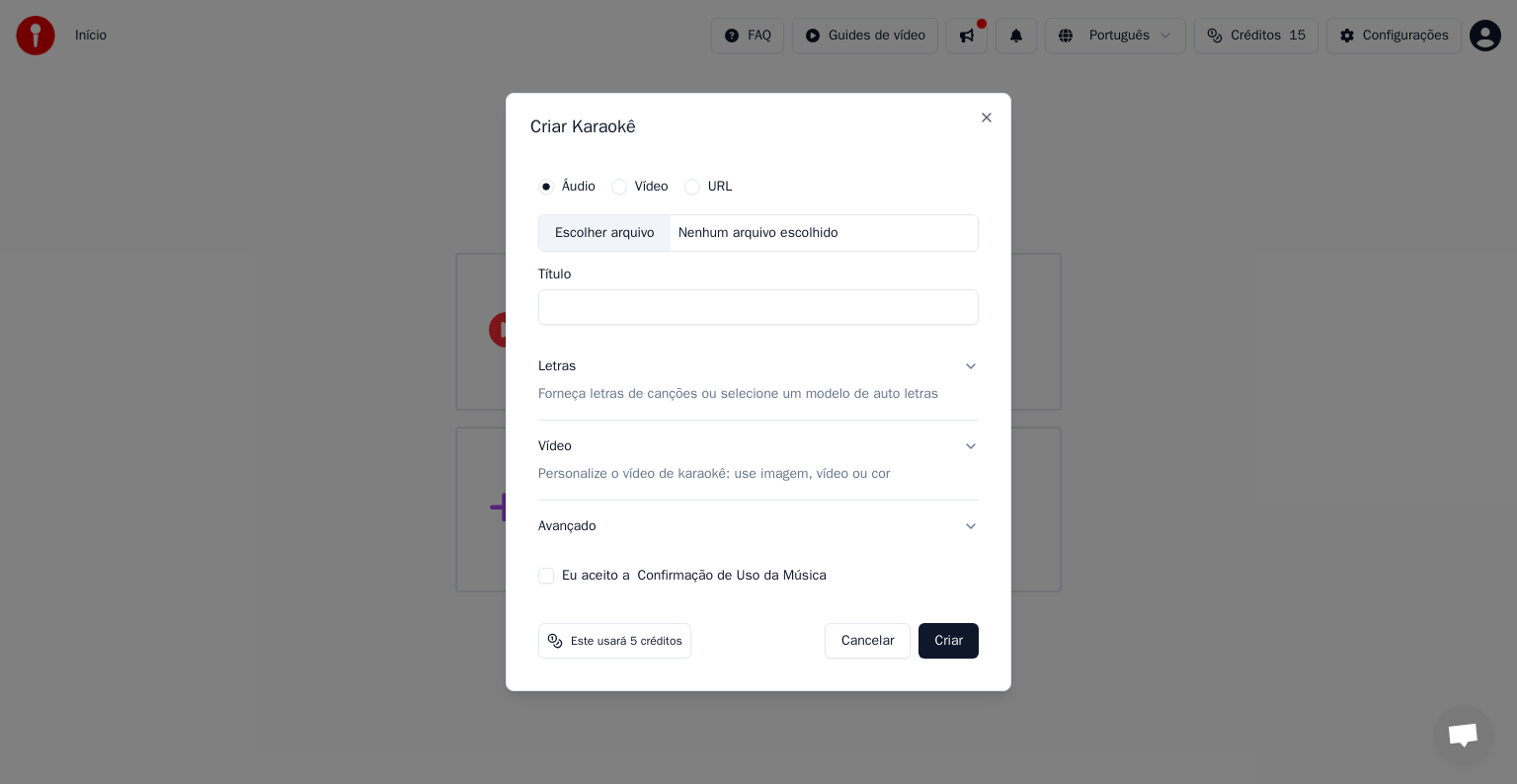 click on "URL" at bounding box center [708, 187] 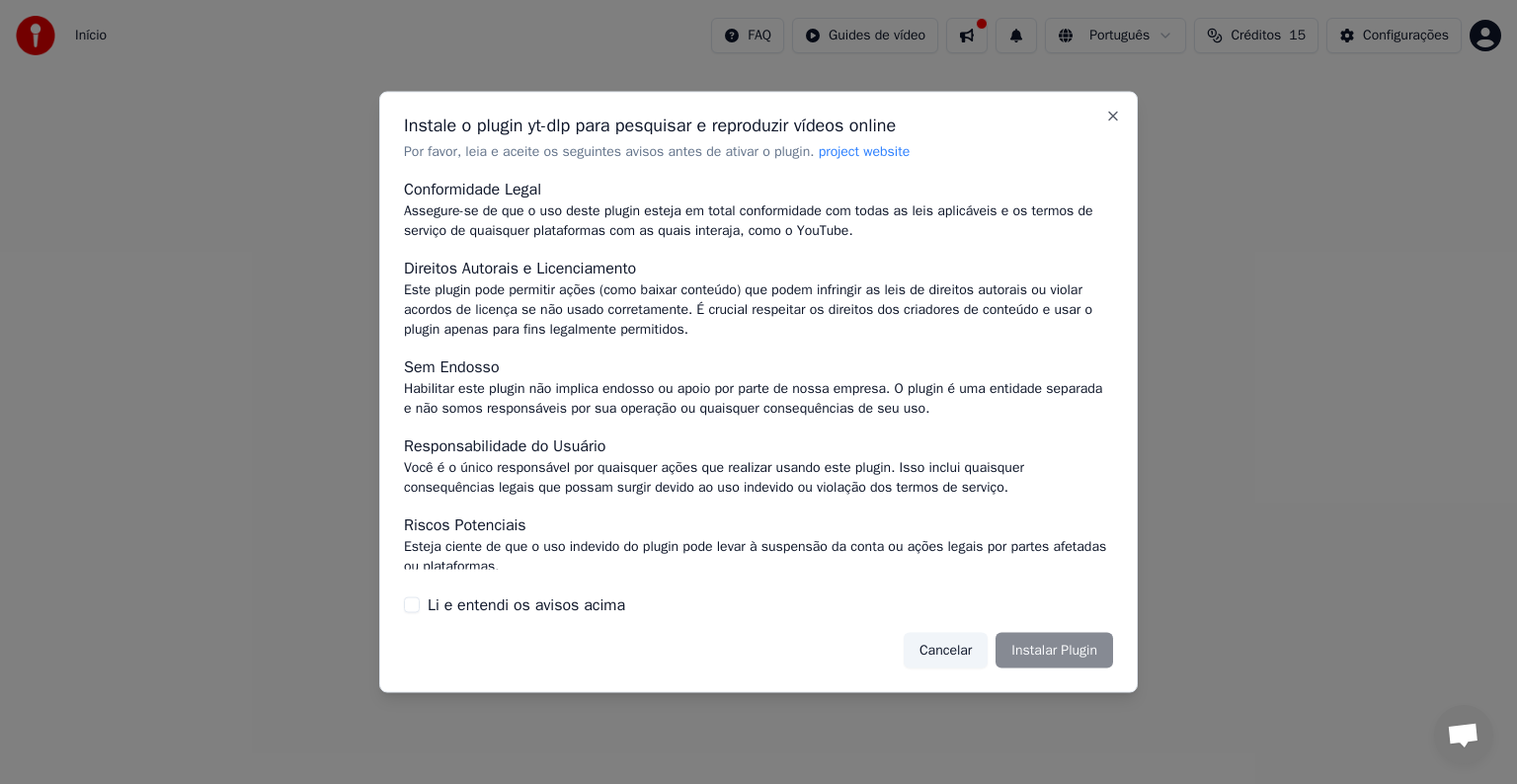 click on "Conformidade Legal" at bounding box center [758, 189] 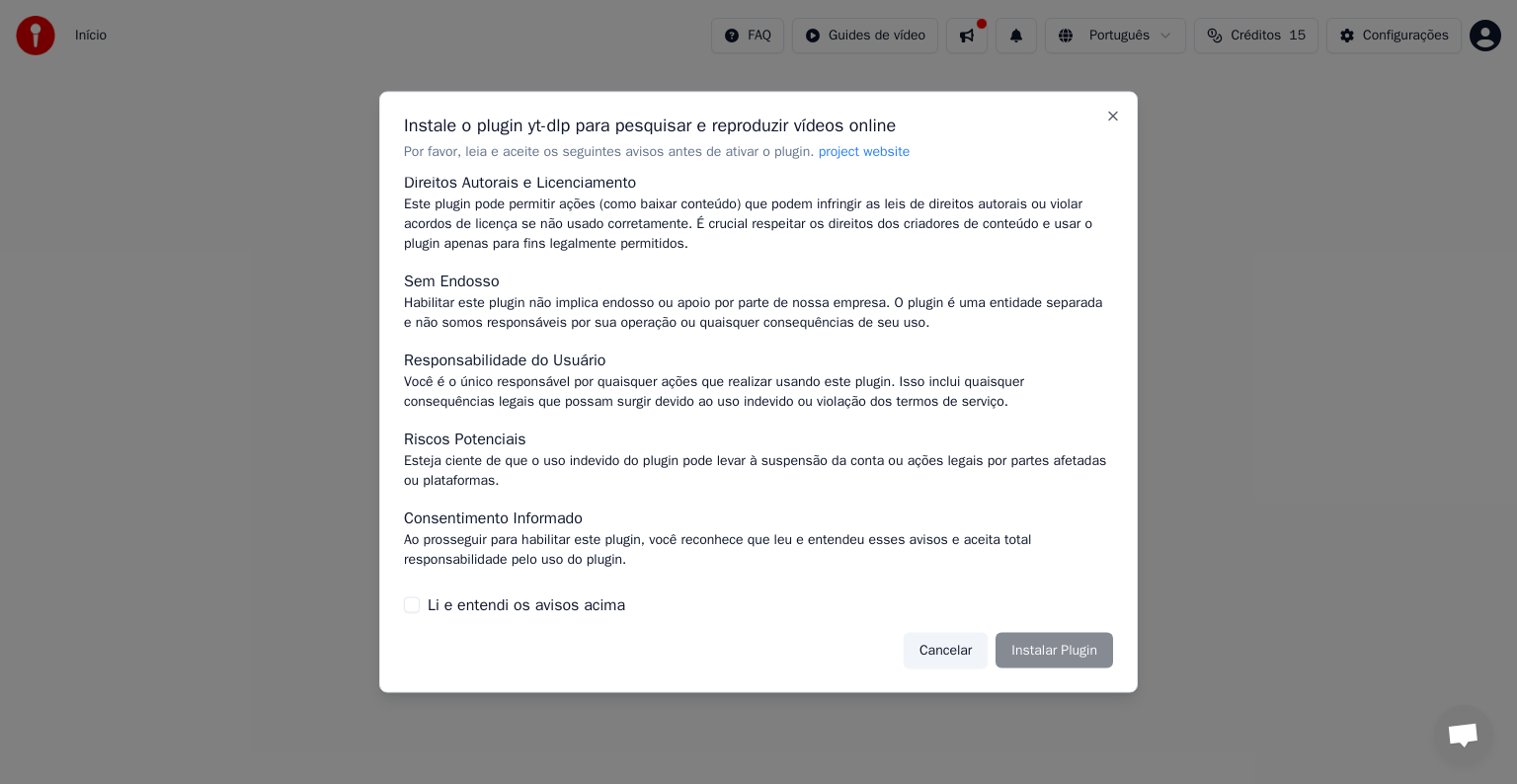 click on "Li e entendi os avisos acima" at bounding box center (526, 604) 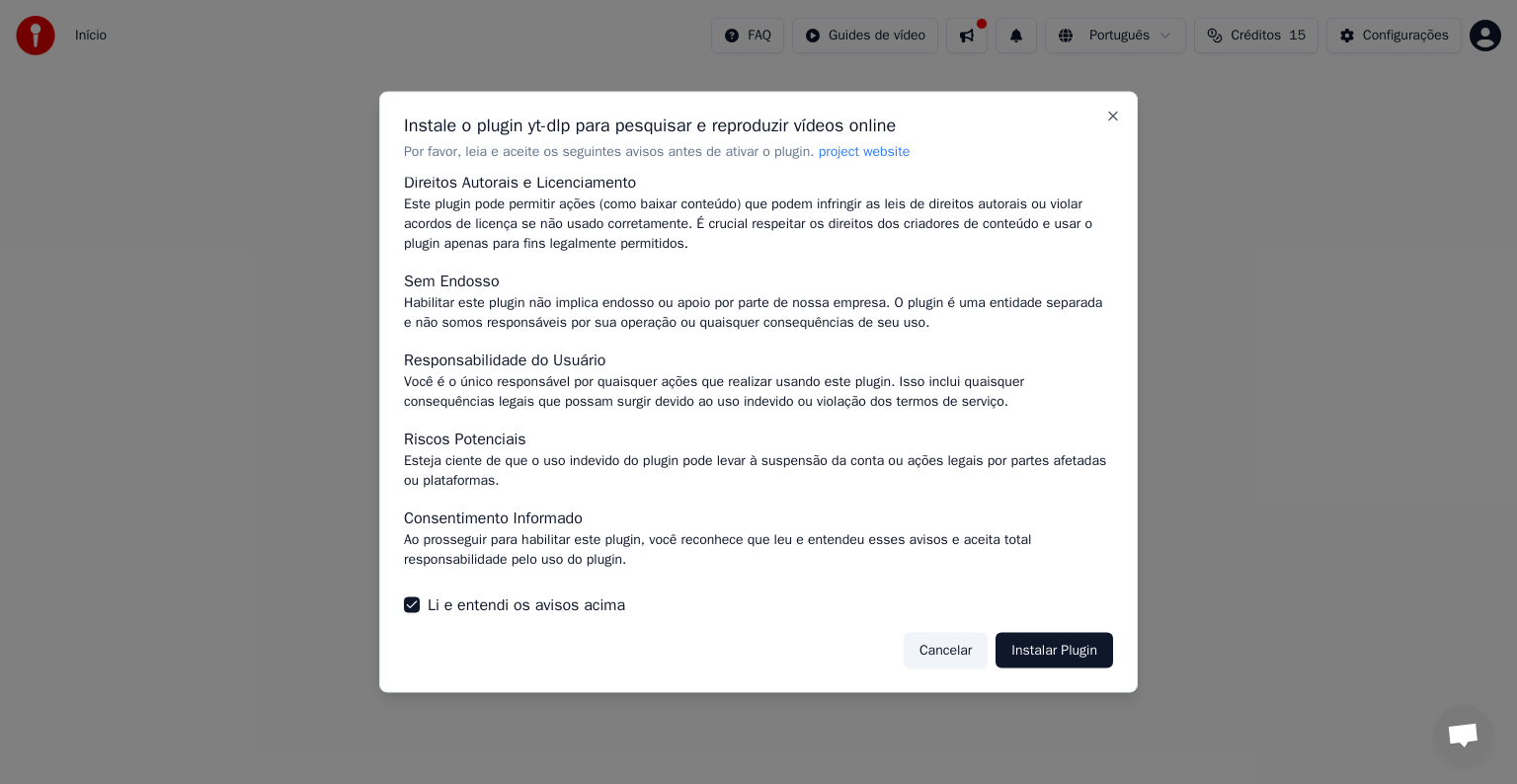 click on "Instalar Plugin" at bounding box center [1054, 650] 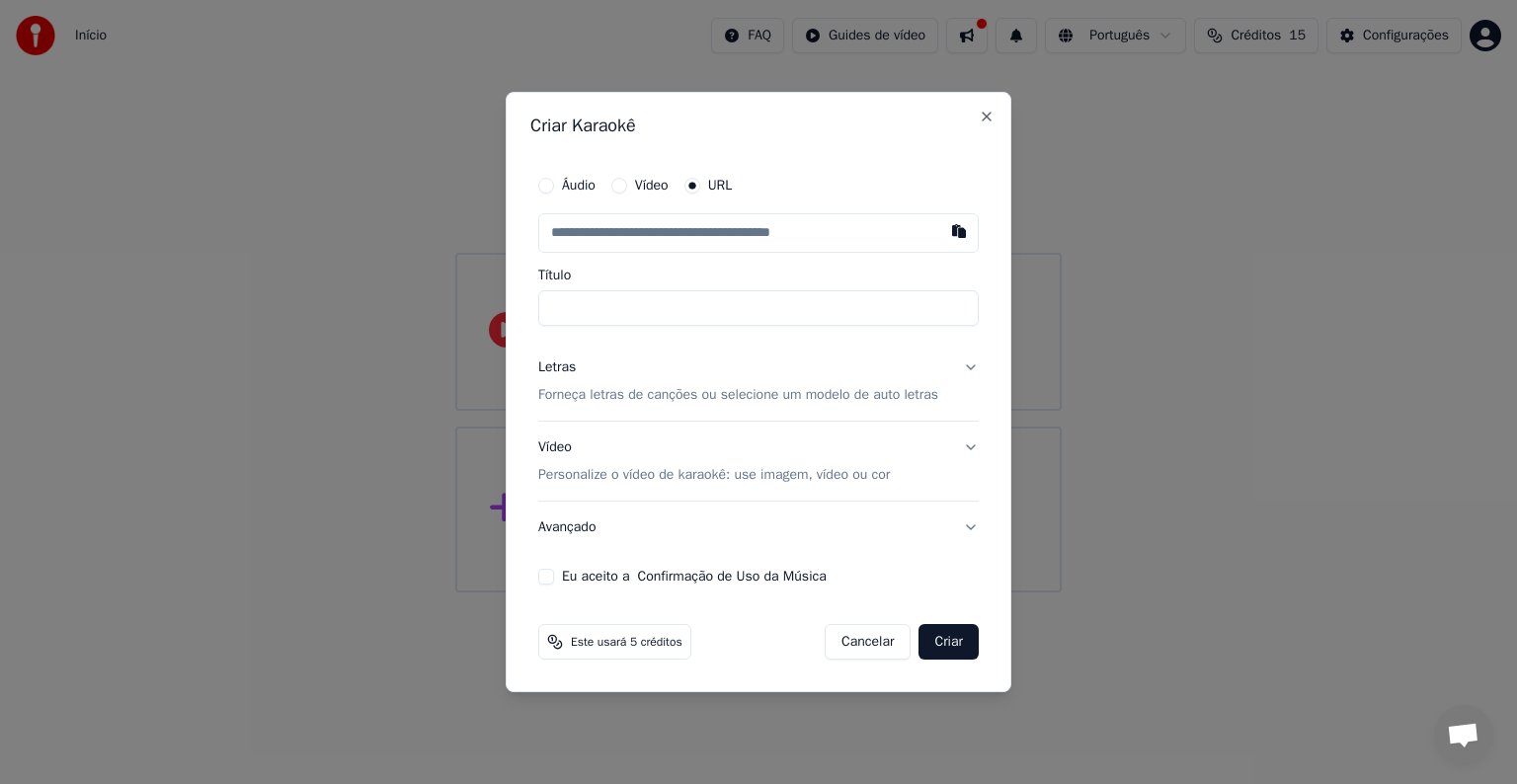 click at bounding box center [758, 233] 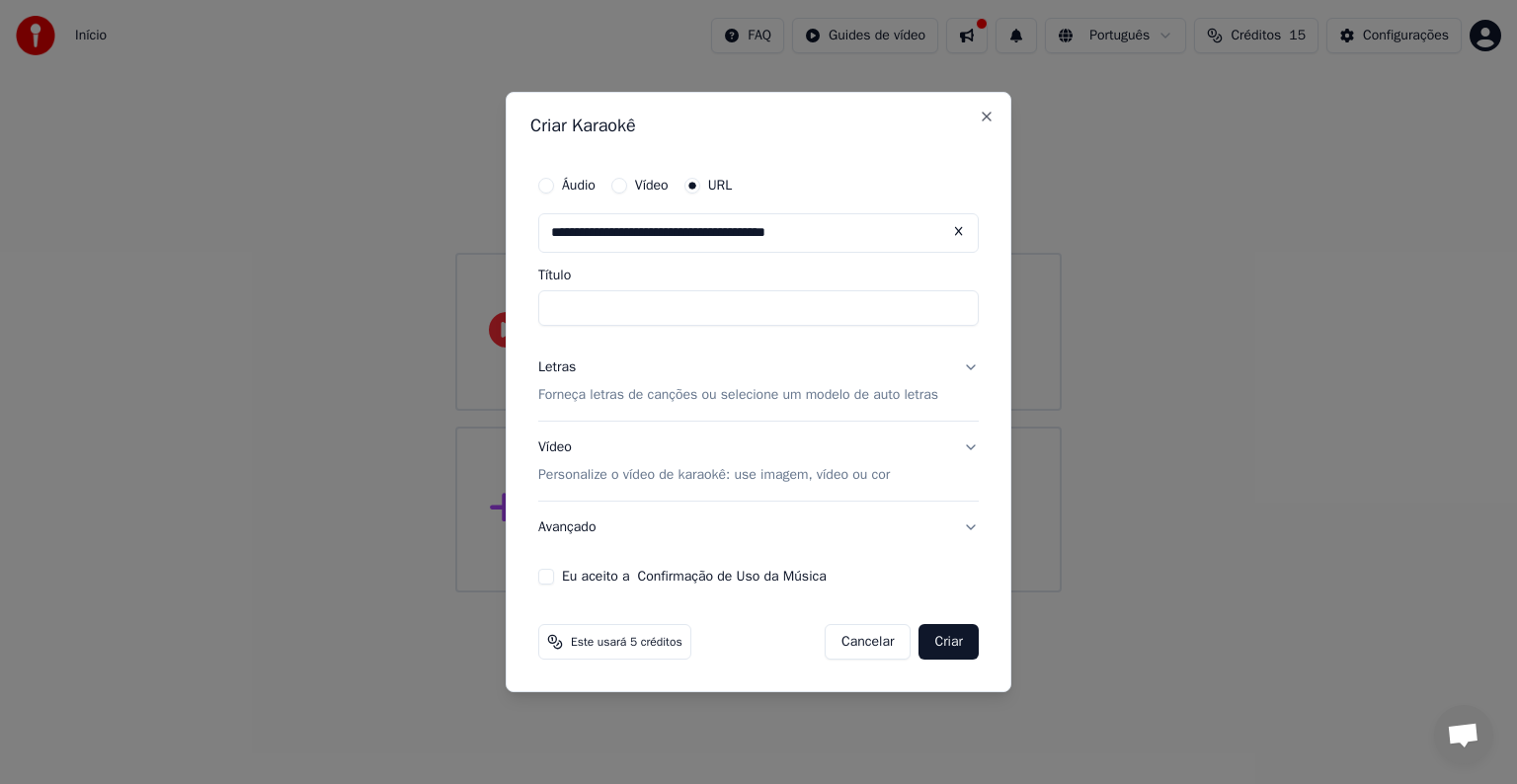 type on "**********" 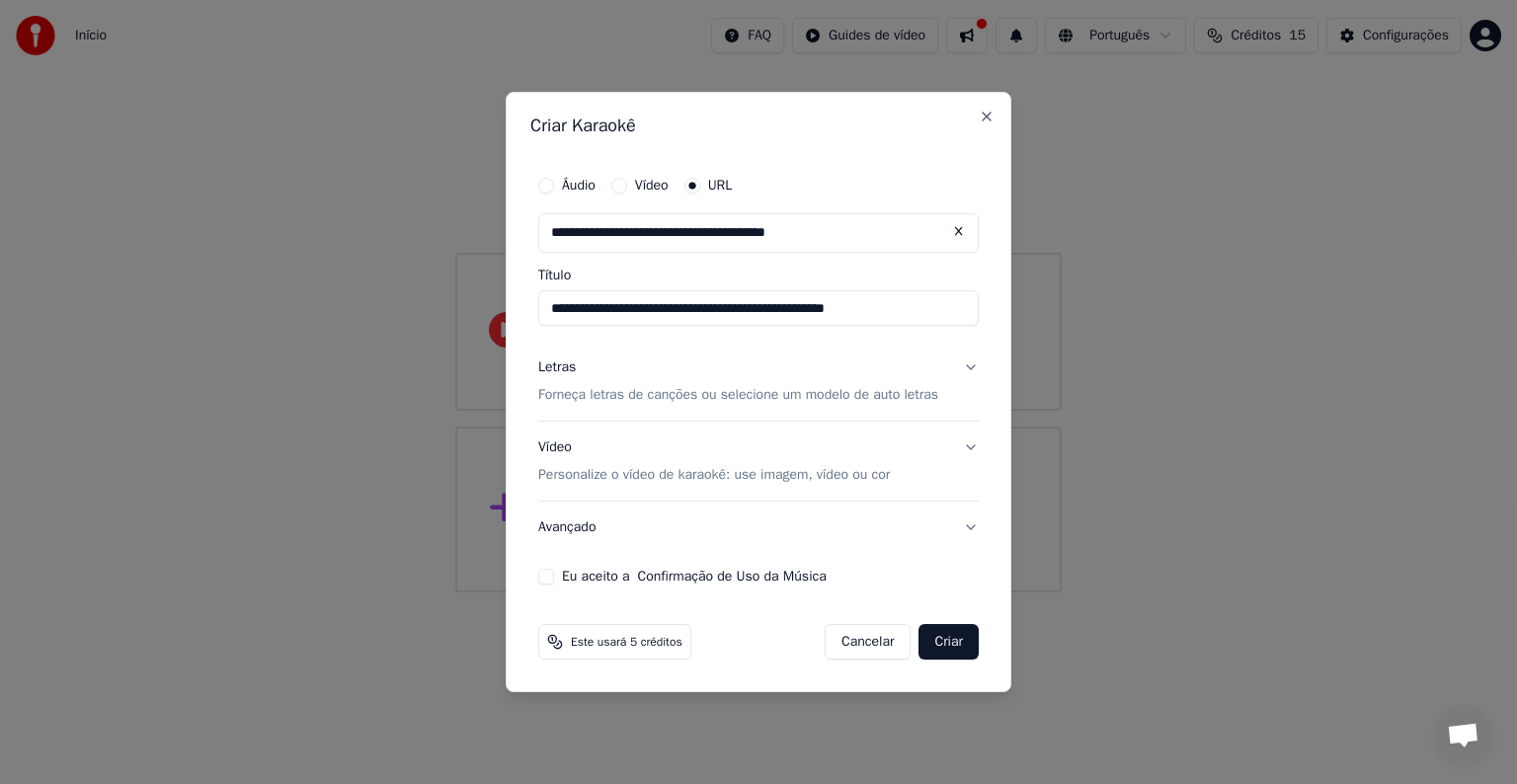 type on "**********" 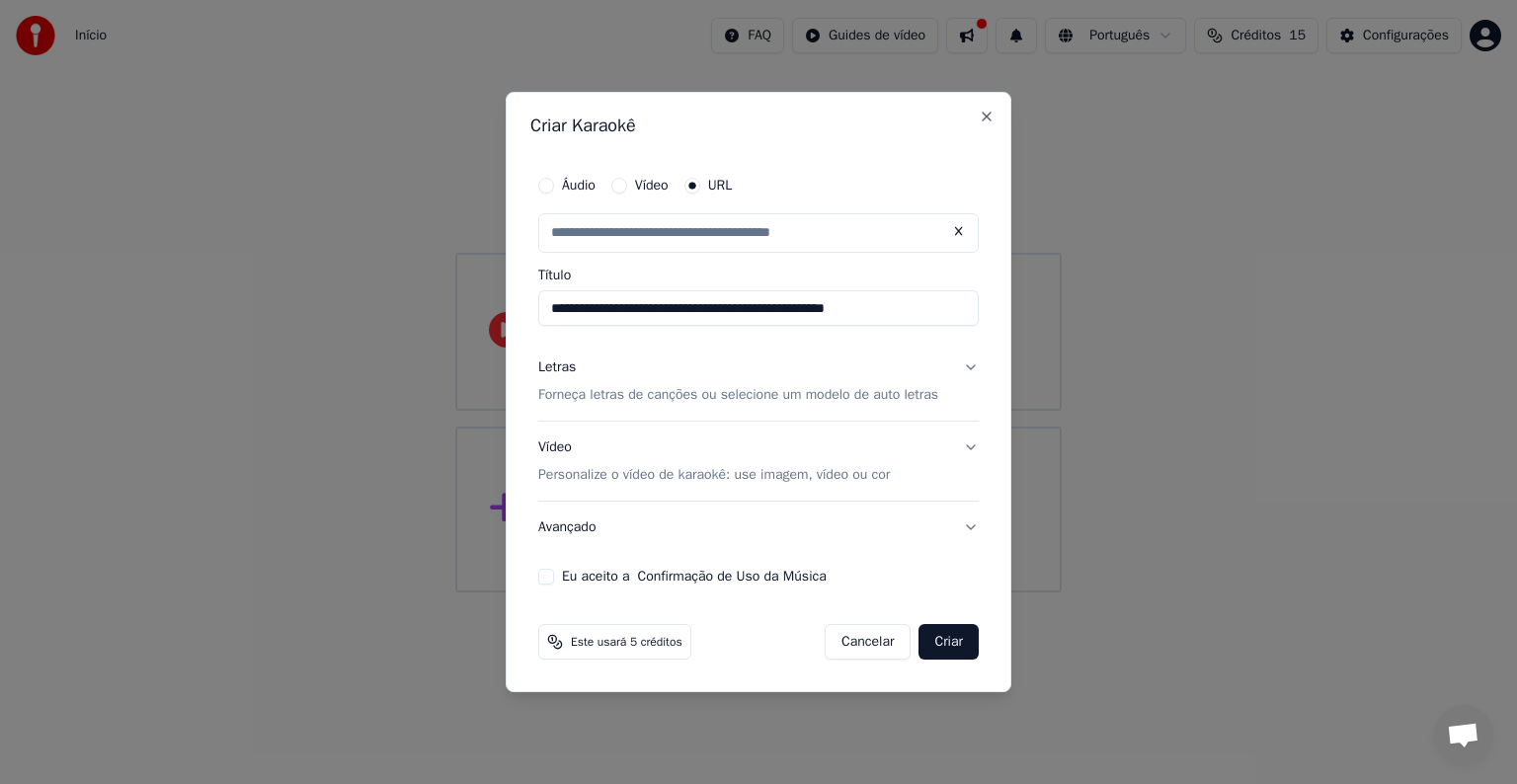 click on "Letras Forneça letras de canções ou selecione um modelo de auto letras" at bounding box center [758, 381] 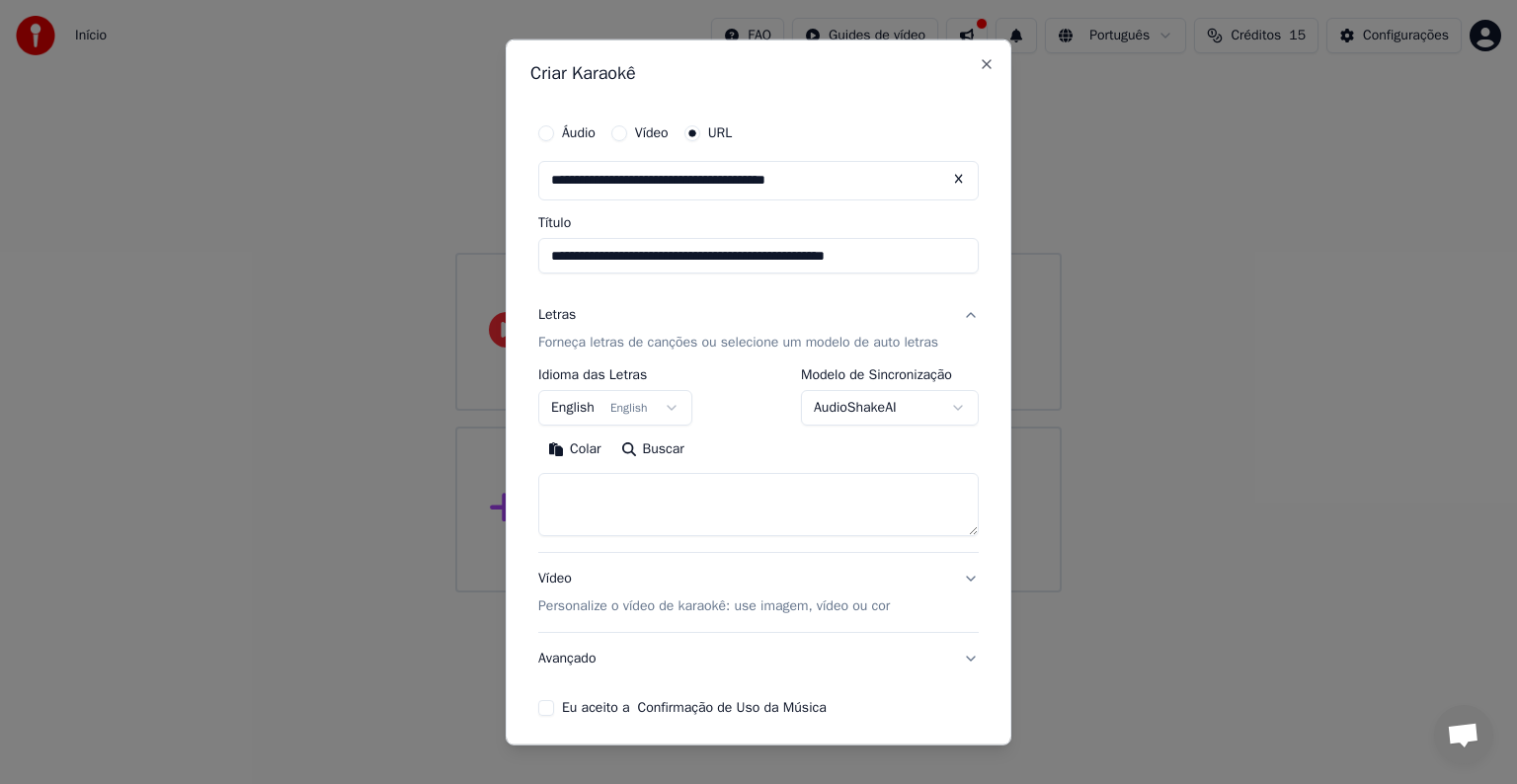 click on "**********" at bounding box center [758, 296] 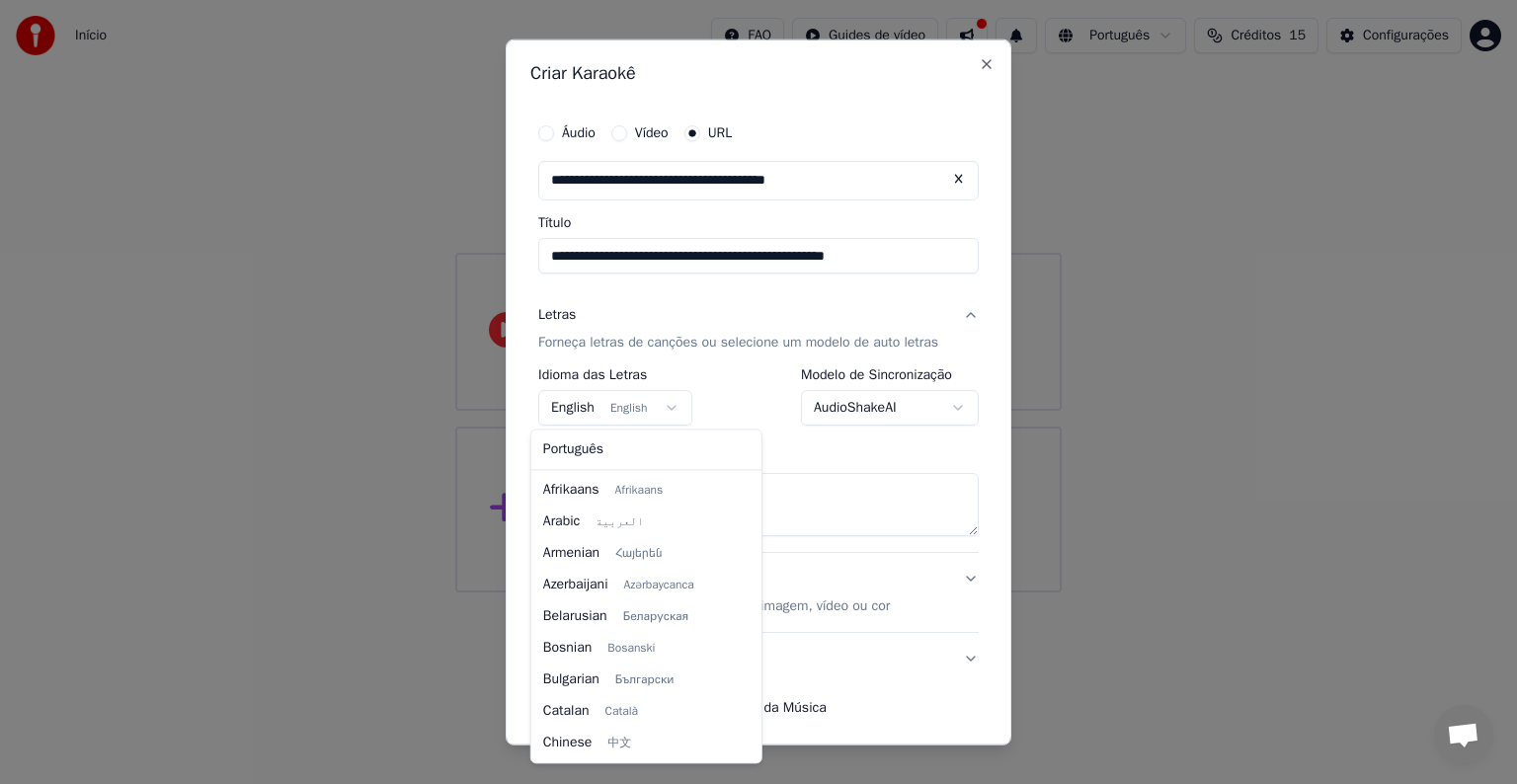 scroll, scrollTop: 158, scrollLeft: 0, axis: vertical 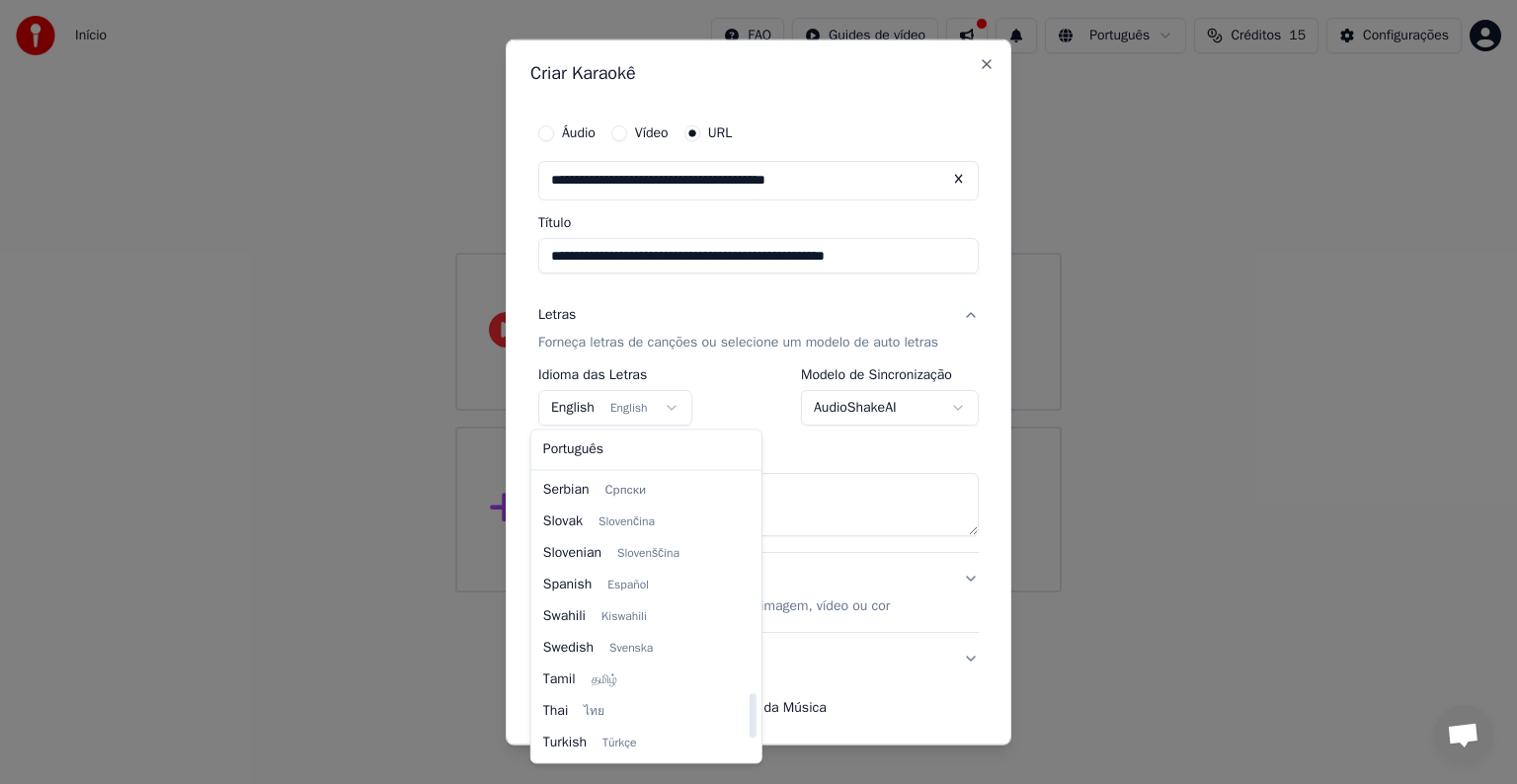 select on "**" 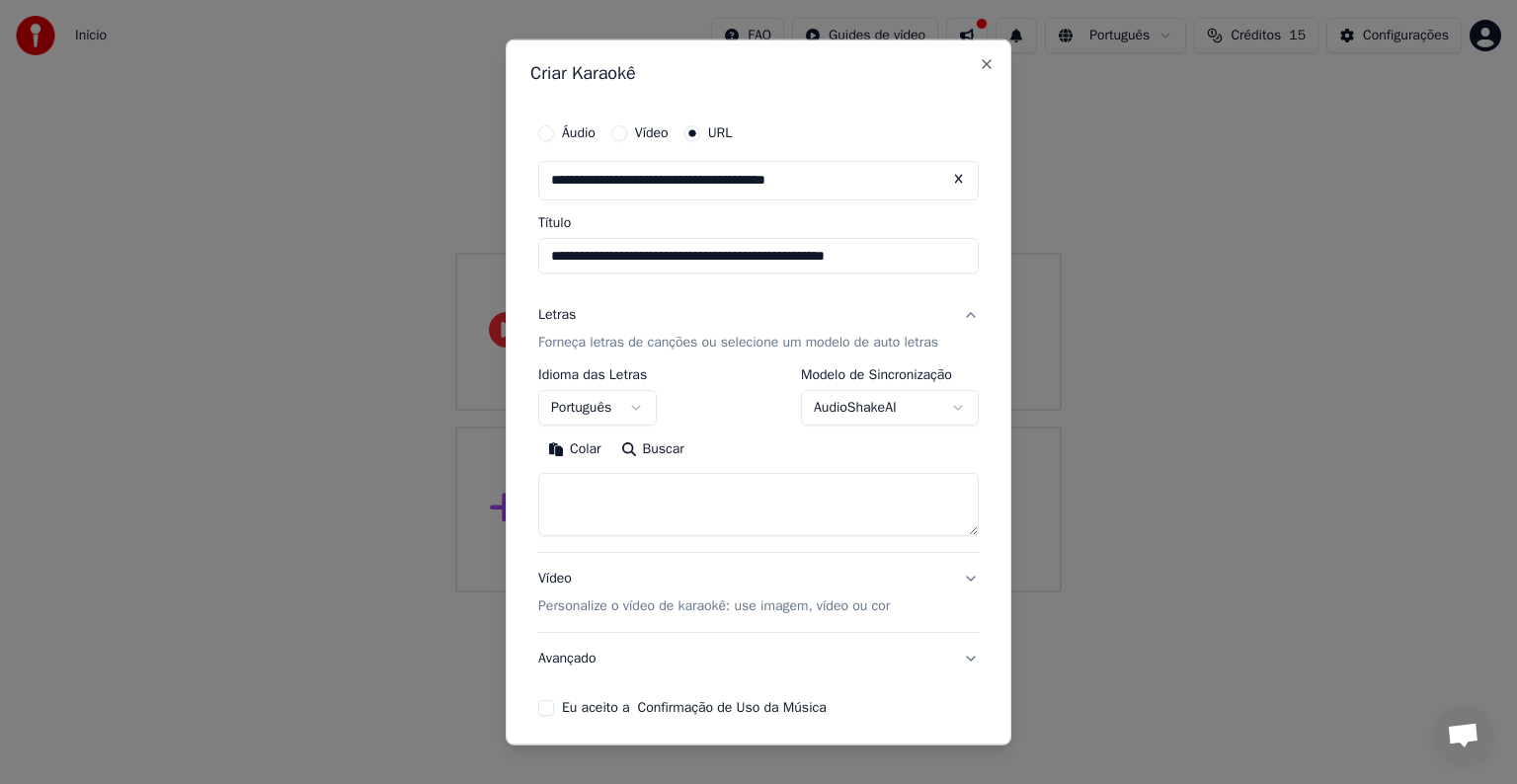 click on "**********" at bounding box center [758, 296] 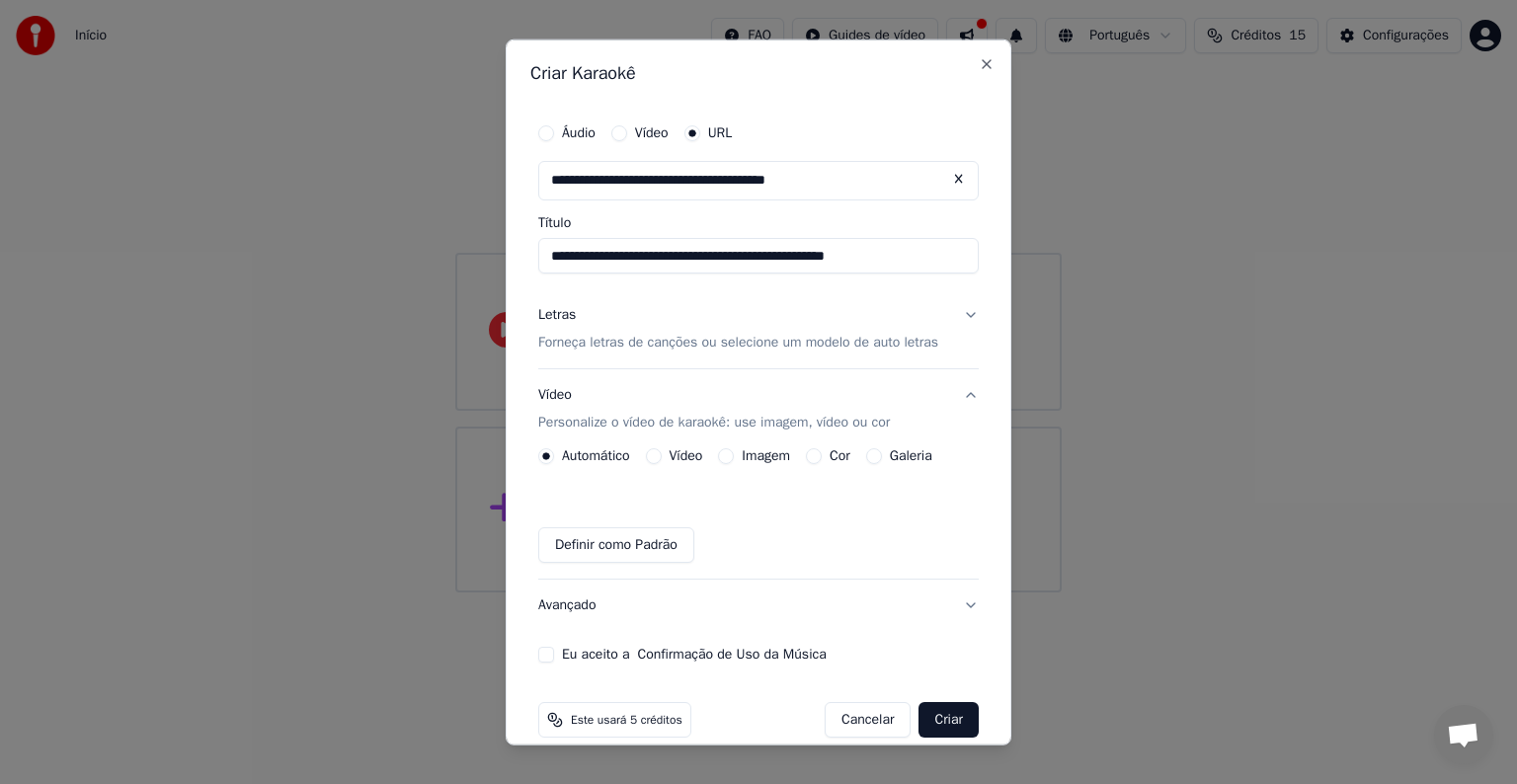 click on "Vídeo" at bounding box center [686, 456] 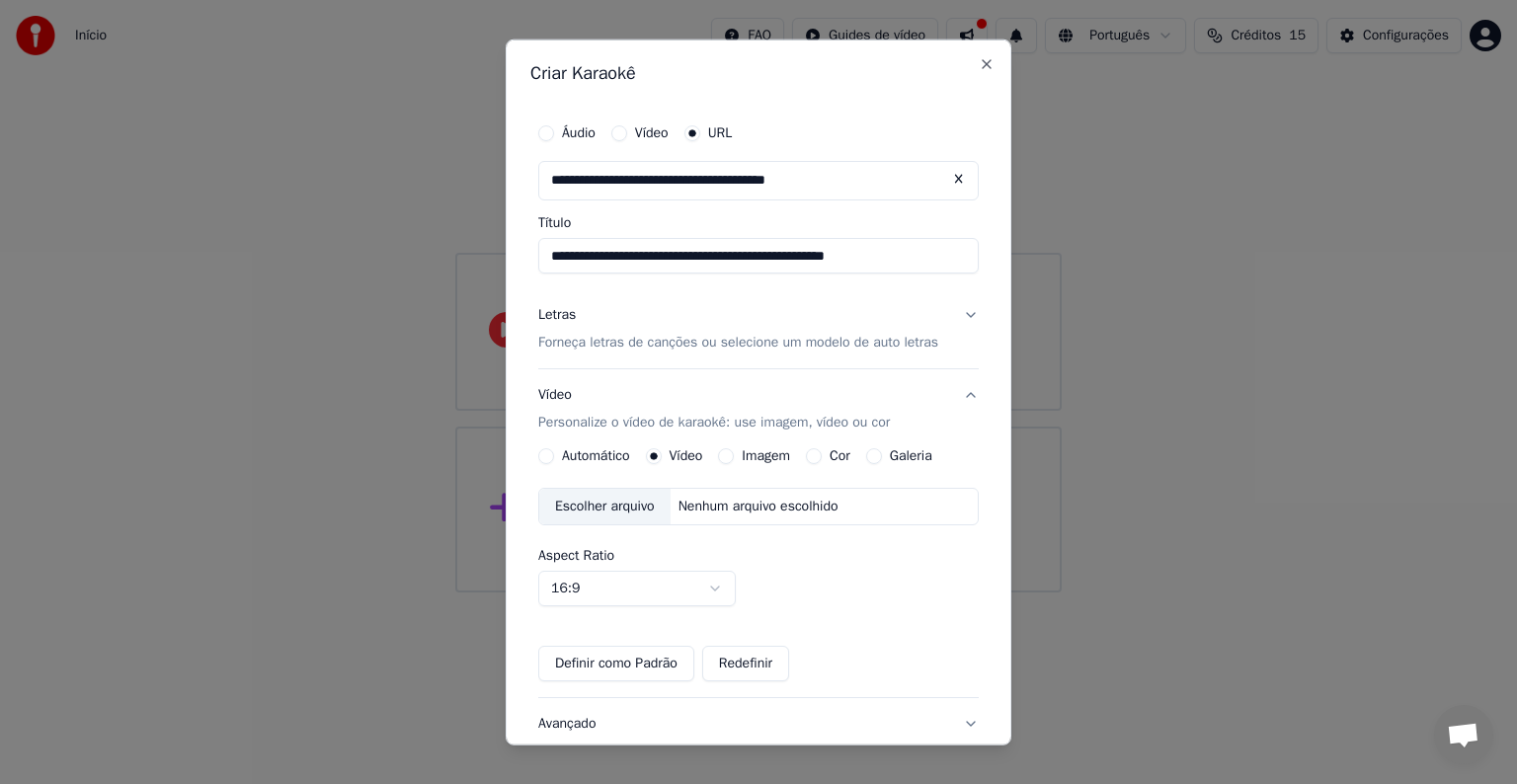 click on "Imagem" at bounding box center (765, 456) 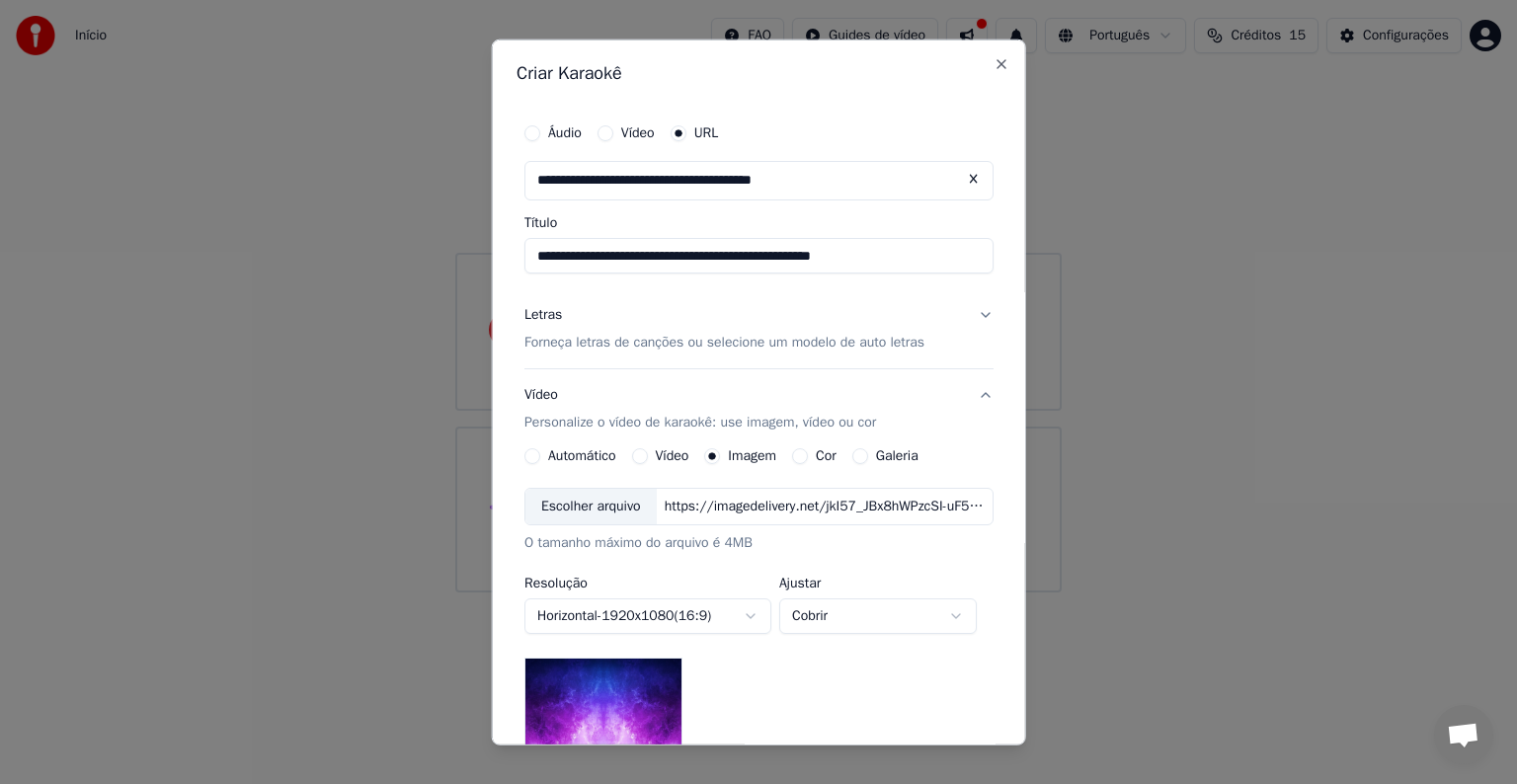 scroll, scrollTop: 99, scrollLeft: 0, axis: vertical 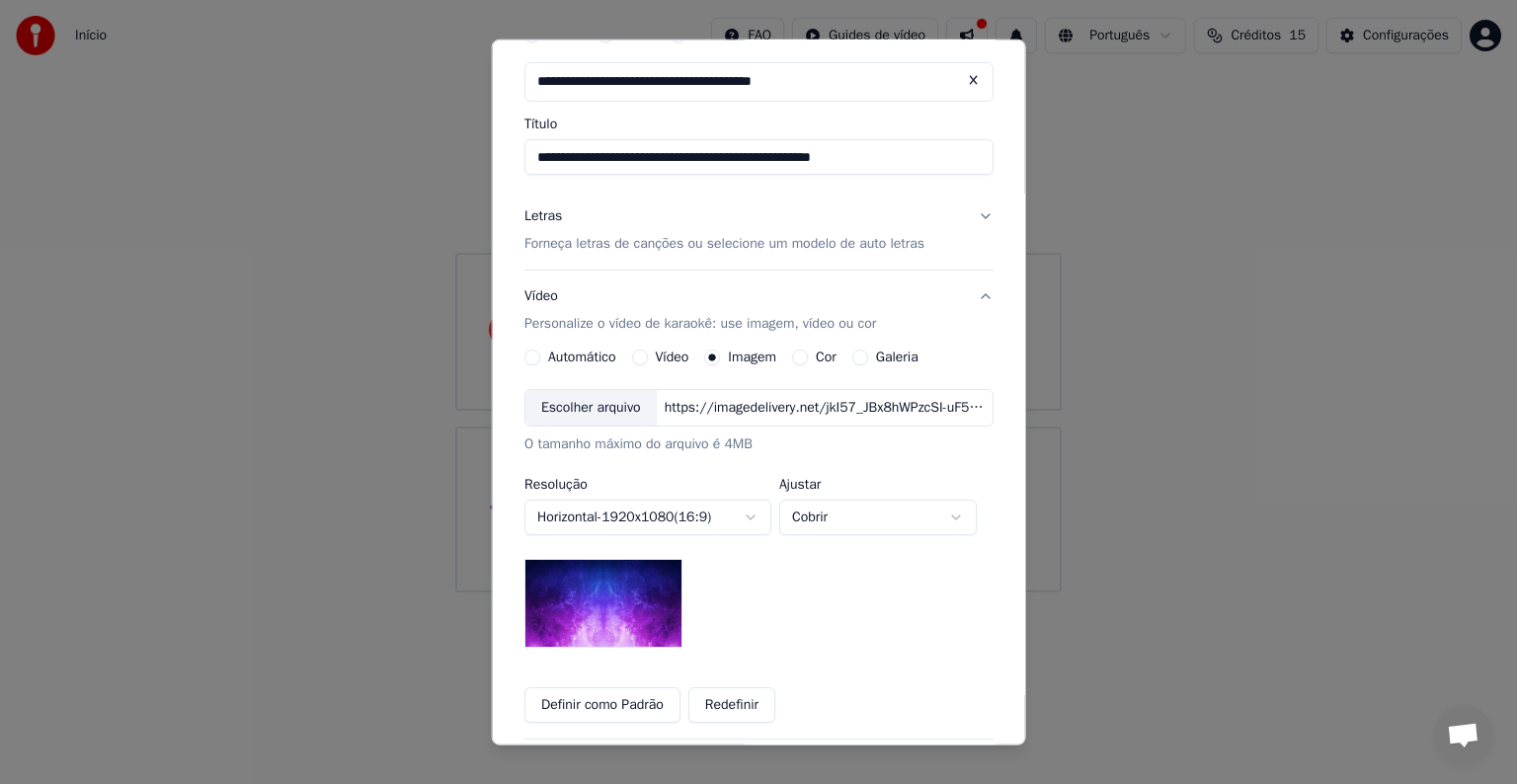 click on "Cor" at bounding box center (826, 357) 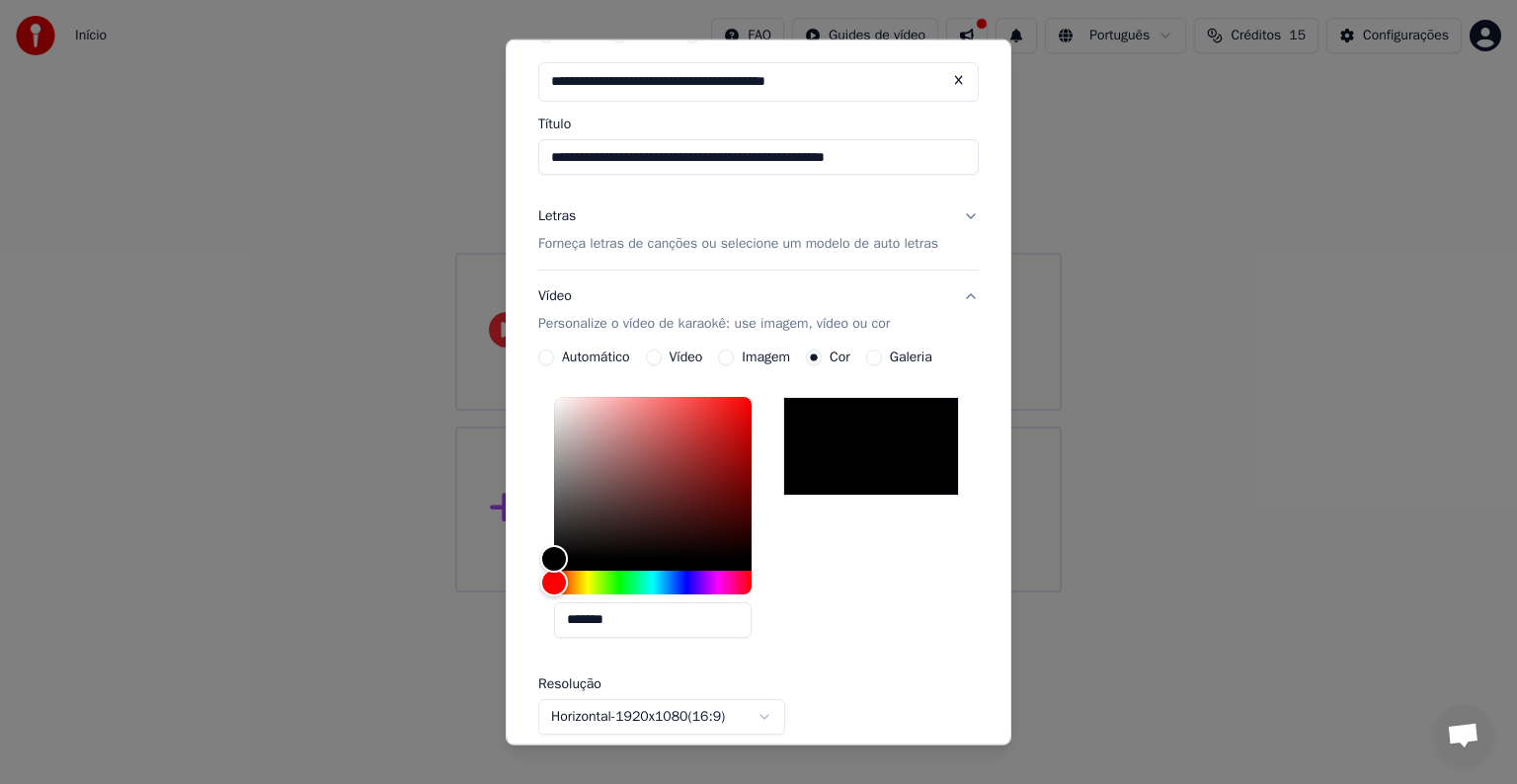 click on "Galeria" at bounding box center [911, 357] 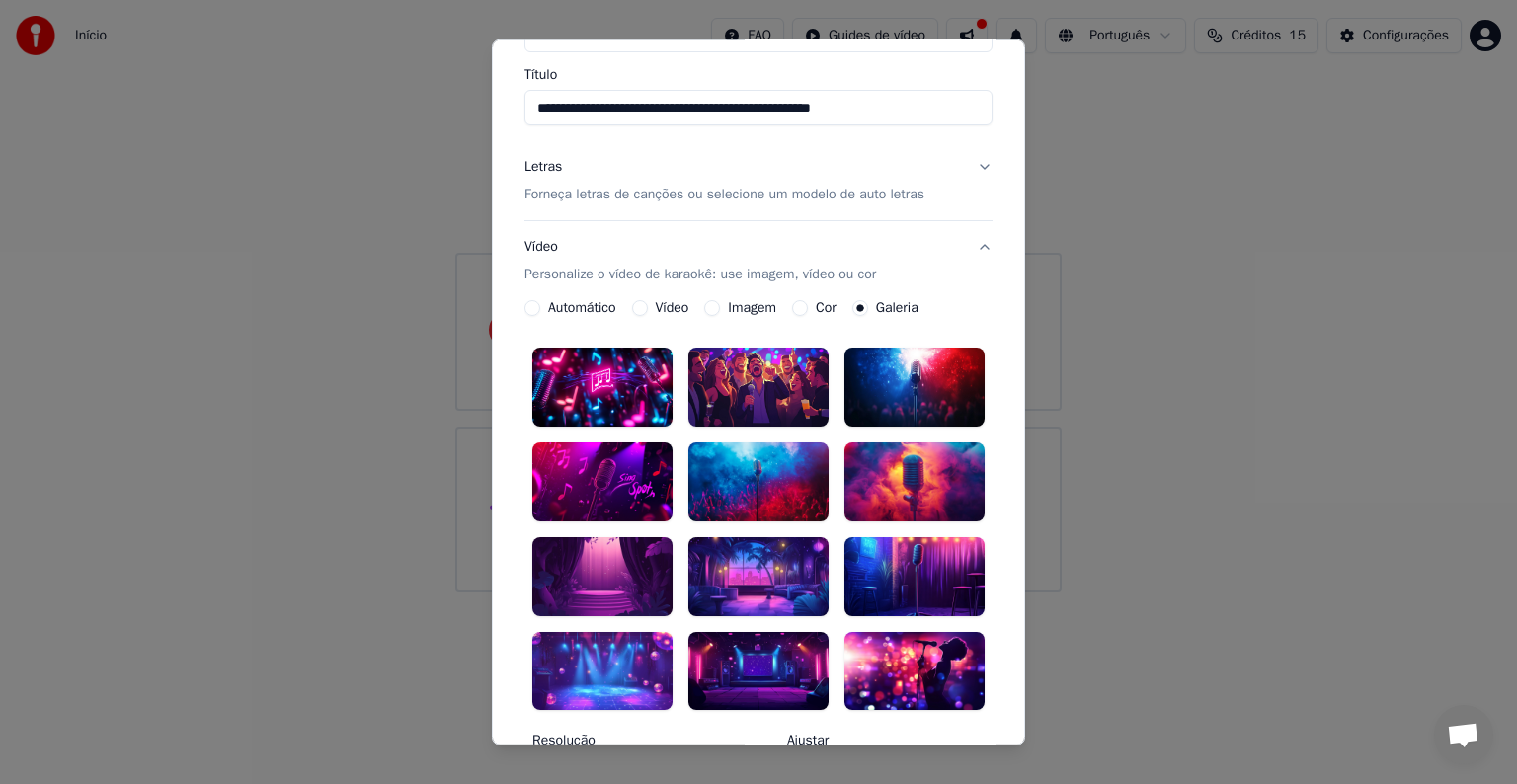 scroll, scrollTop: 0, scrollLeft: 0, axis: both 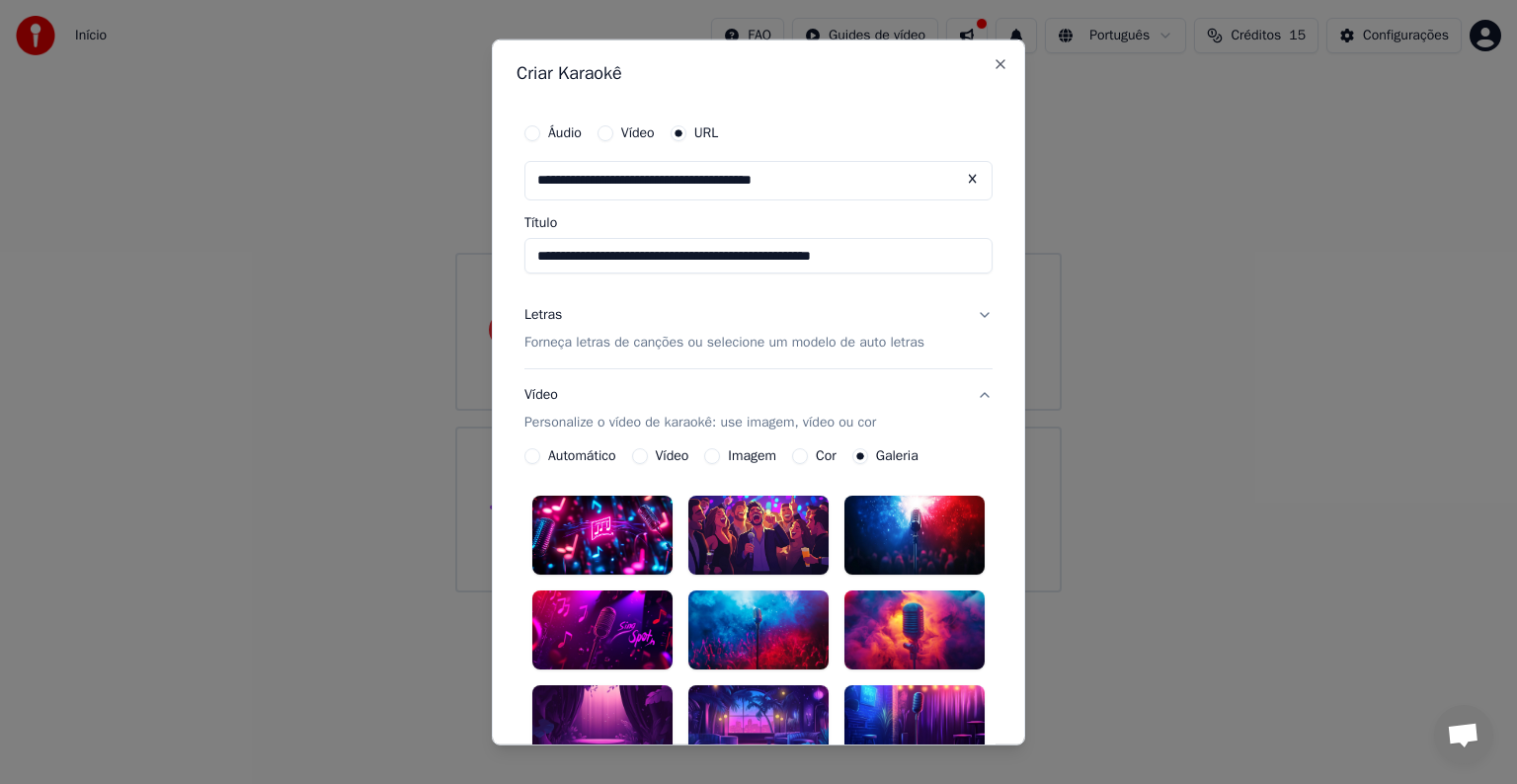 click at bounding box center [758, 630] 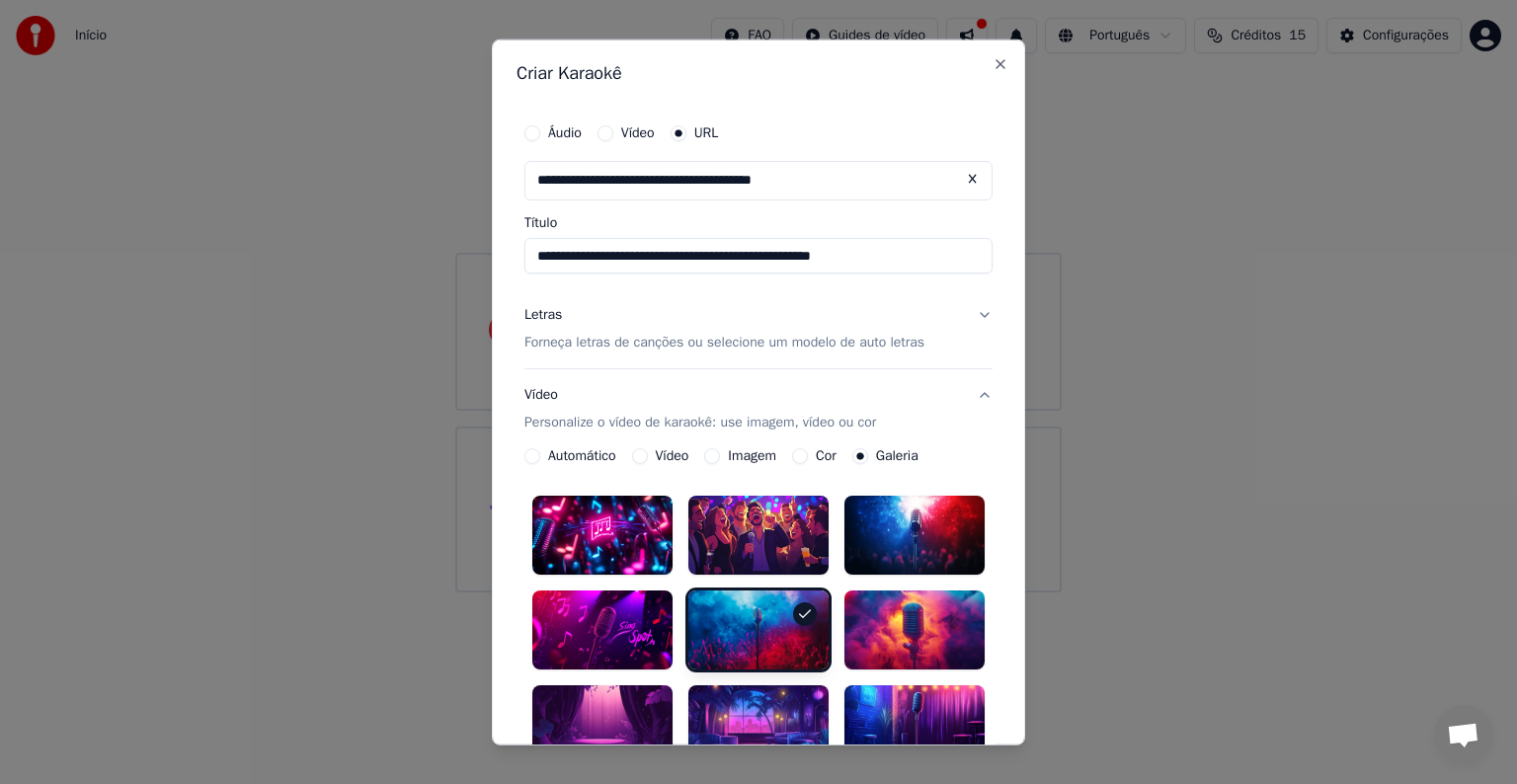 click at bounding box center [915, 535] 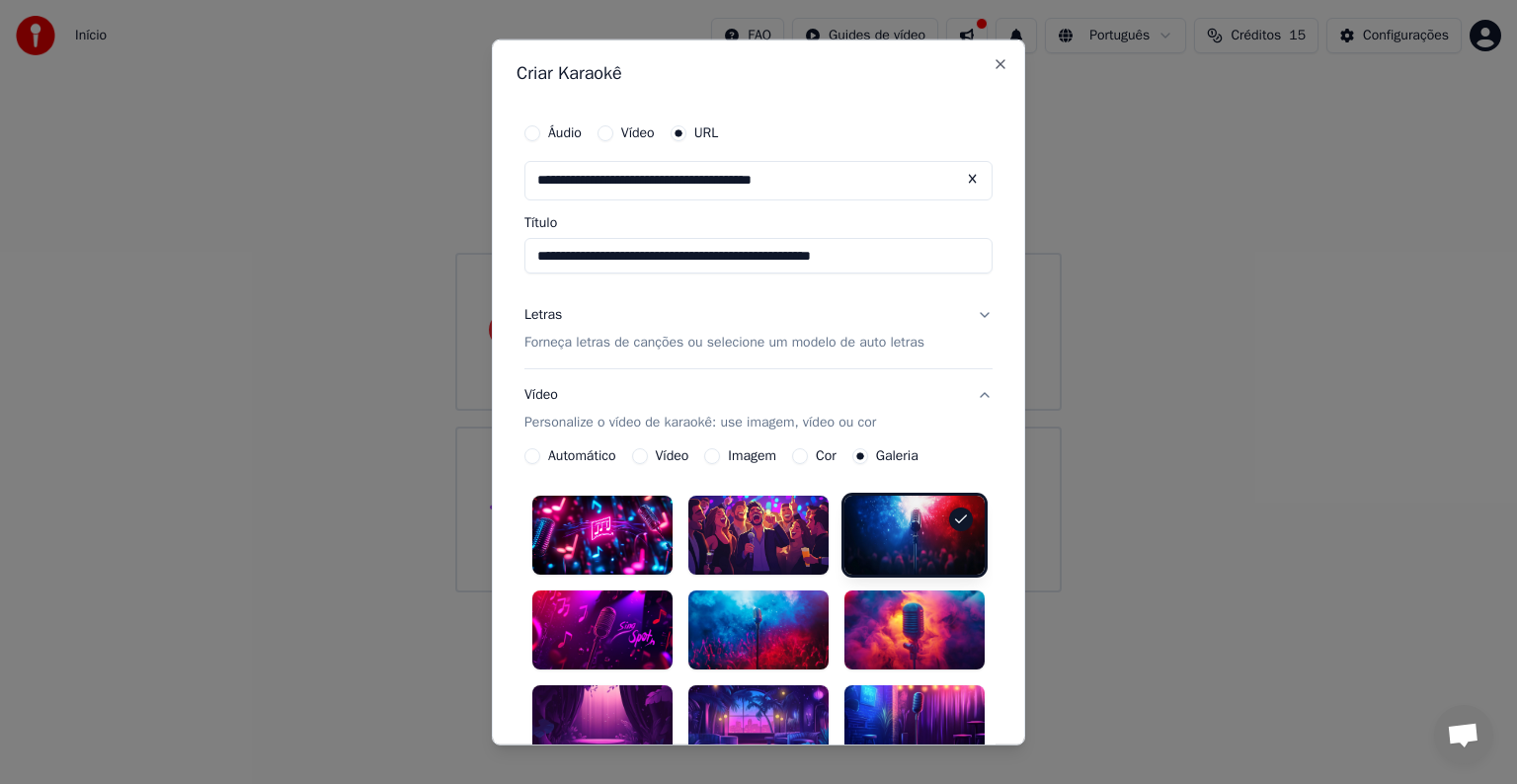 click at bounding box center (915, 630) 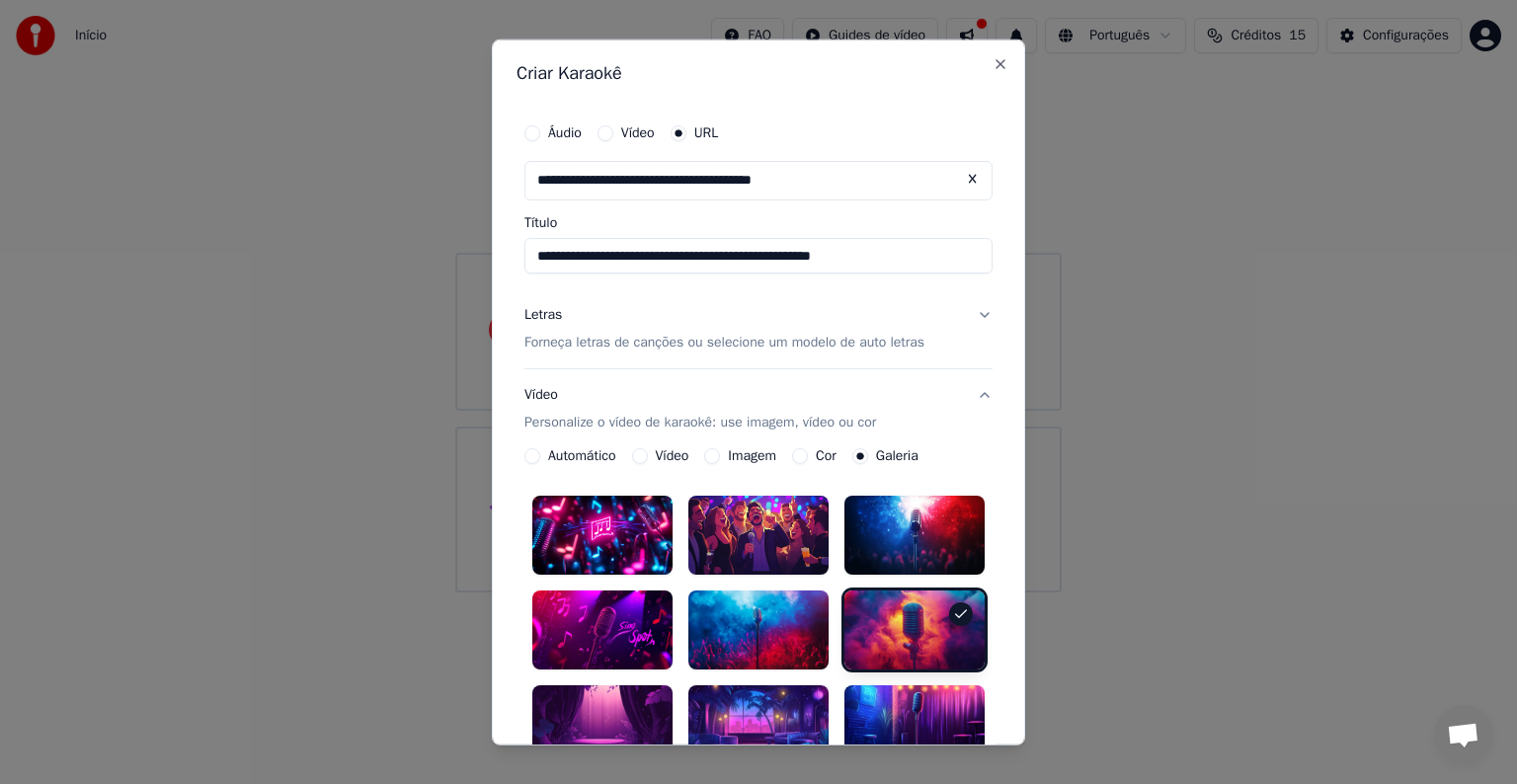 scroll, scrollTop: 99, scrollLeft: 0, axis: vertical 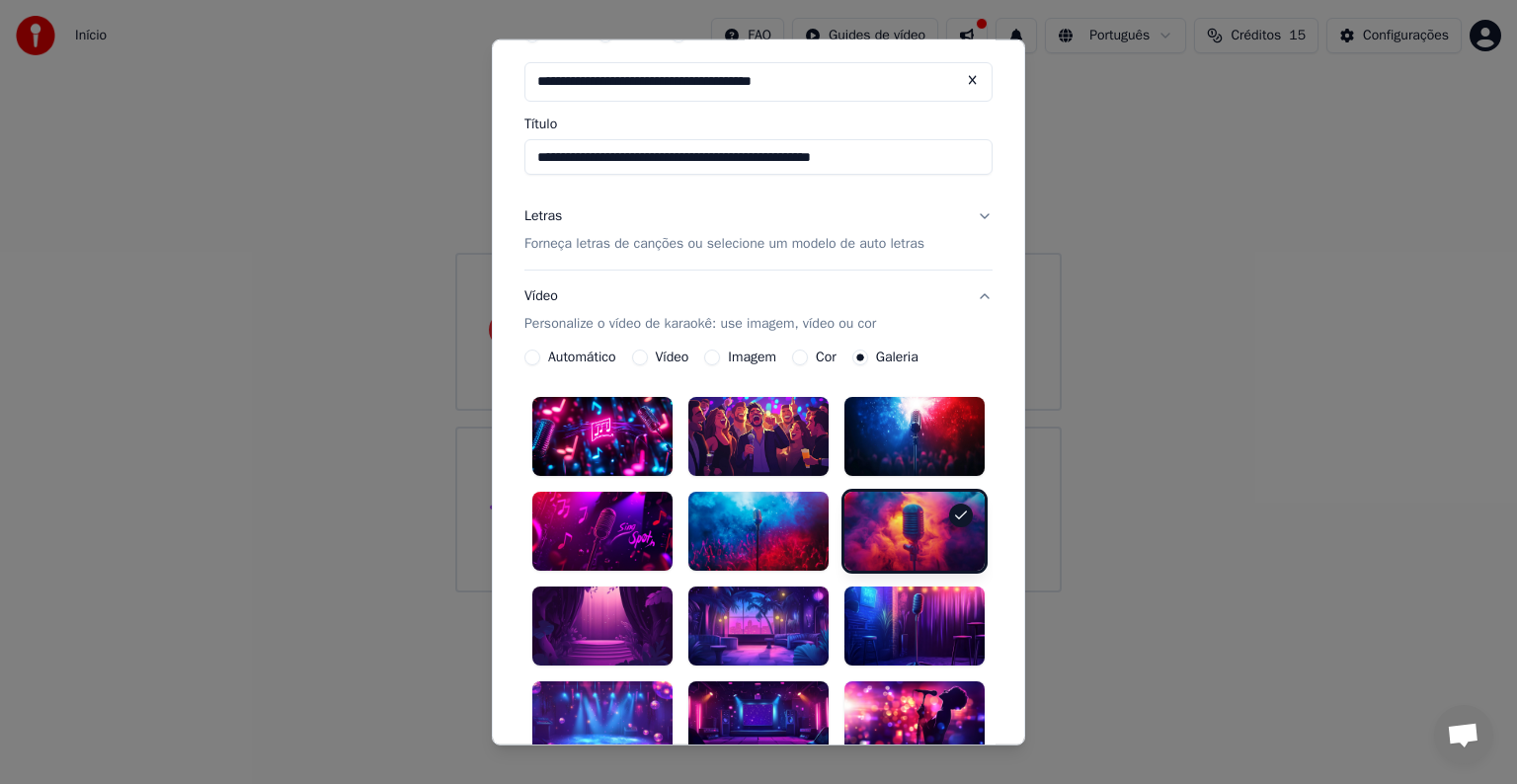 click at bounding box center [602, 625] 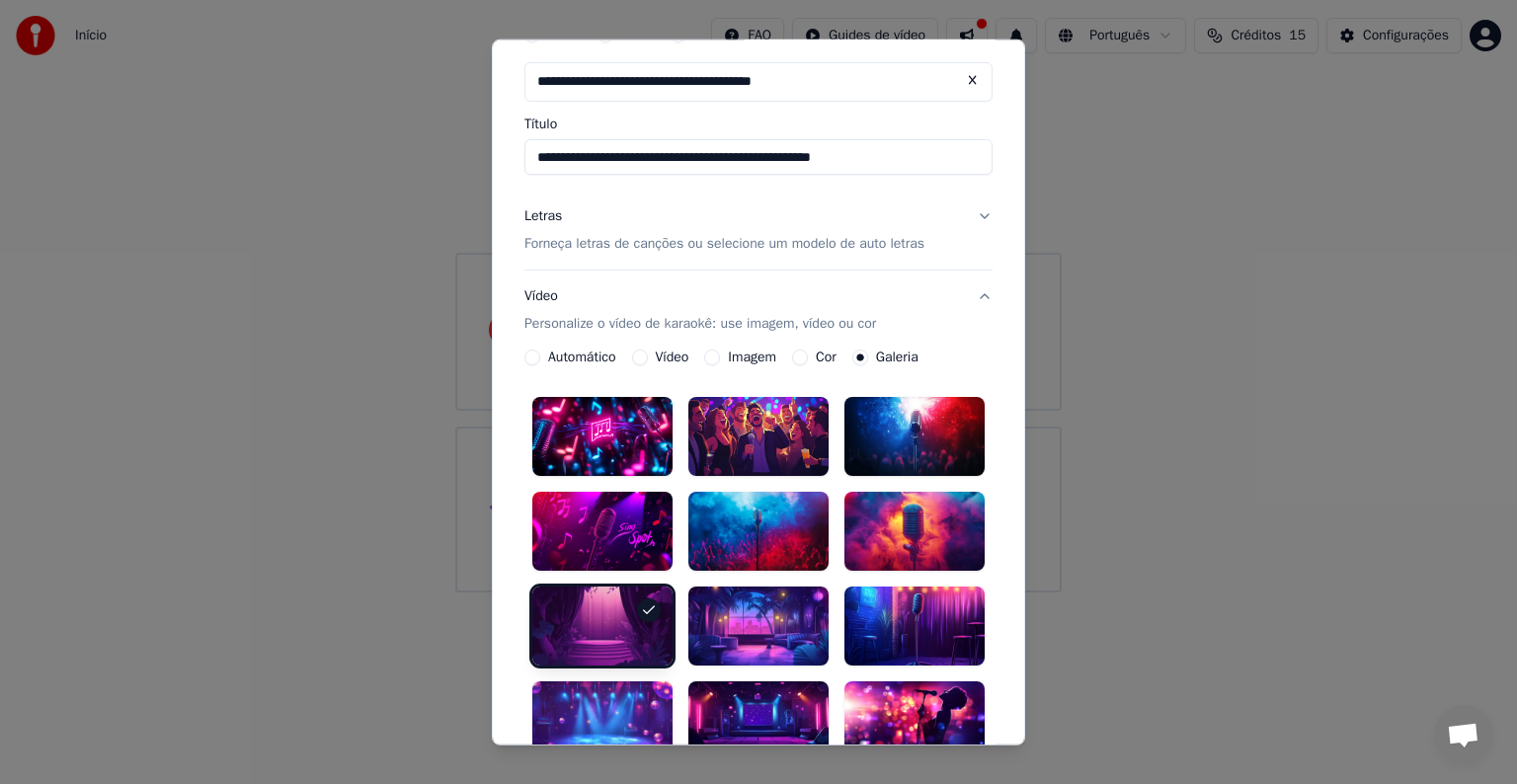 click on "**********" at bounding box center [758, 637] 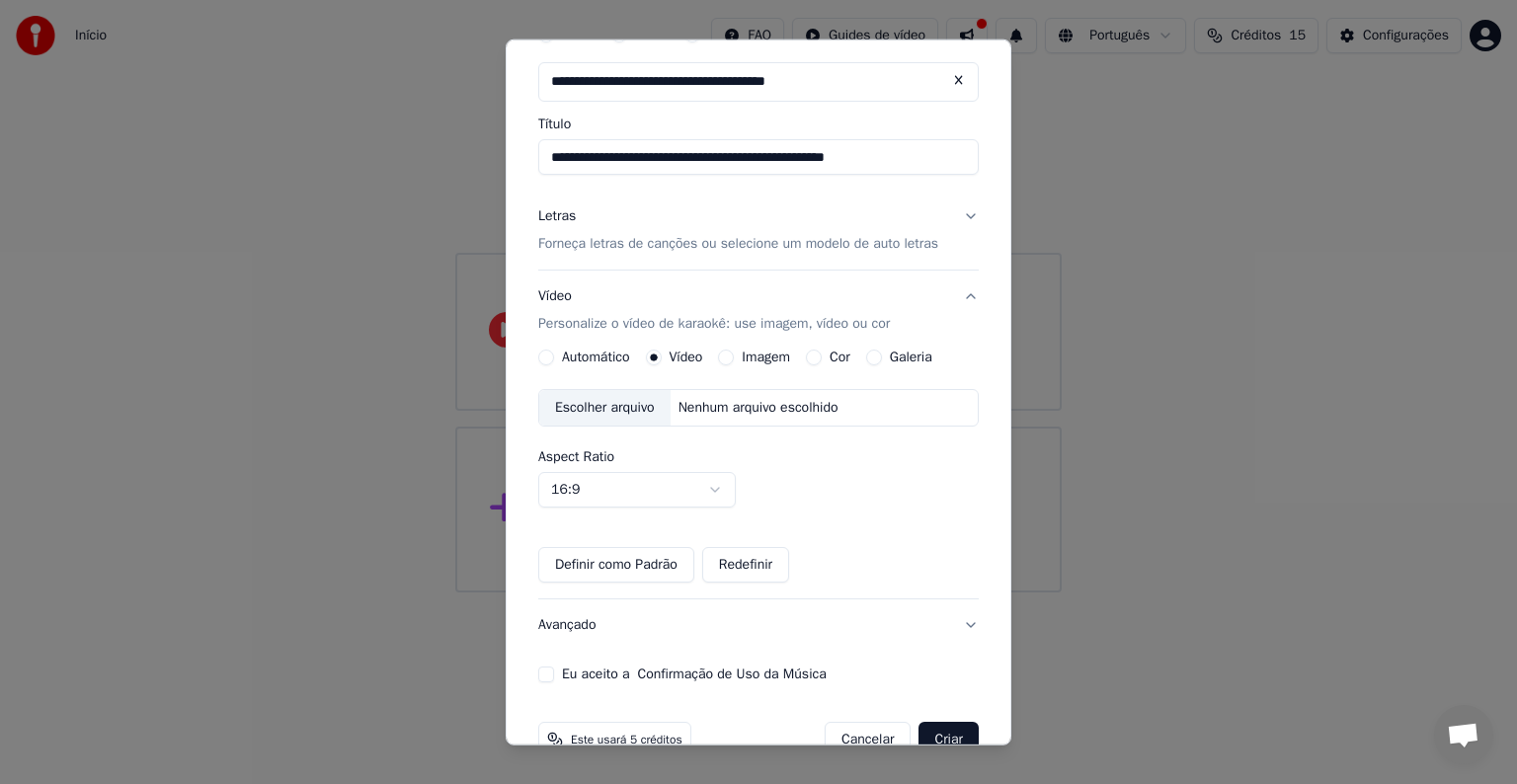 click on "Automático" at bounding box center [596, 357] 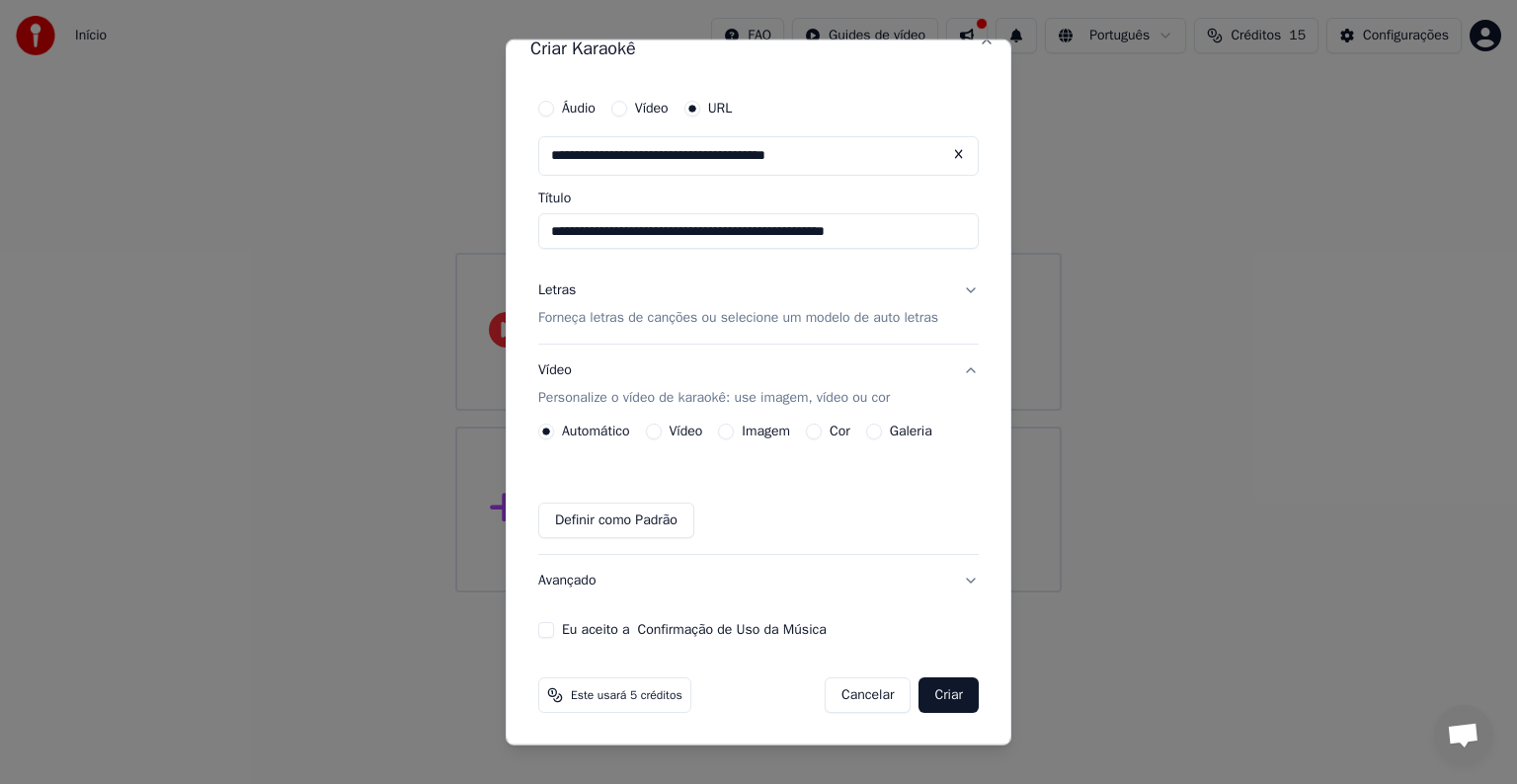 scroll, scrollTop: 24, scrollLeft: 0, axis: vertical 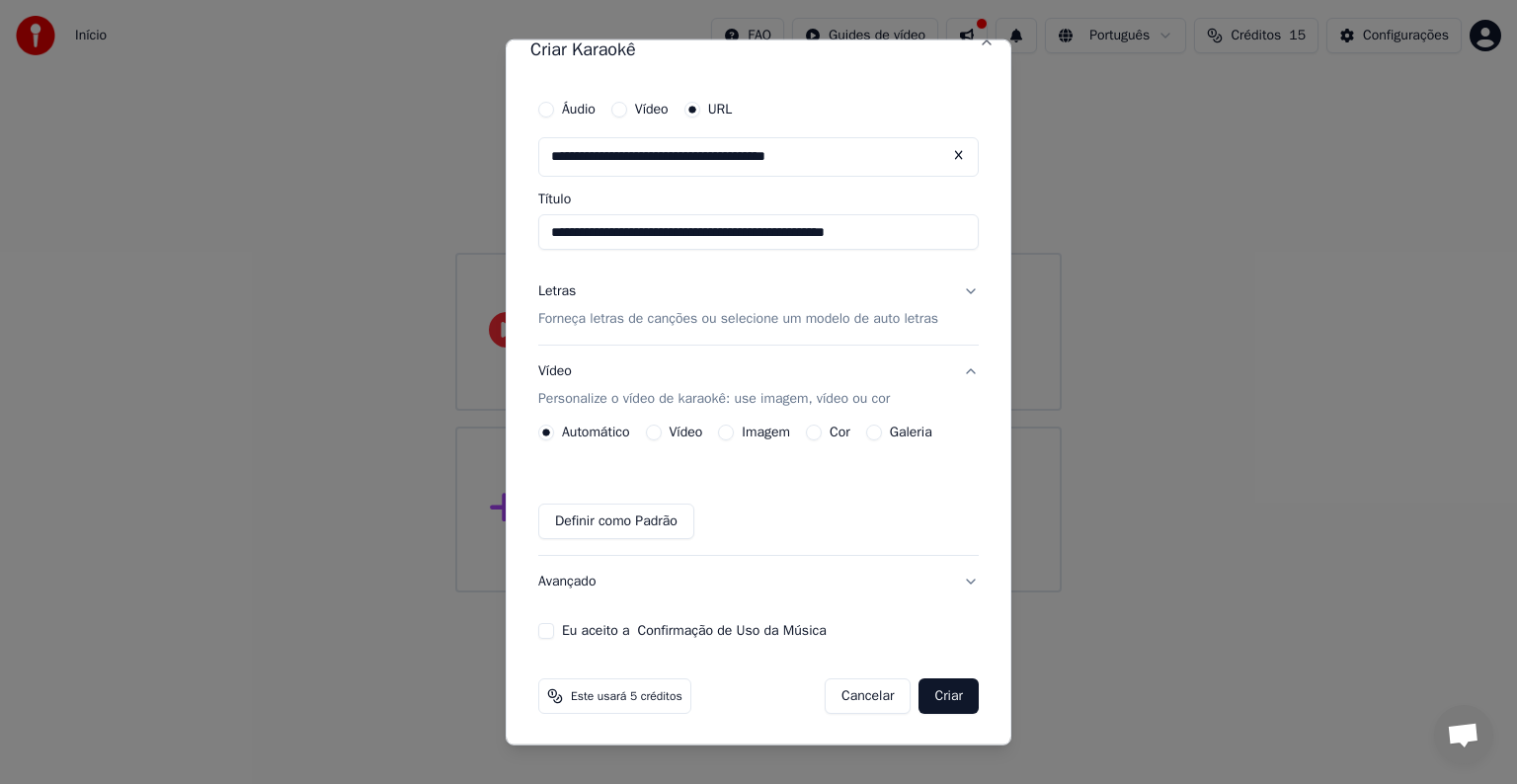 click on "Automático Vídeo Imagem Cor Galeria Definir como Padrão" at bounding box center (758, 482) 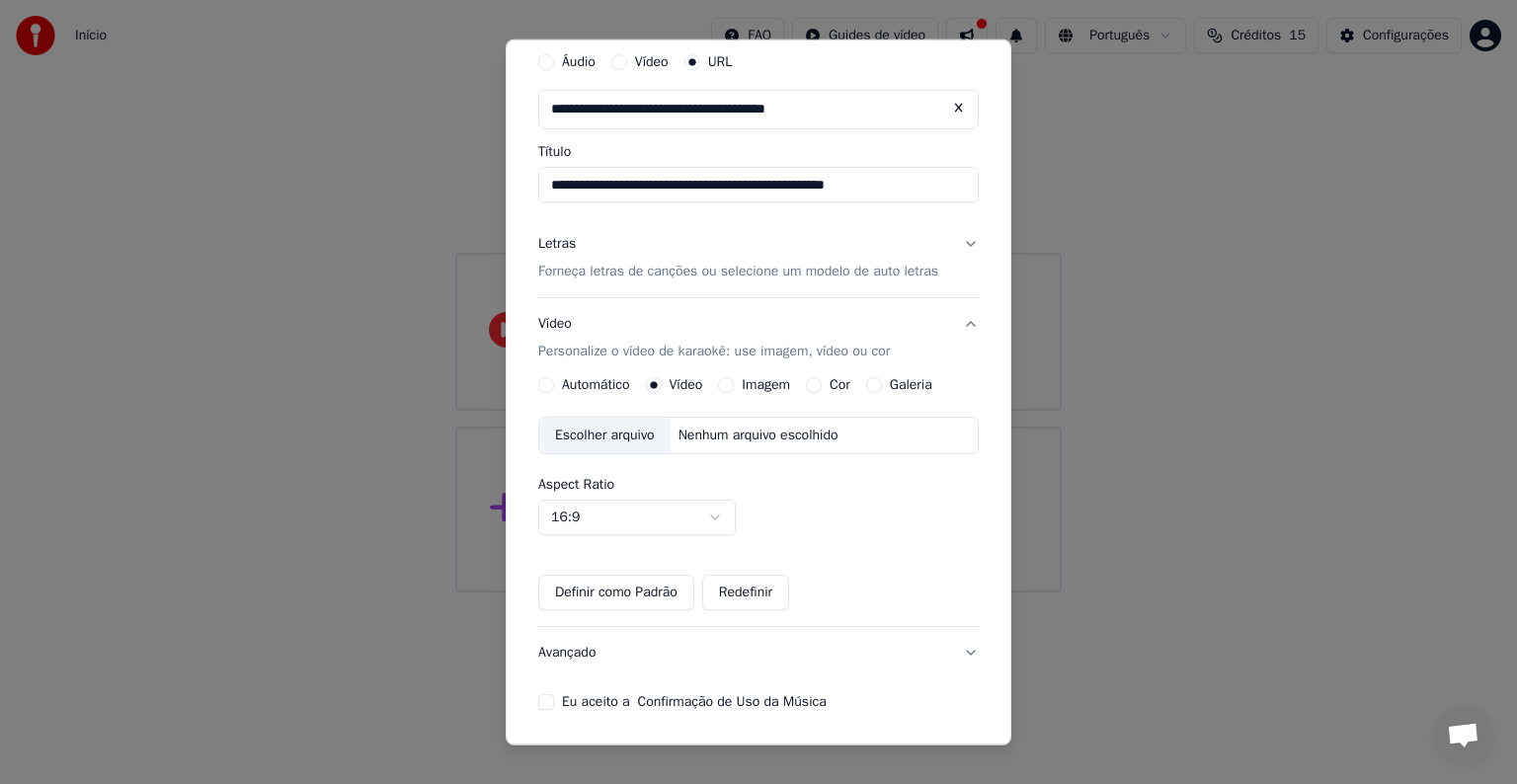 scroll, scrollTop: 0, scrollLeft: 0, axis: both 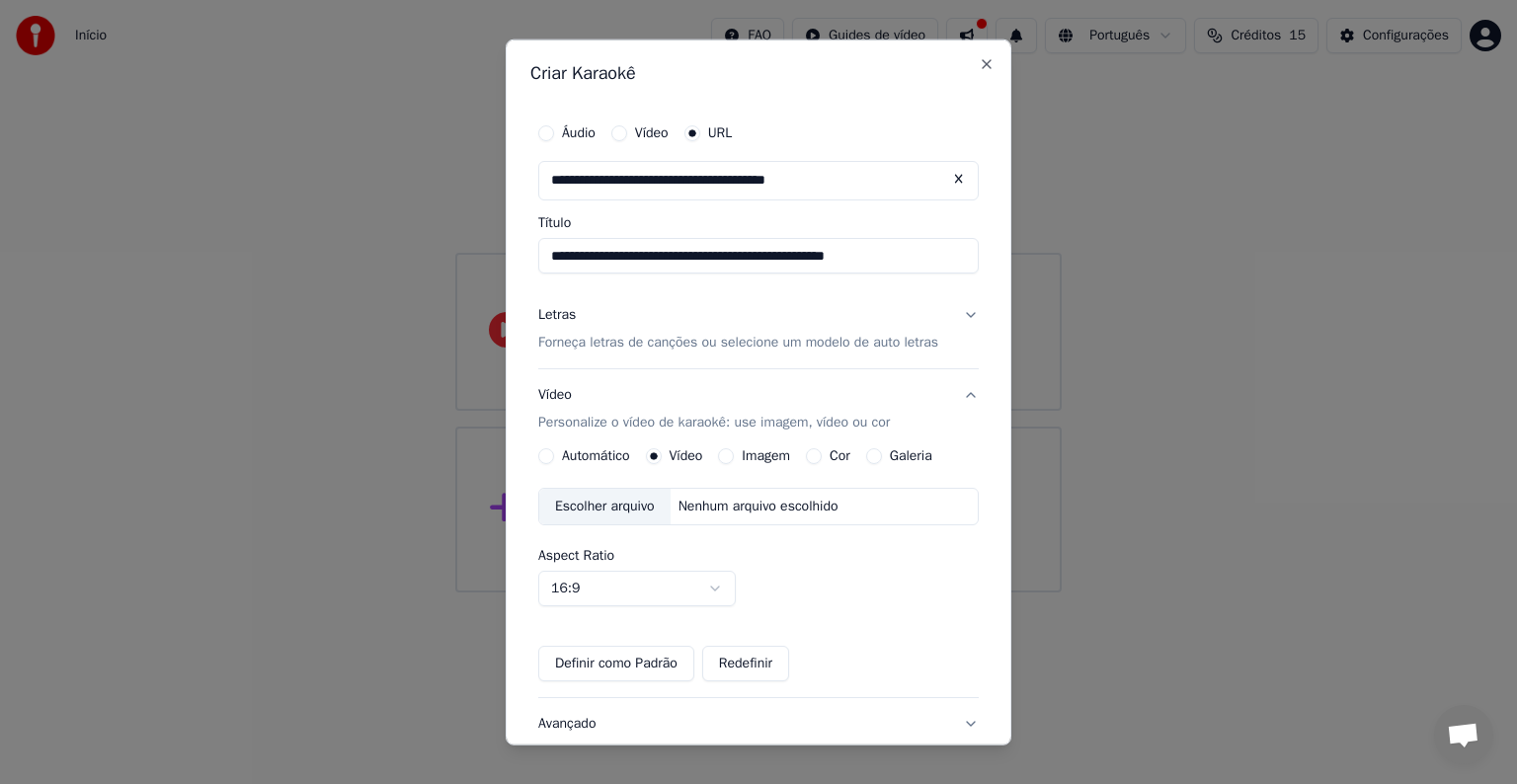 click on "Automático" at bounding box center [596, 456] 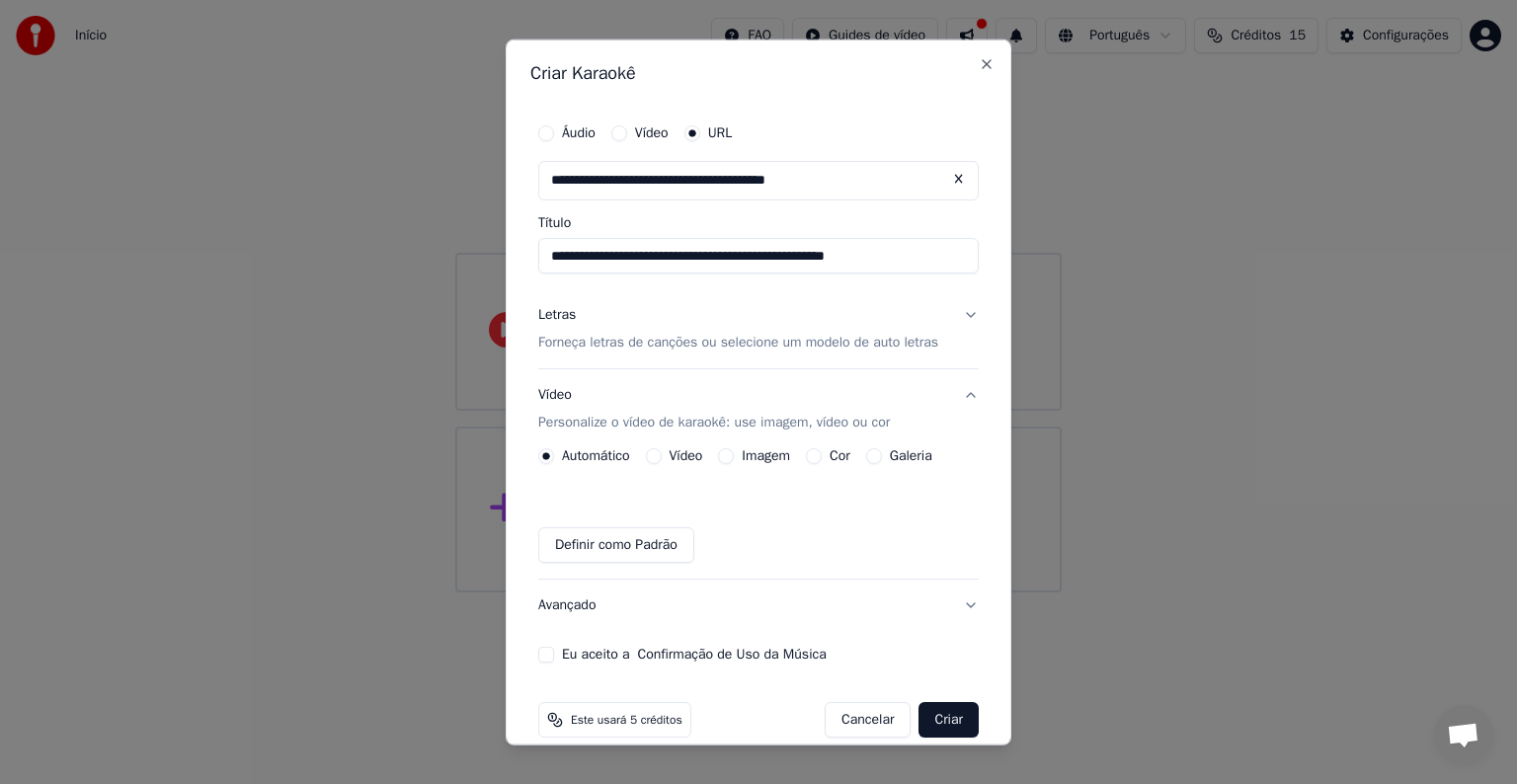 click on "Forneça letras de canções ou selecione um modelo de auto letras" at bounding box center [738, 343] 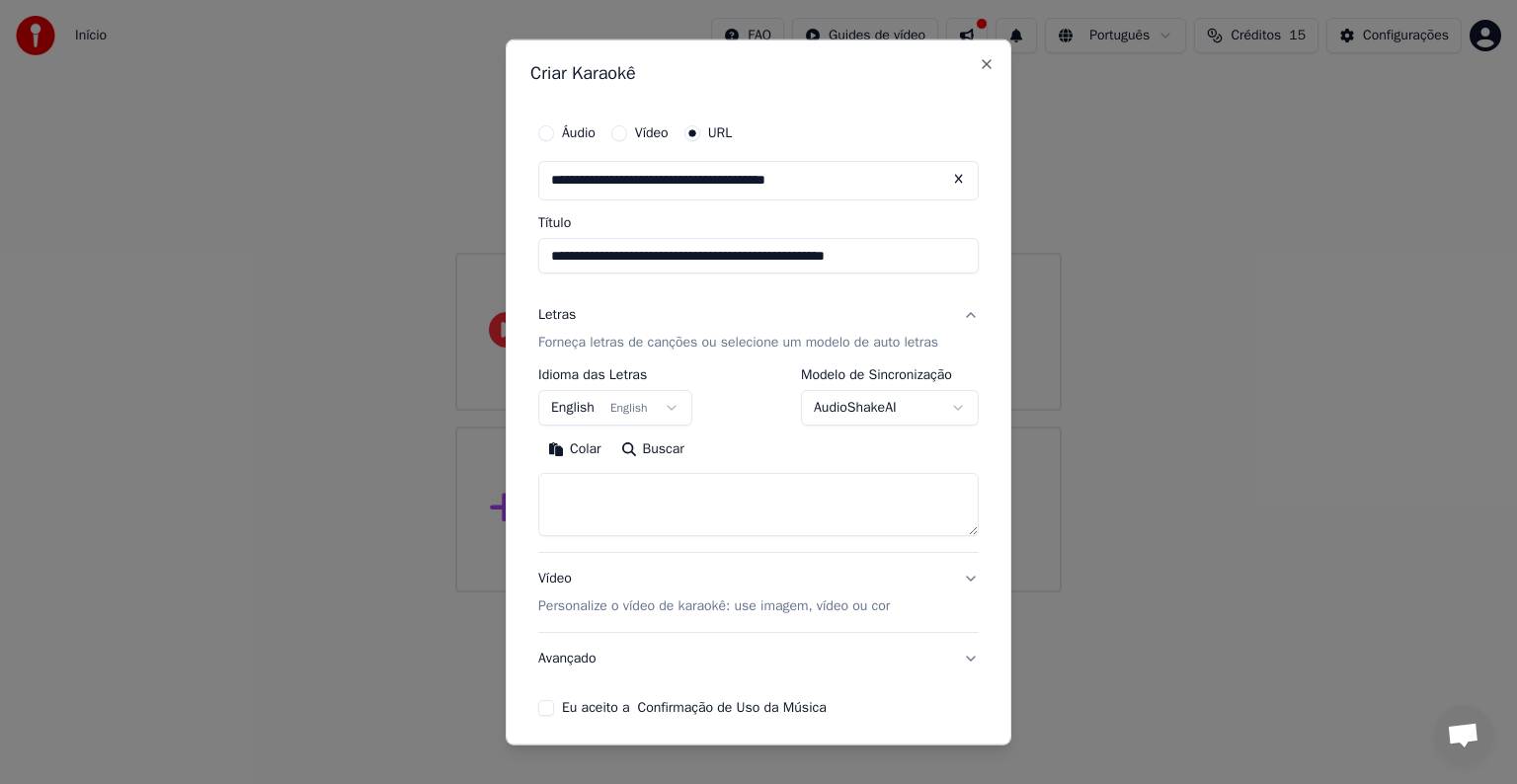 click on "**********" at bounding box center (758, 296) 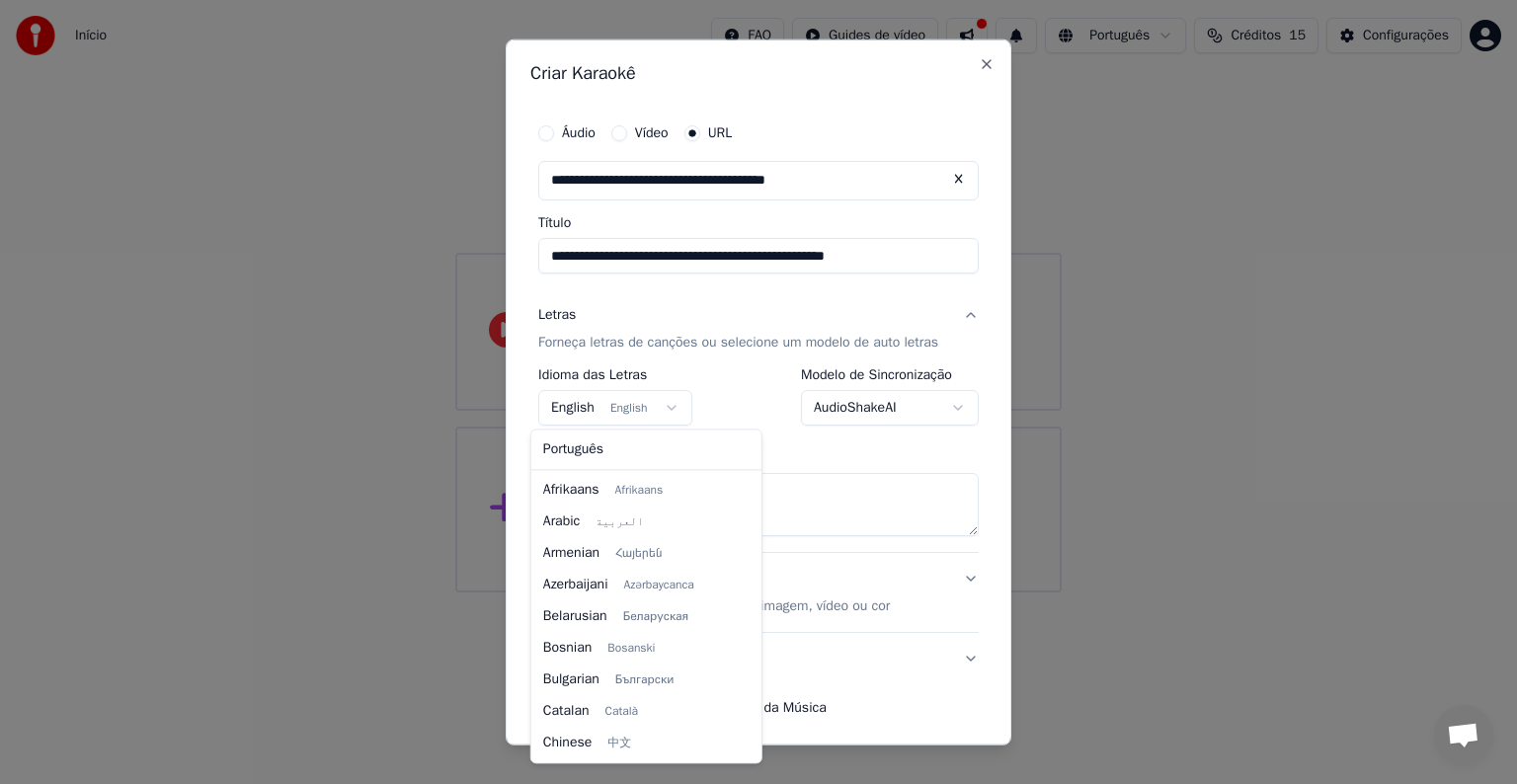scroll, scrollTop: 158, scrollLeft: 0, axis: vertical 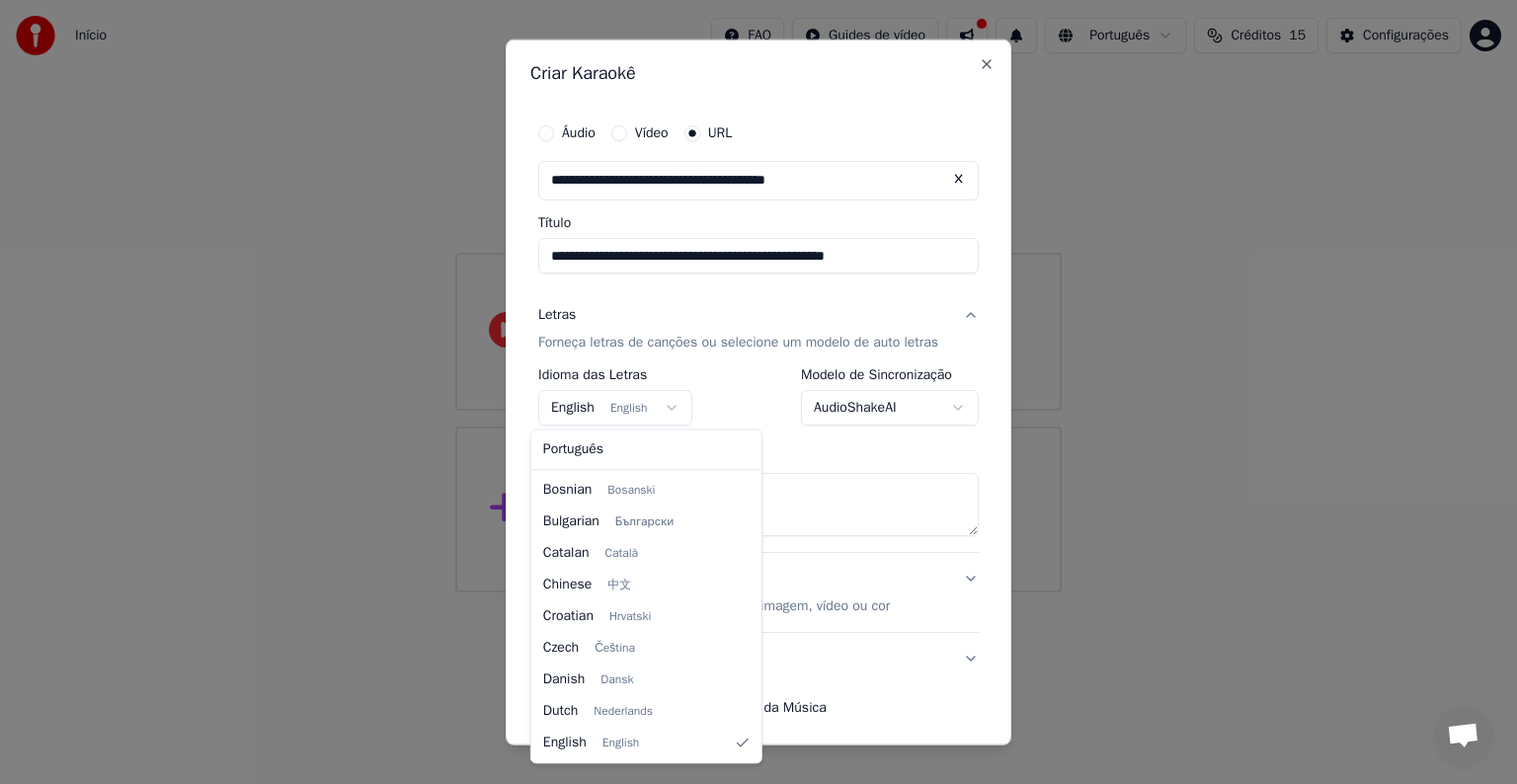 select on "**" 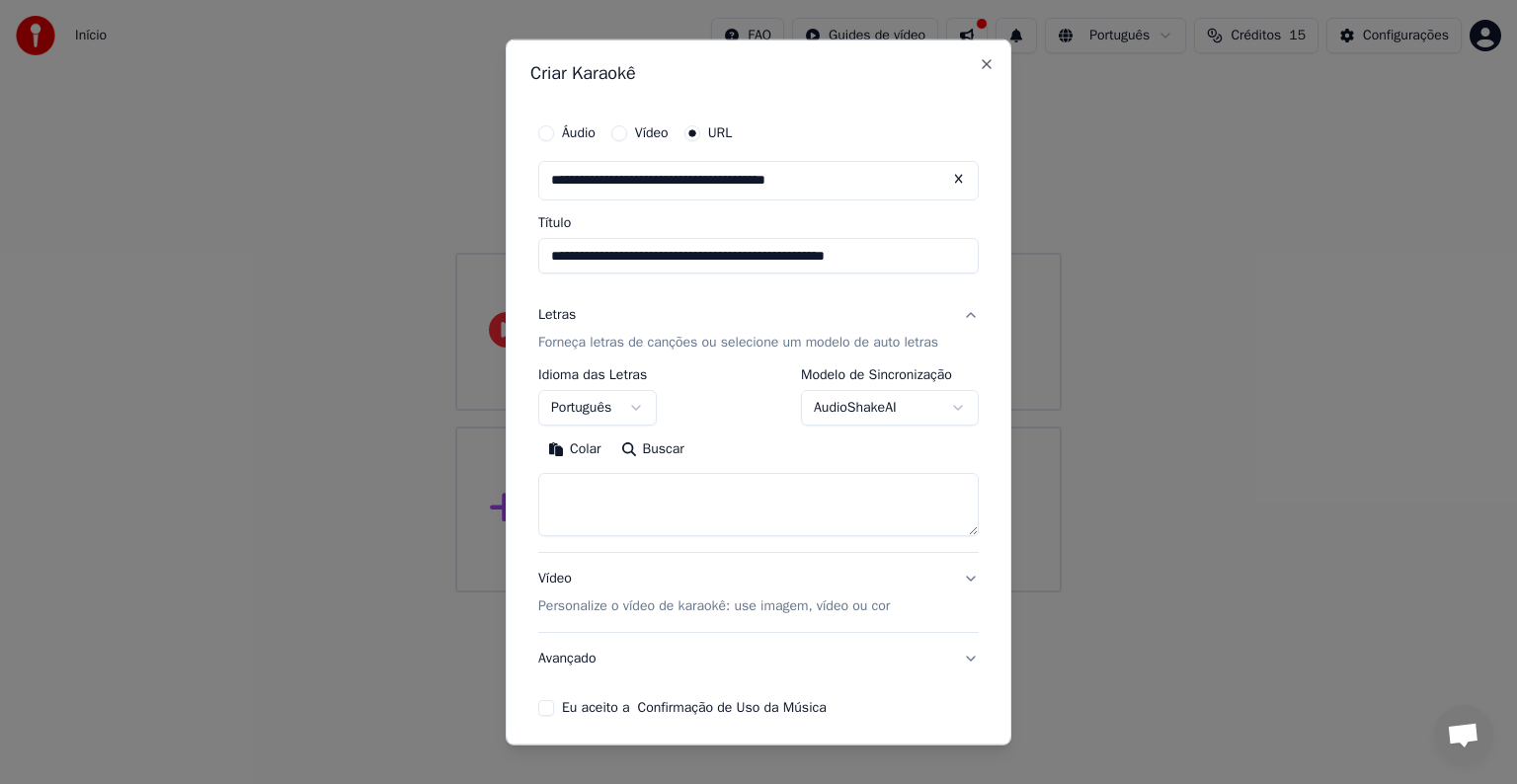 click on "**********" at bounding box center (758, 296) 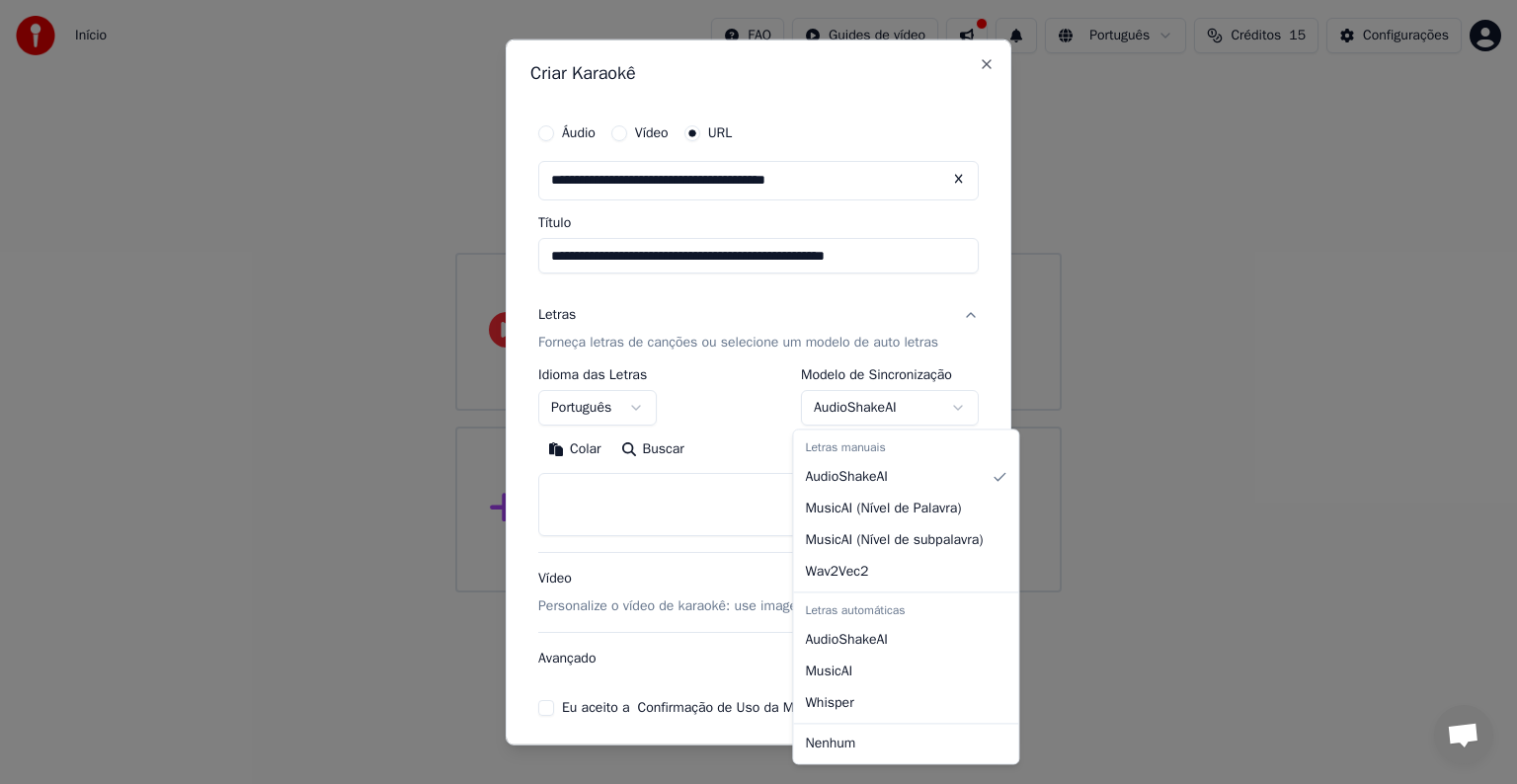 click on "**********" at bounding box center [758, 296] 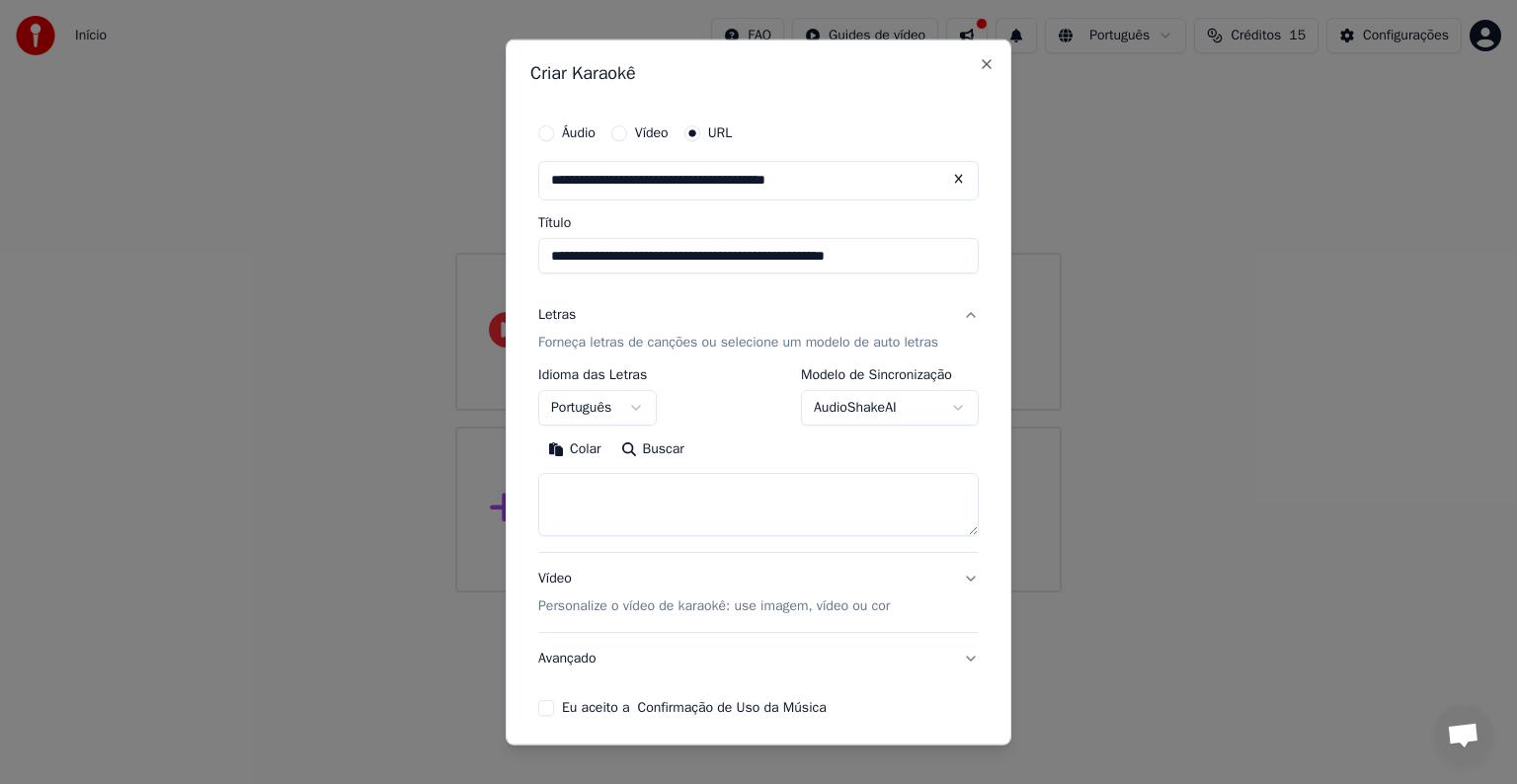 scroll, scrollTop: 77, scrollLeft: 0, axis: vertical 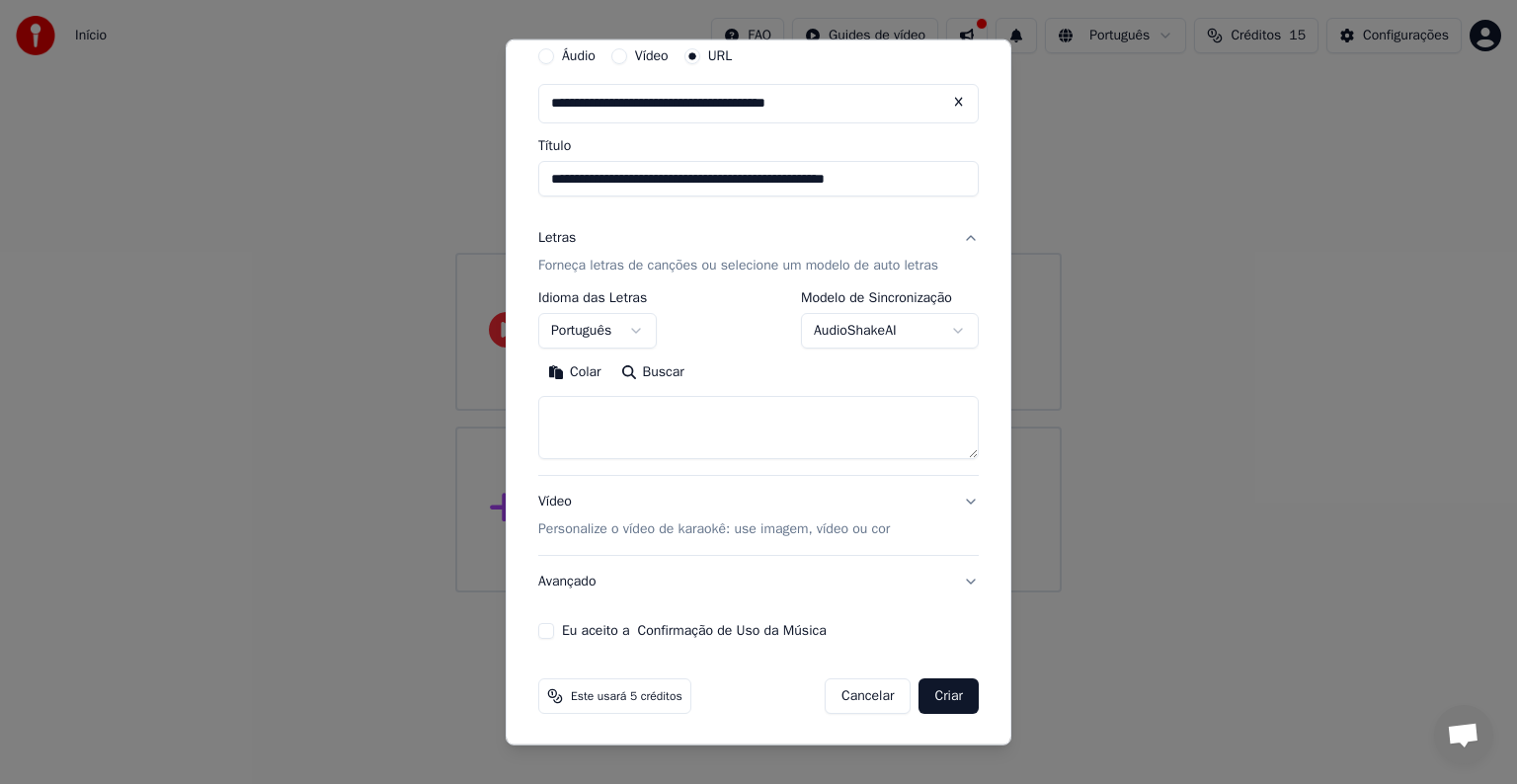 click on "Vídeo Personalize o vídeo de karaokê: use imagem, vídeo ou cor" at bounding box center (758, 515) 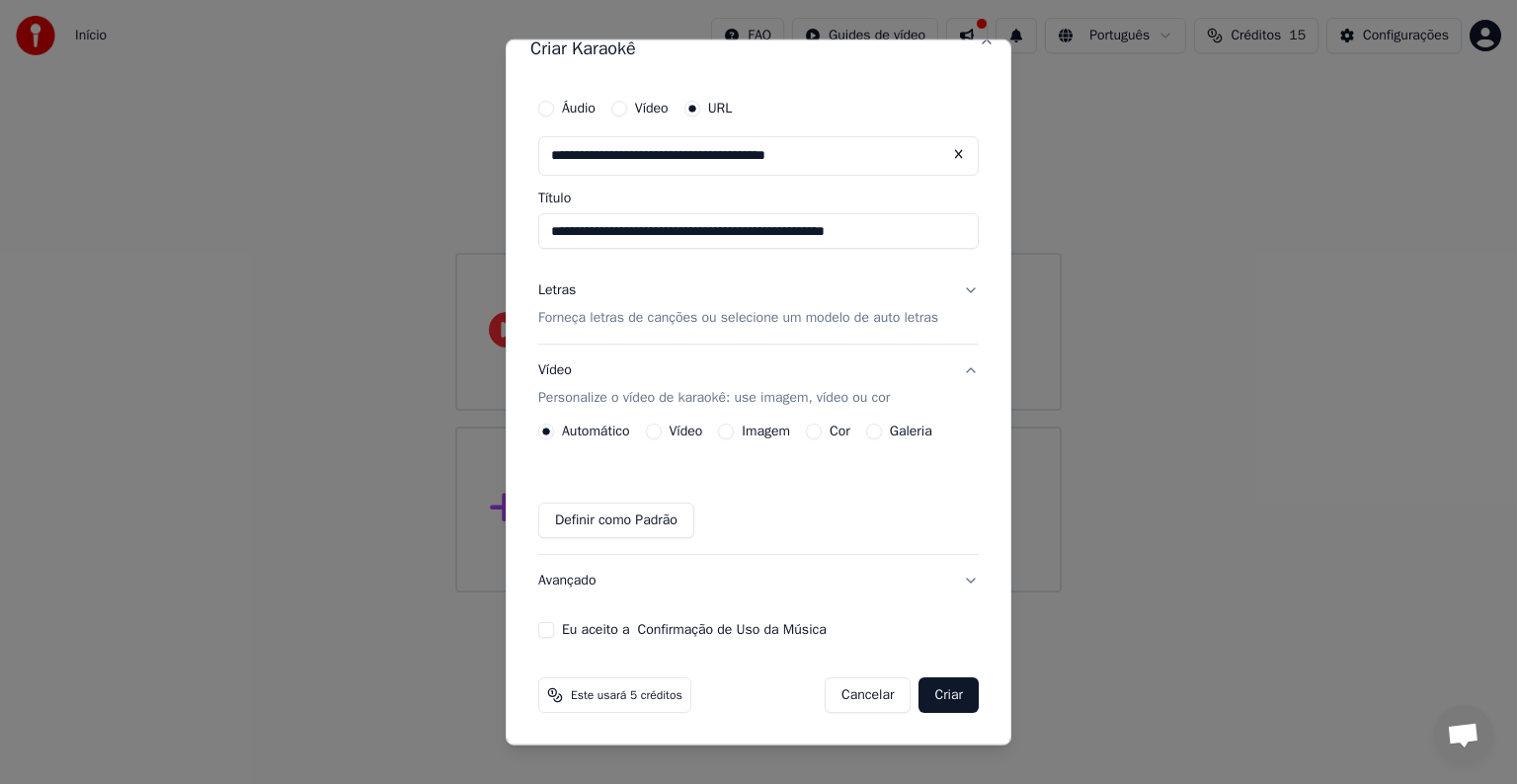 scroll, scrollTop: 24, scrollLeft: 0, axis: vertical 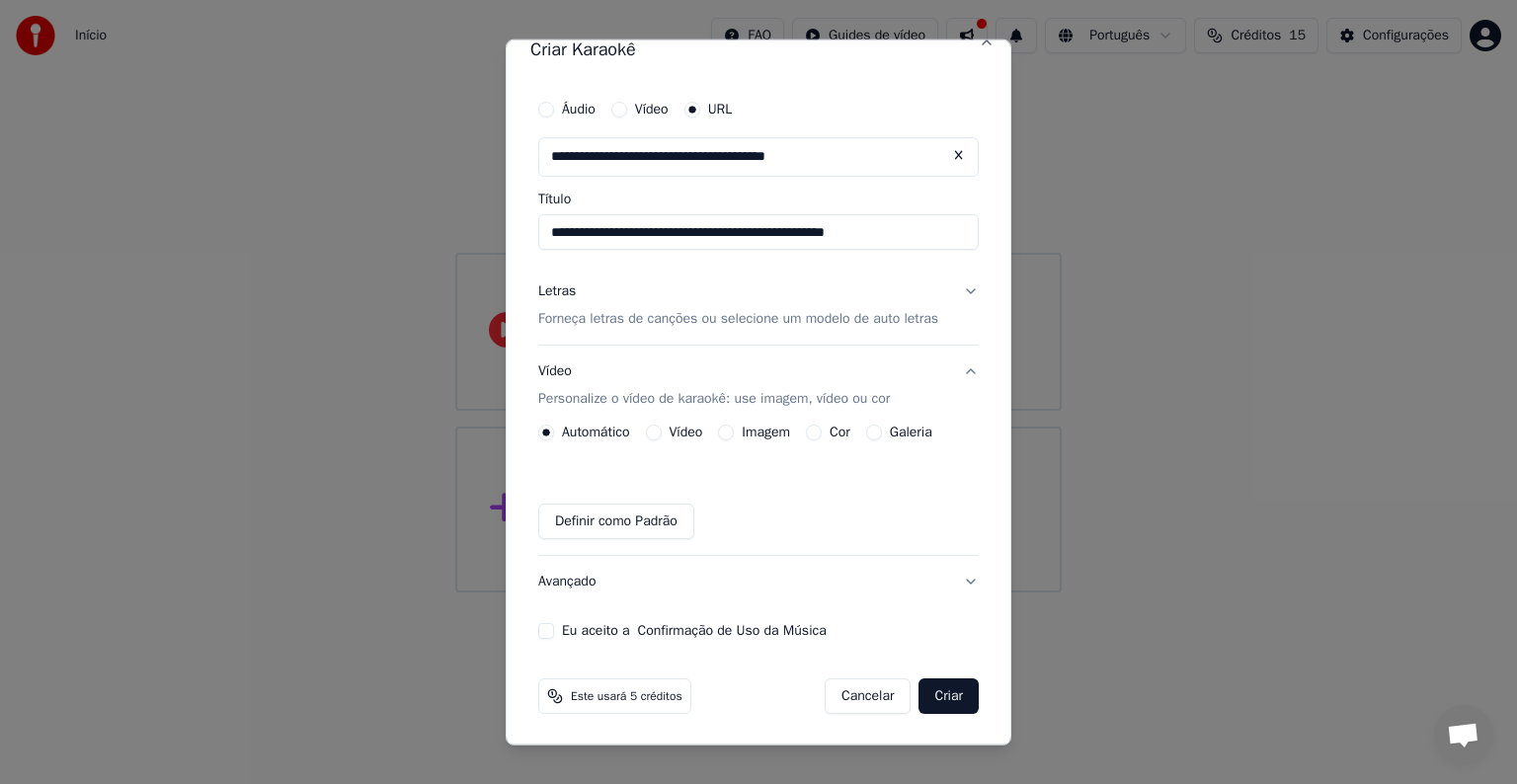 click on "Galeria" at bounding box center (911, 432) 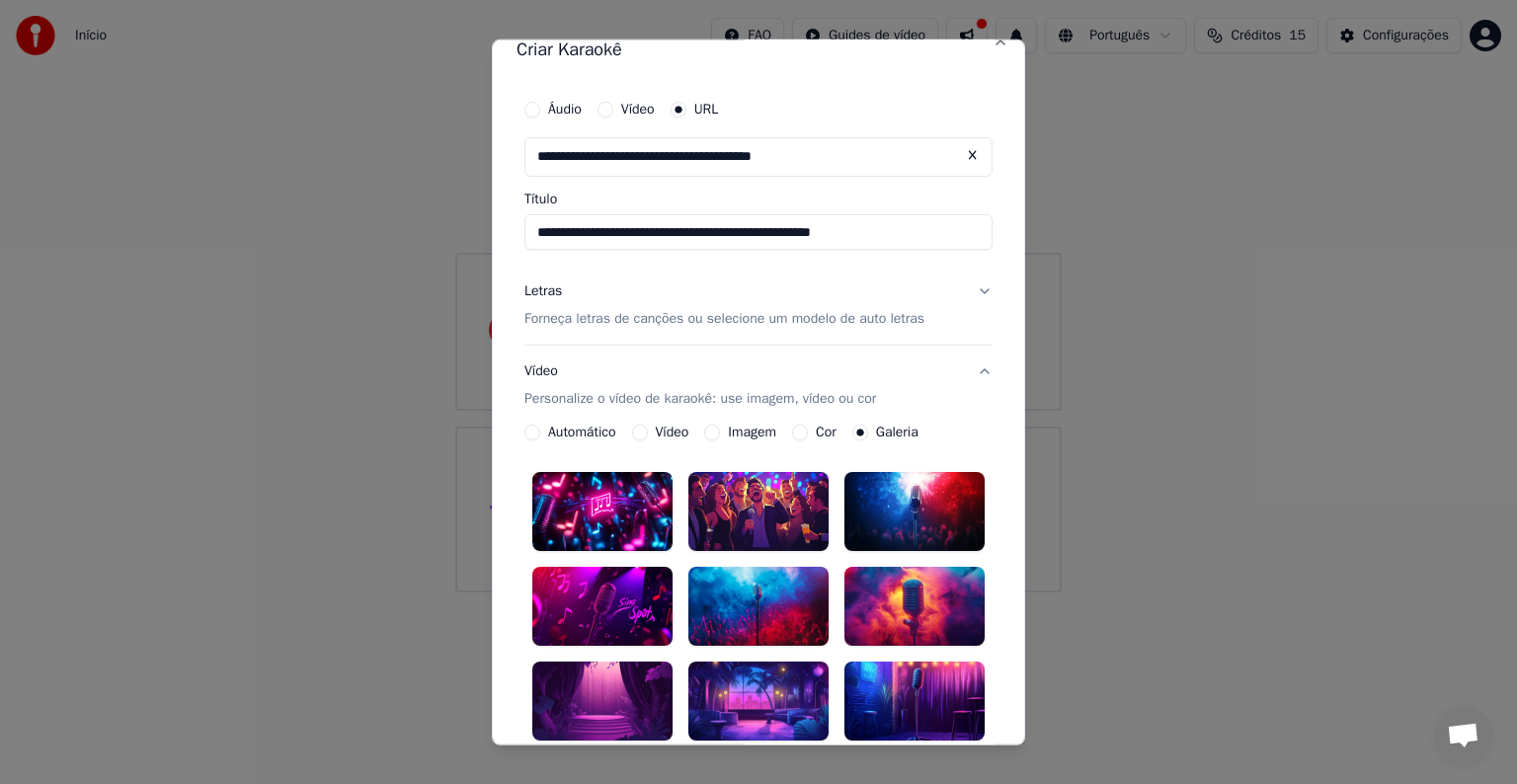 click on "Cor" at bounding box center [814, 432] 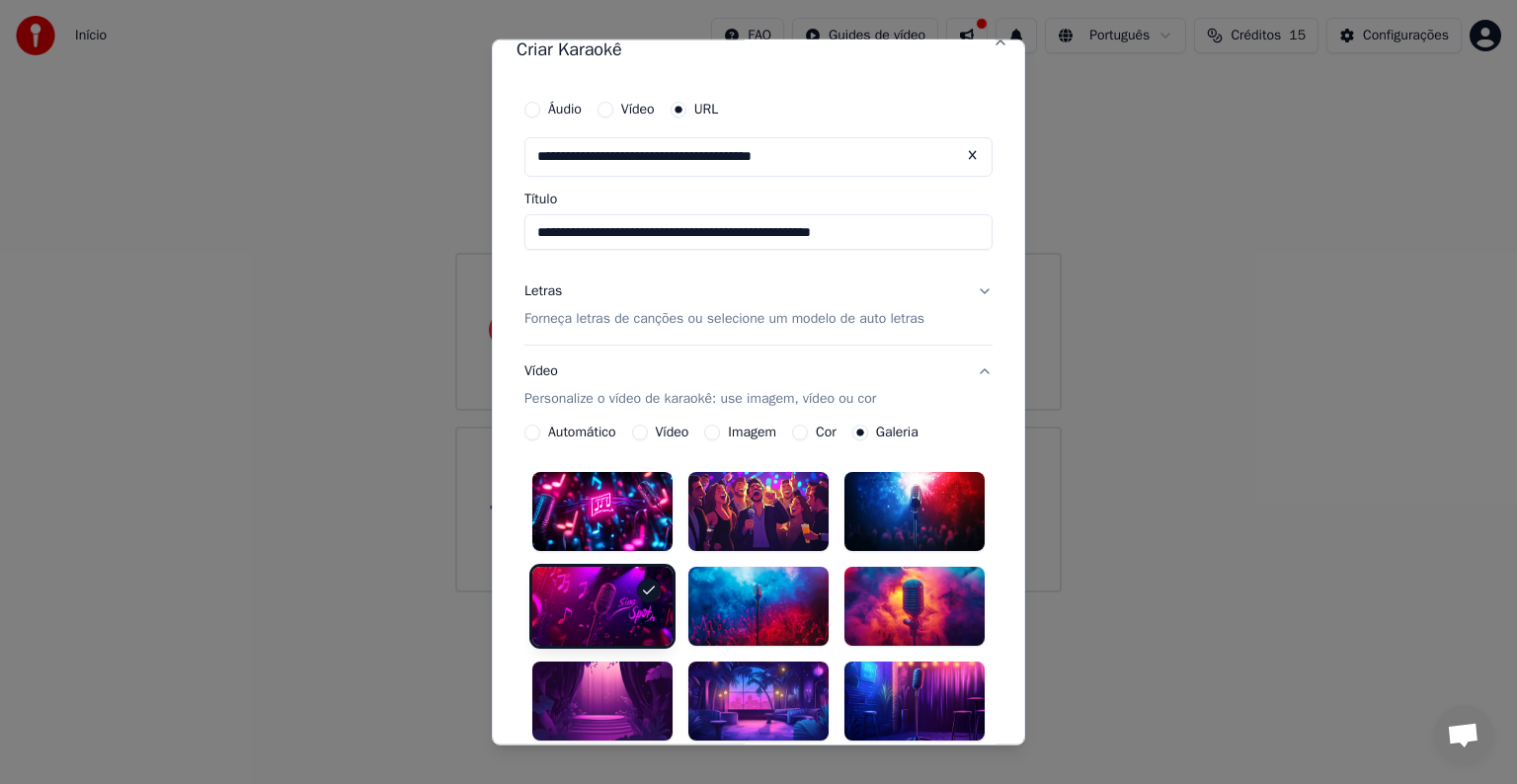 scroll, scrollTop: 221, scrollLeft: 0, axis: vertical 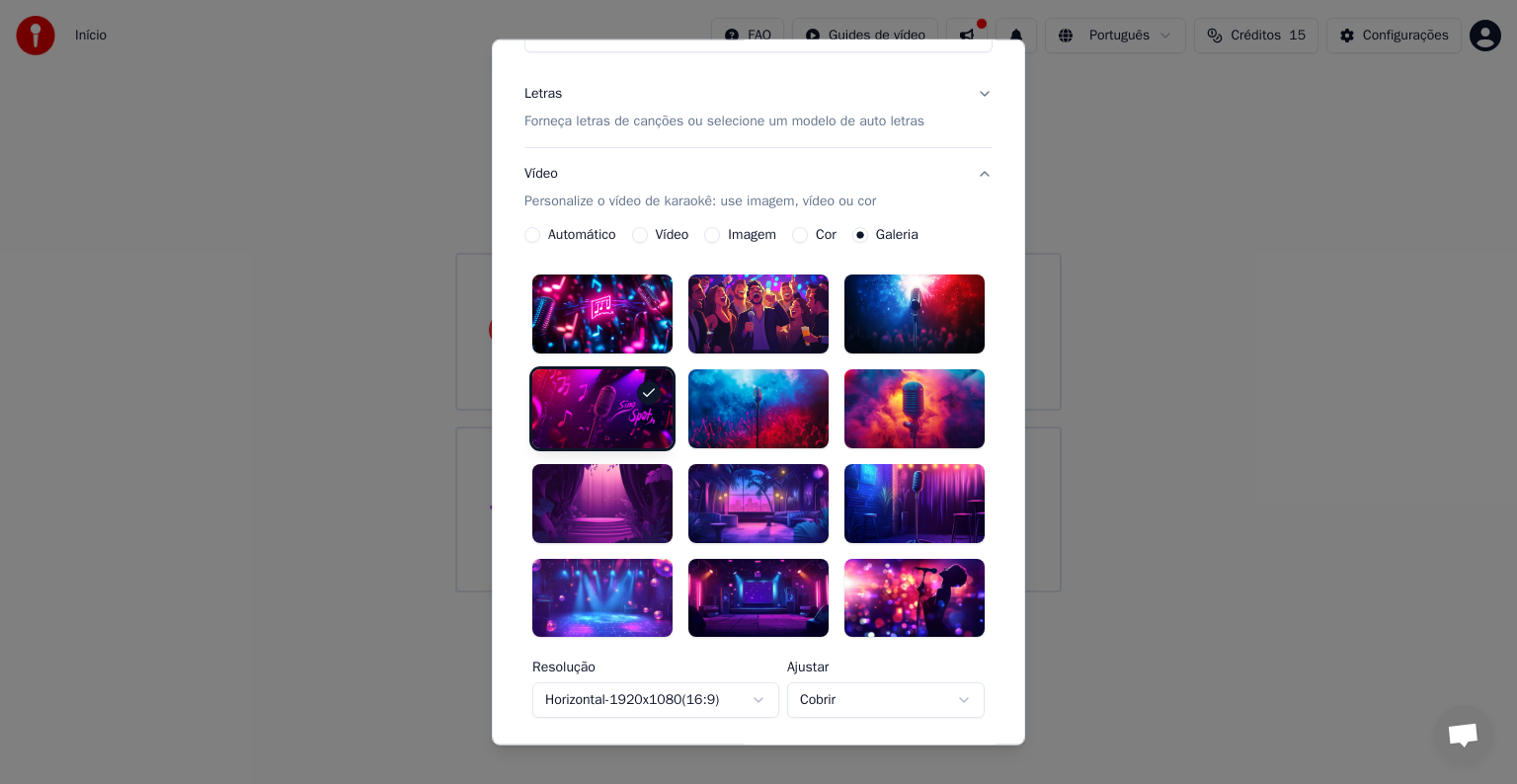 click at bounding box center (915, 597) 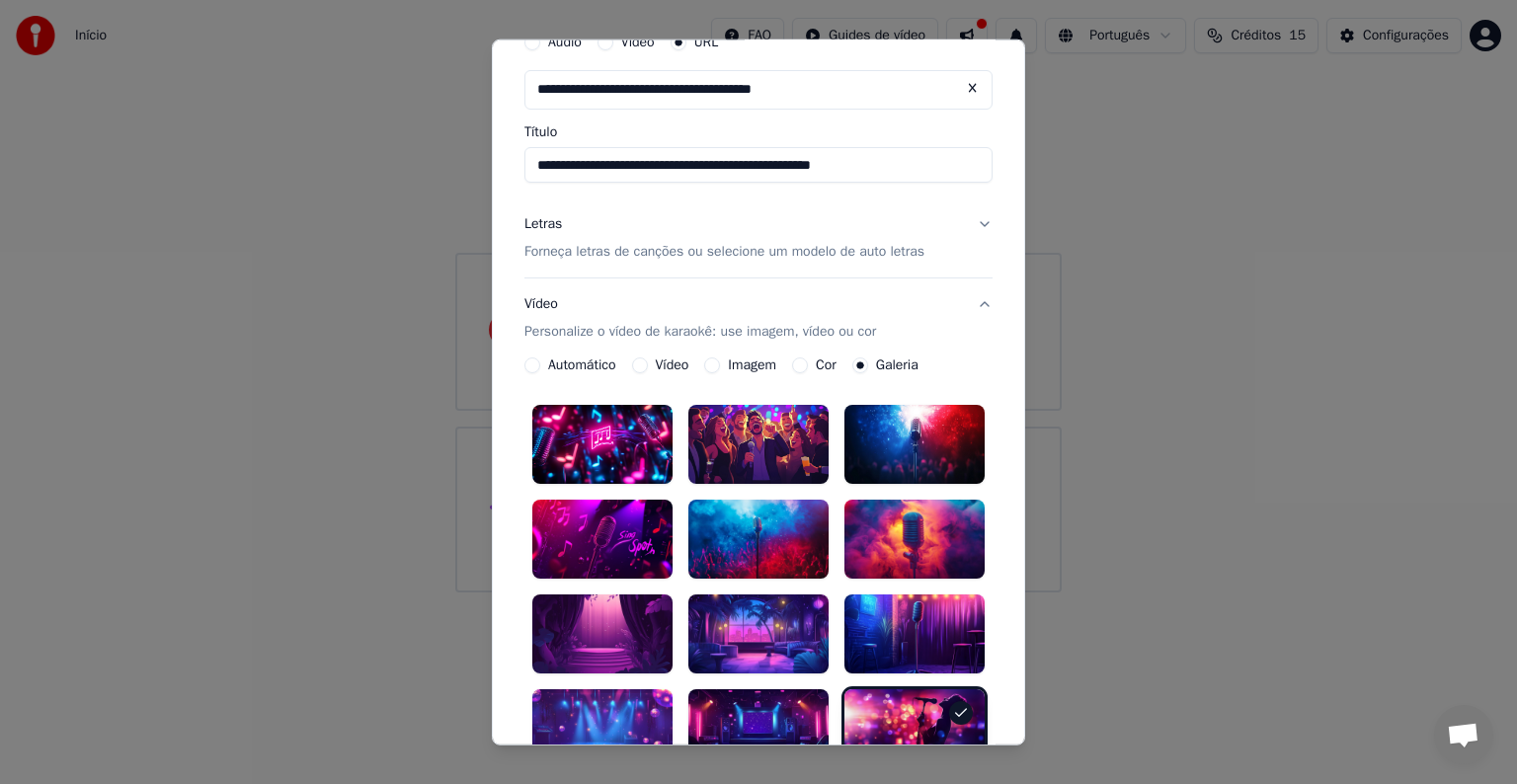 scroll, scrollTop: 0, scrollLeft: 0, axis: both 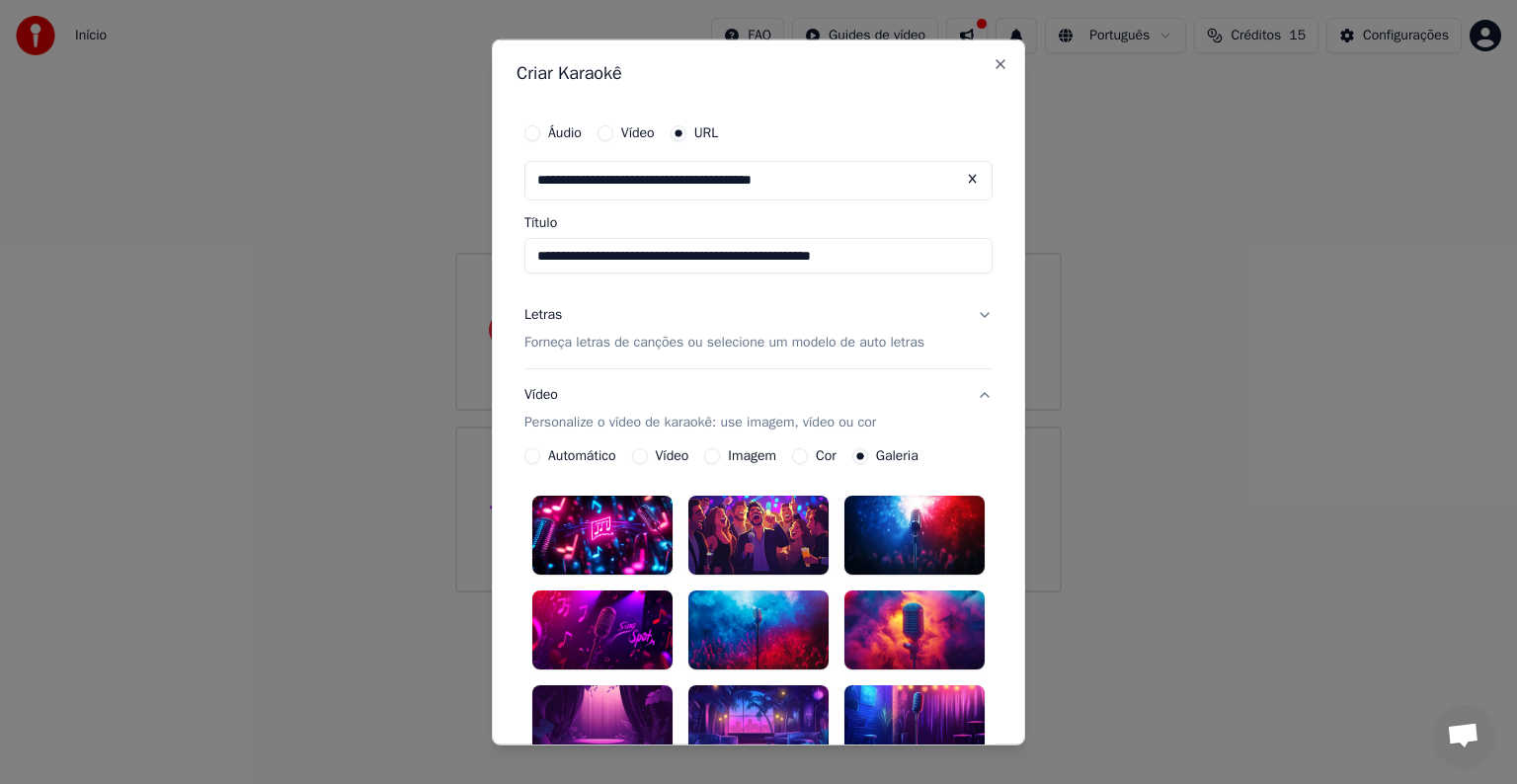 click on "Letras Forneça letras de canções ou selecione um modelo de auto letras" at bounding box center (758, 329) 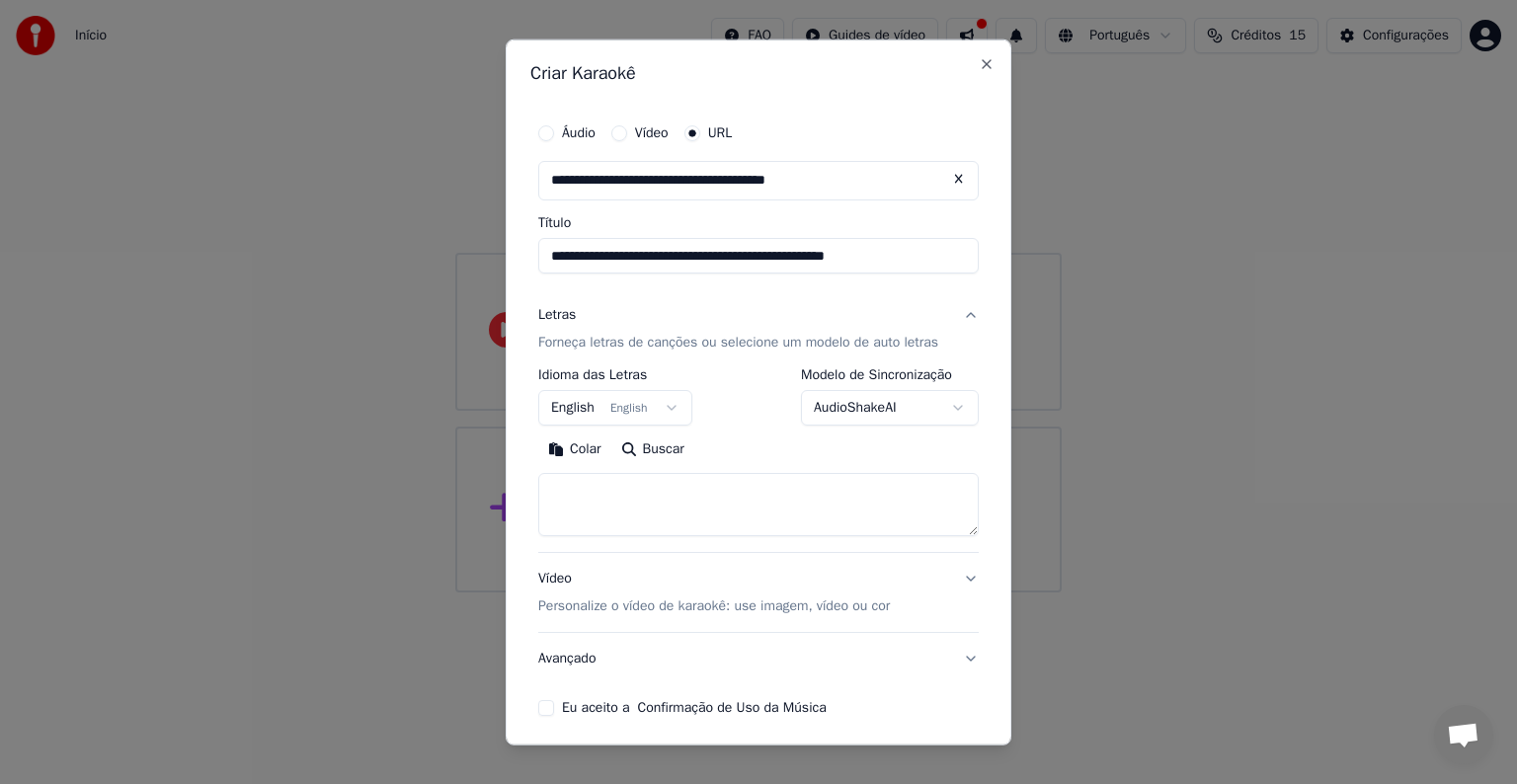 click on "Buscar" at bounding box center (653, 449) 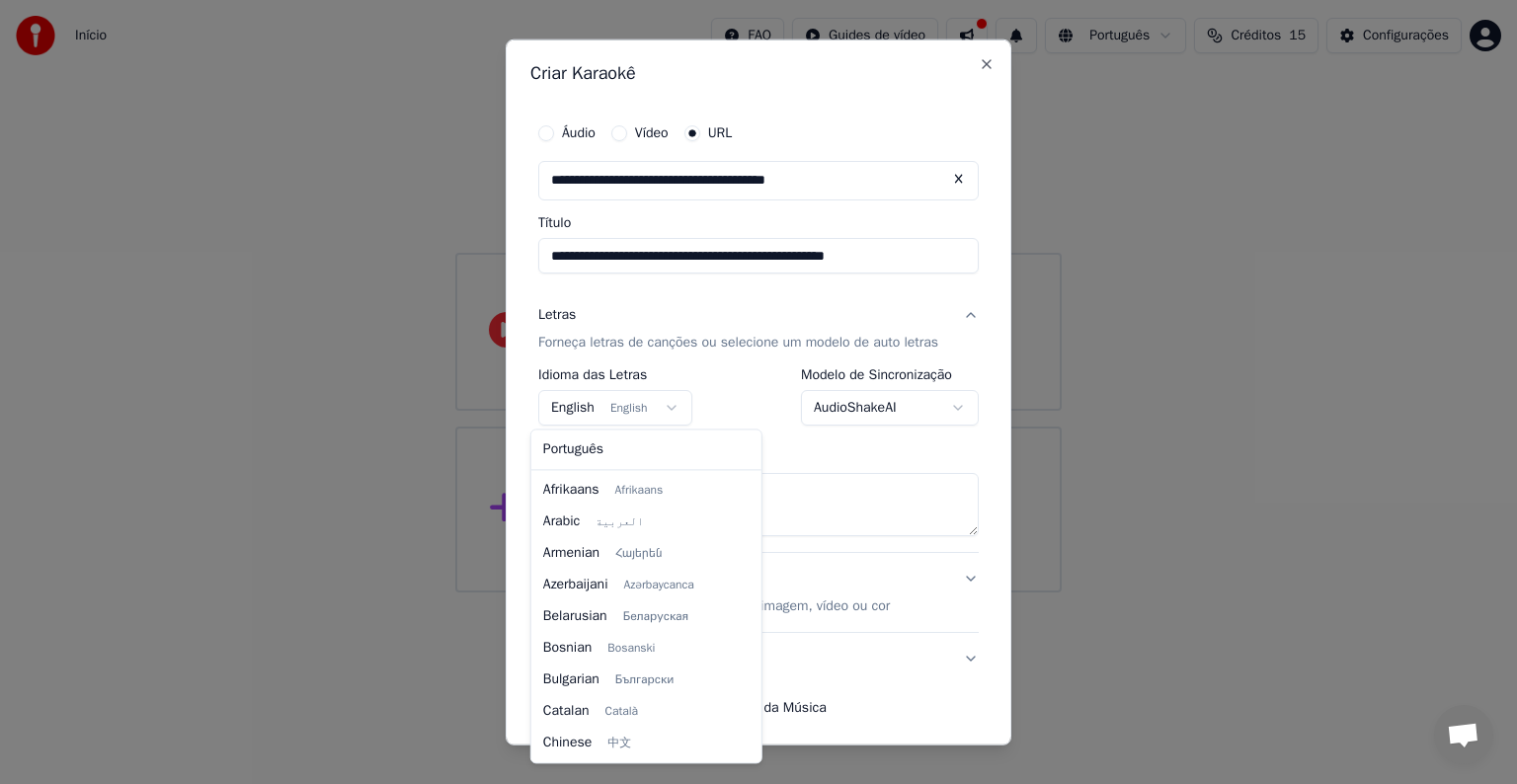 scroll, scrollTop: 158, scrollLeft: 0, axis: vertical 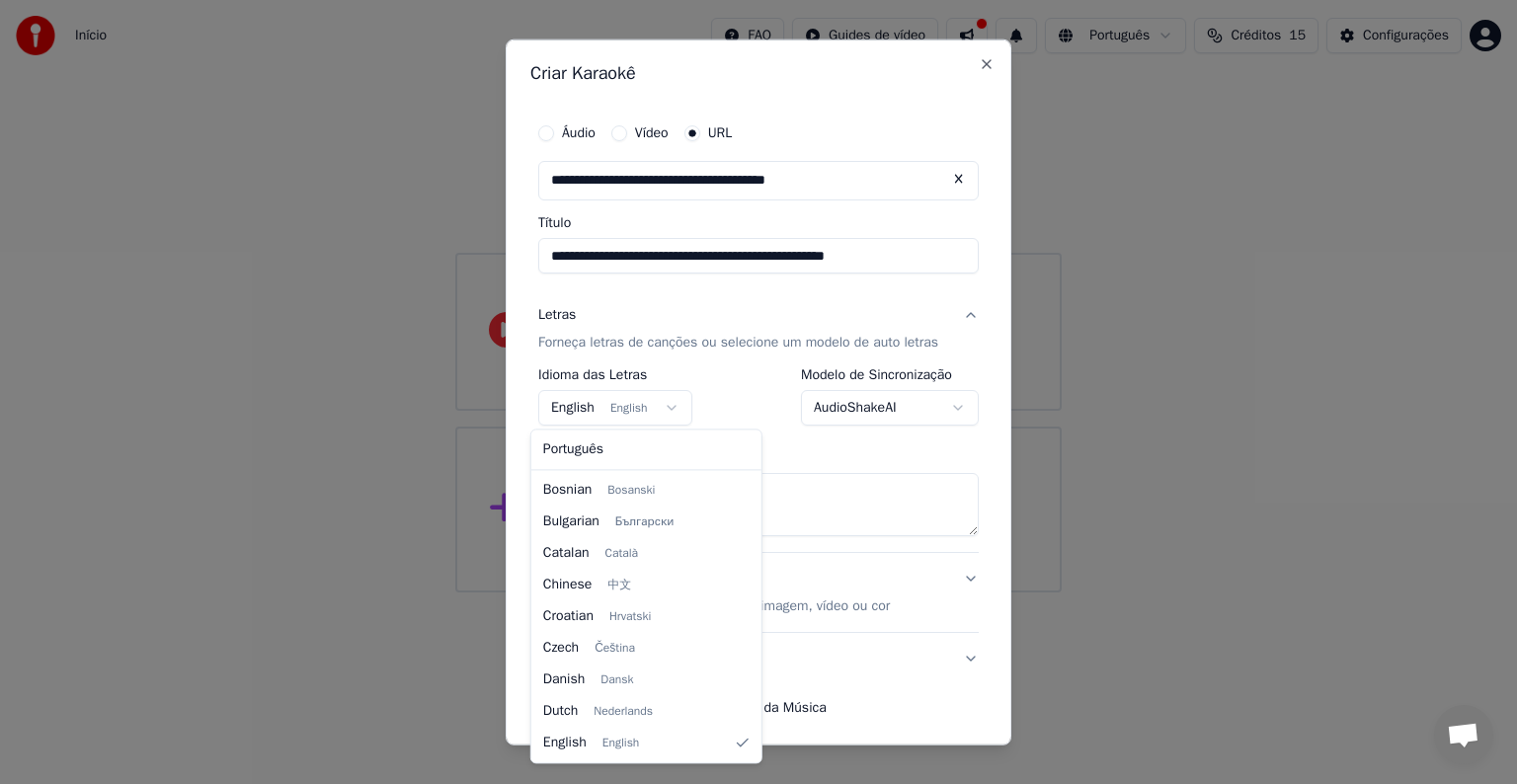 select on "**" 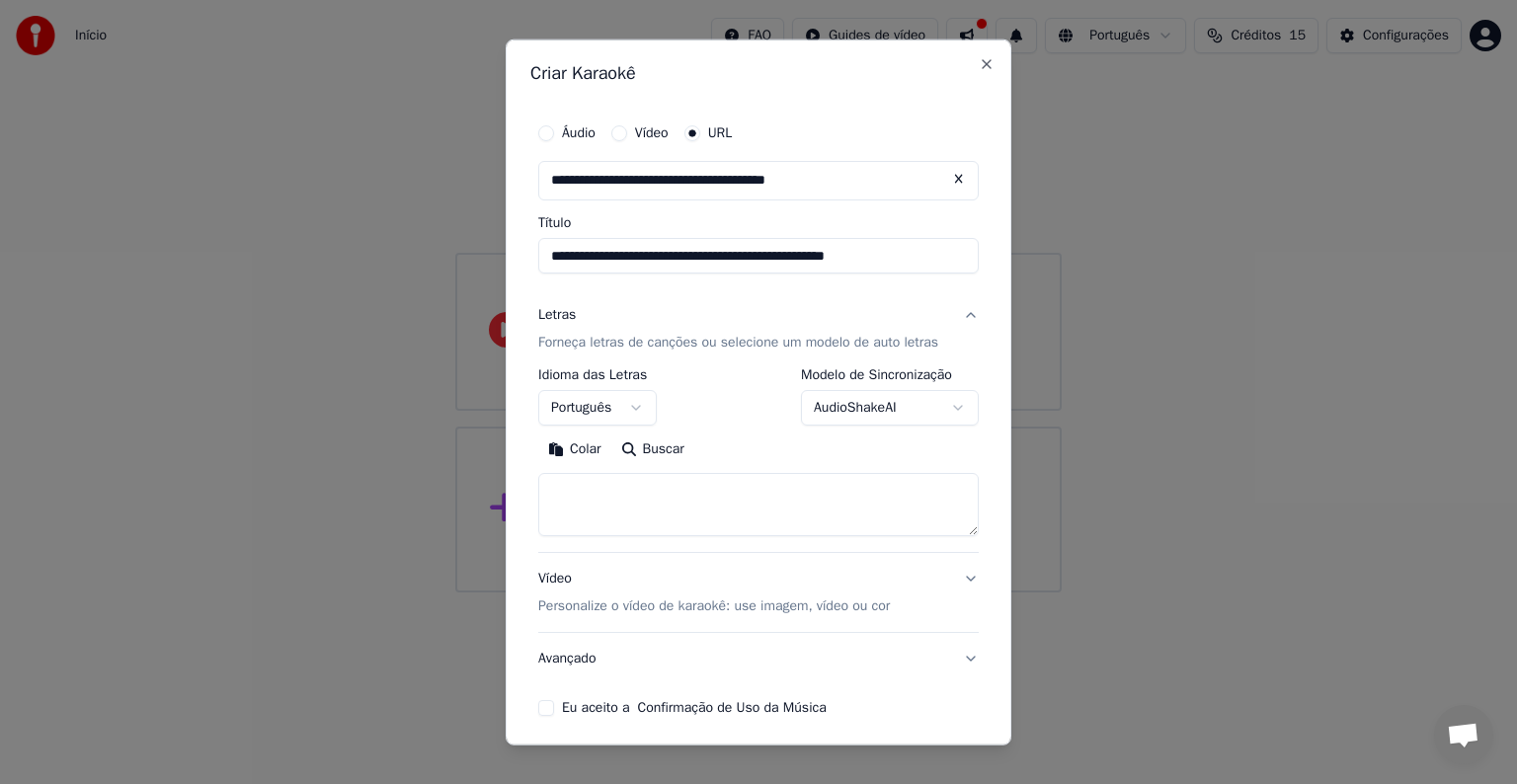 click on "Buscar" at bounding box center [653, 449] 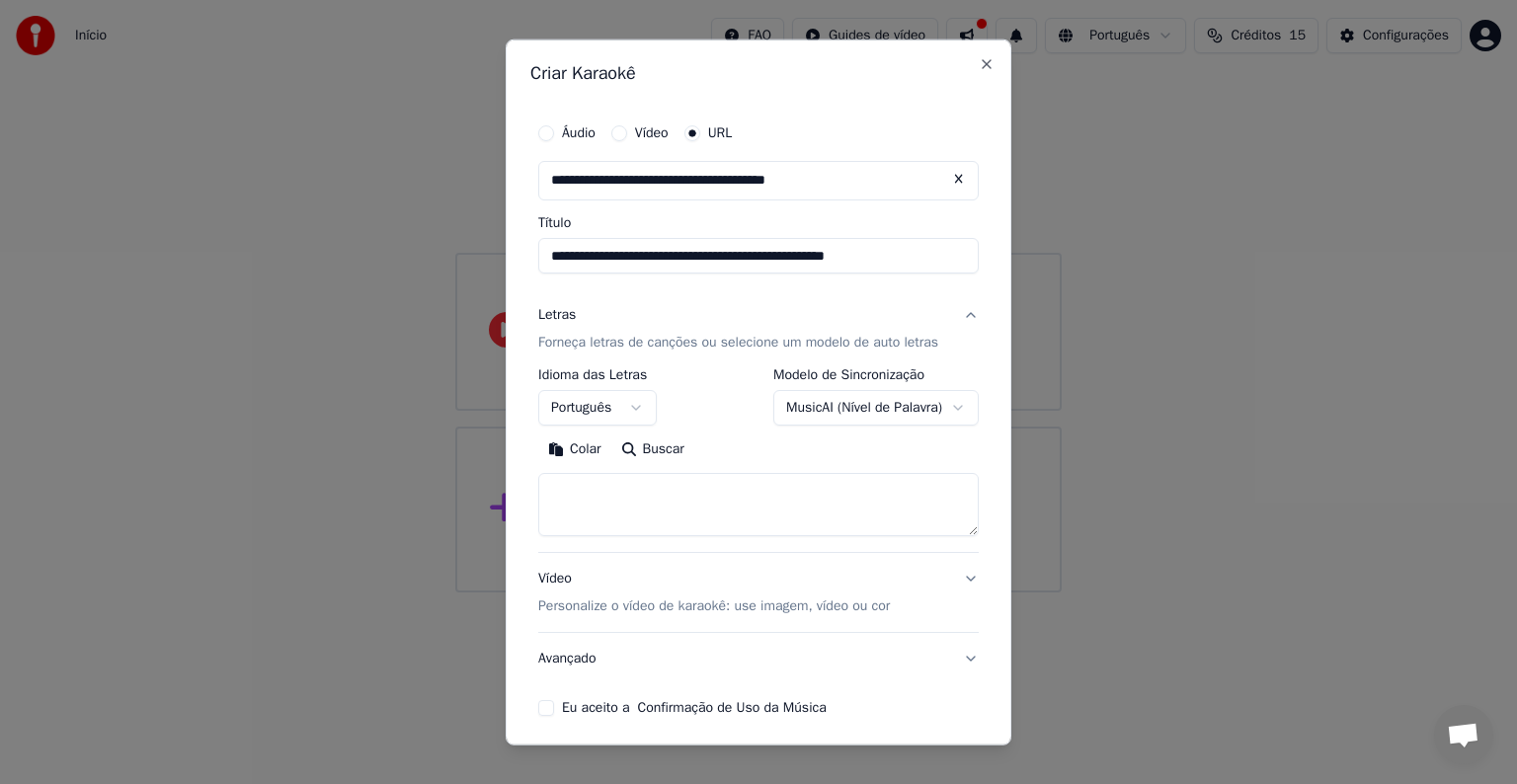 click on "Buscar" at bounding box center [653, 449] 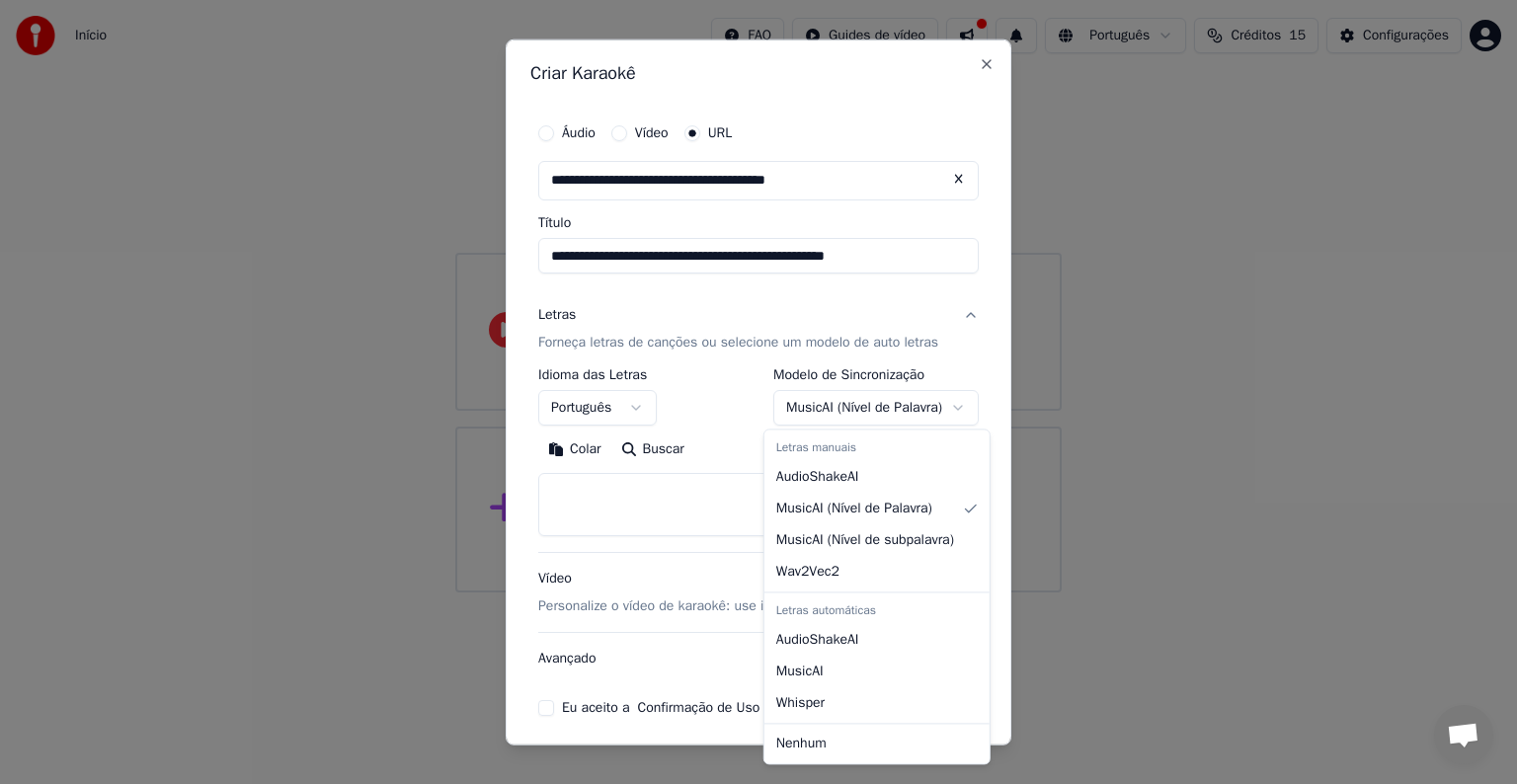 click on "**********" at bounding box center (758, 296) 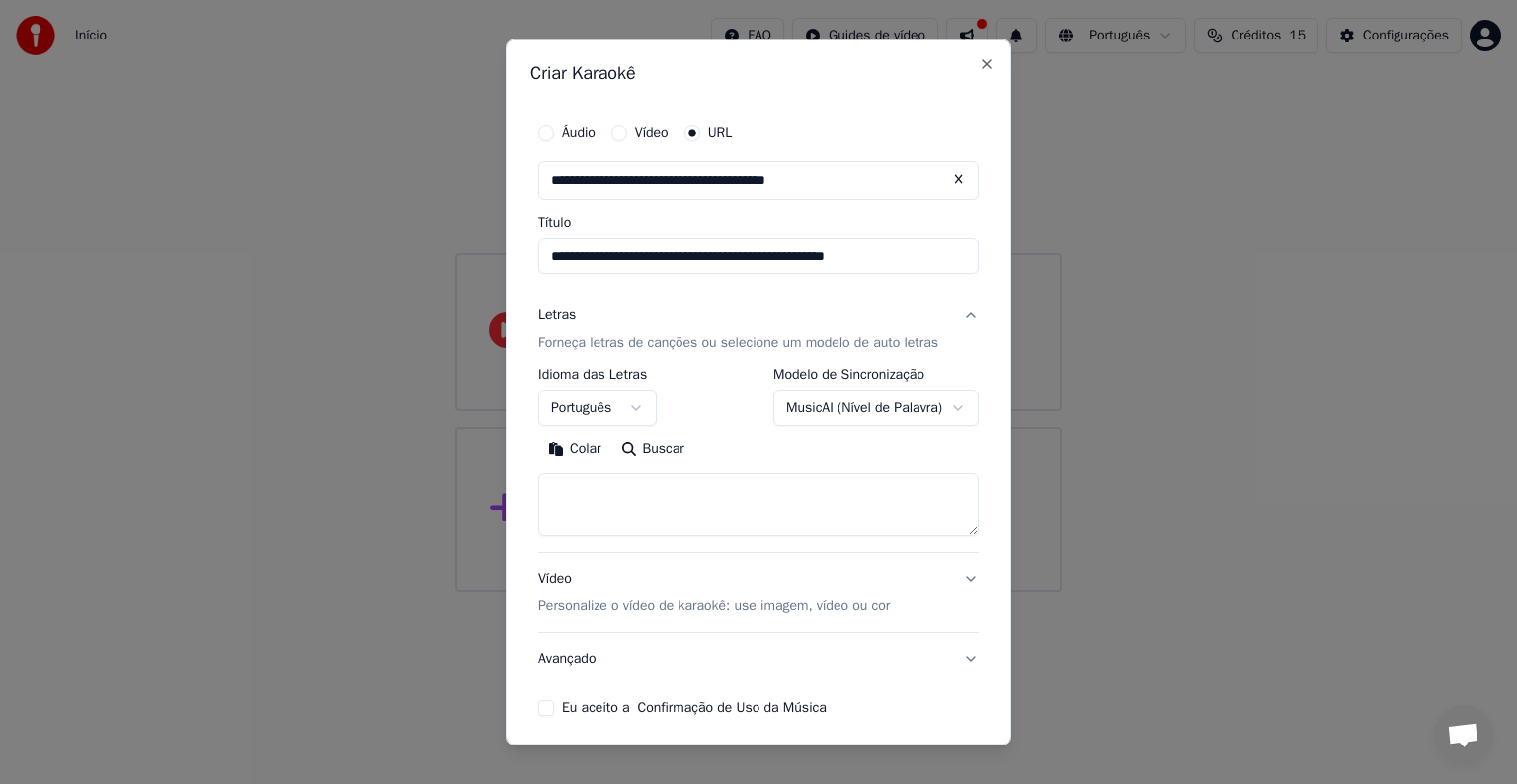 click on "**********" at bounding box center (758, 296) 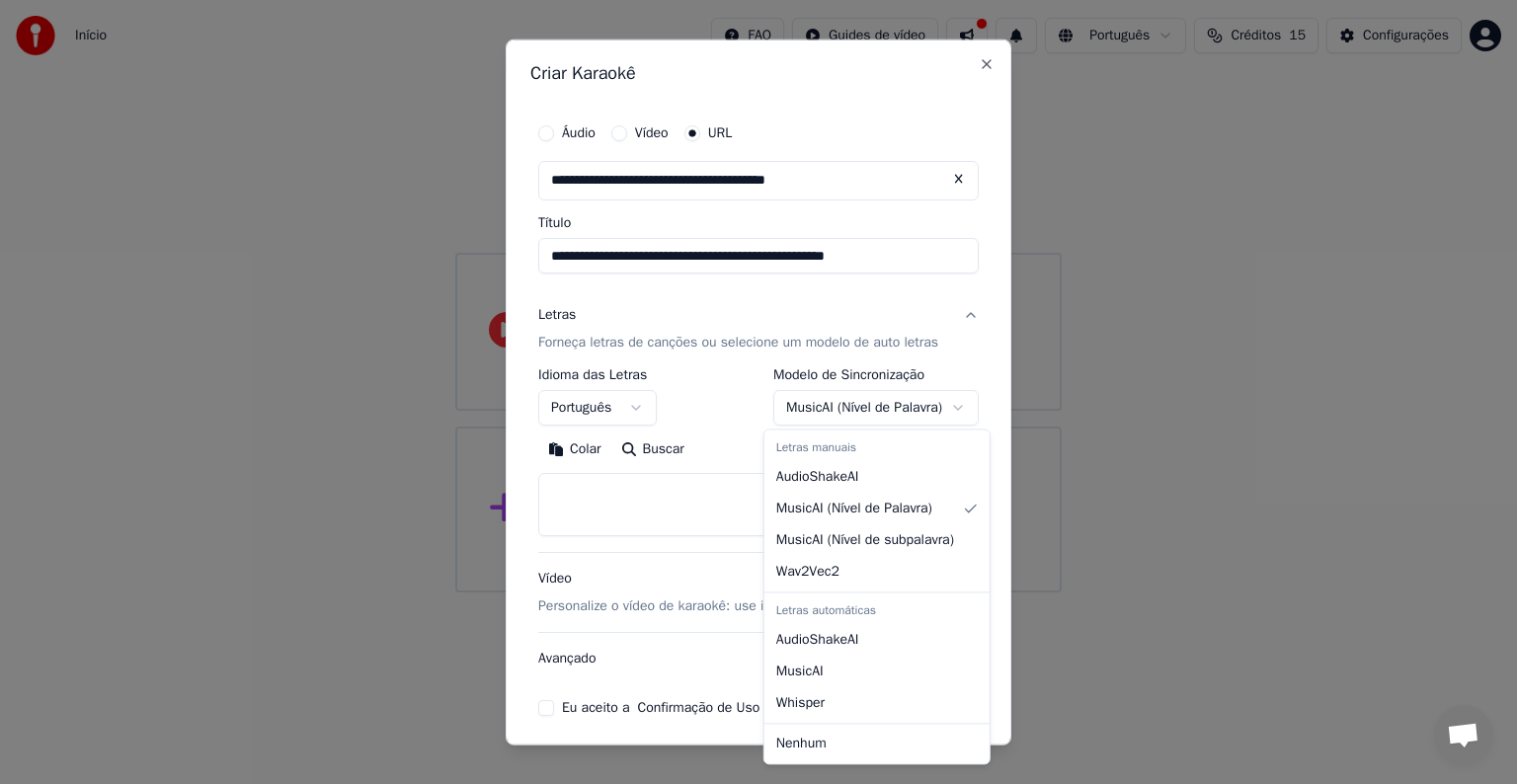 select on "**********" 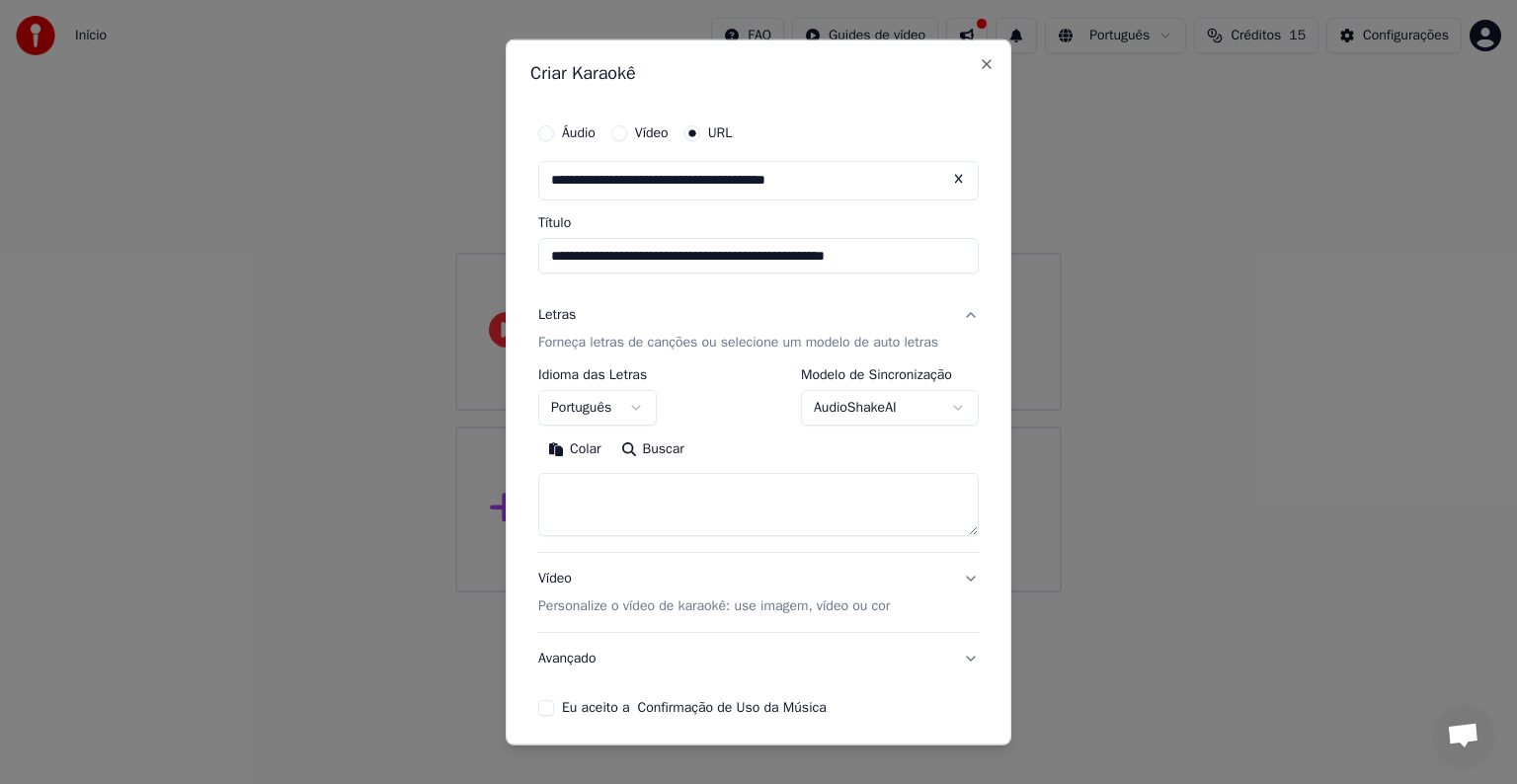 click at bounding box center (758, 505) 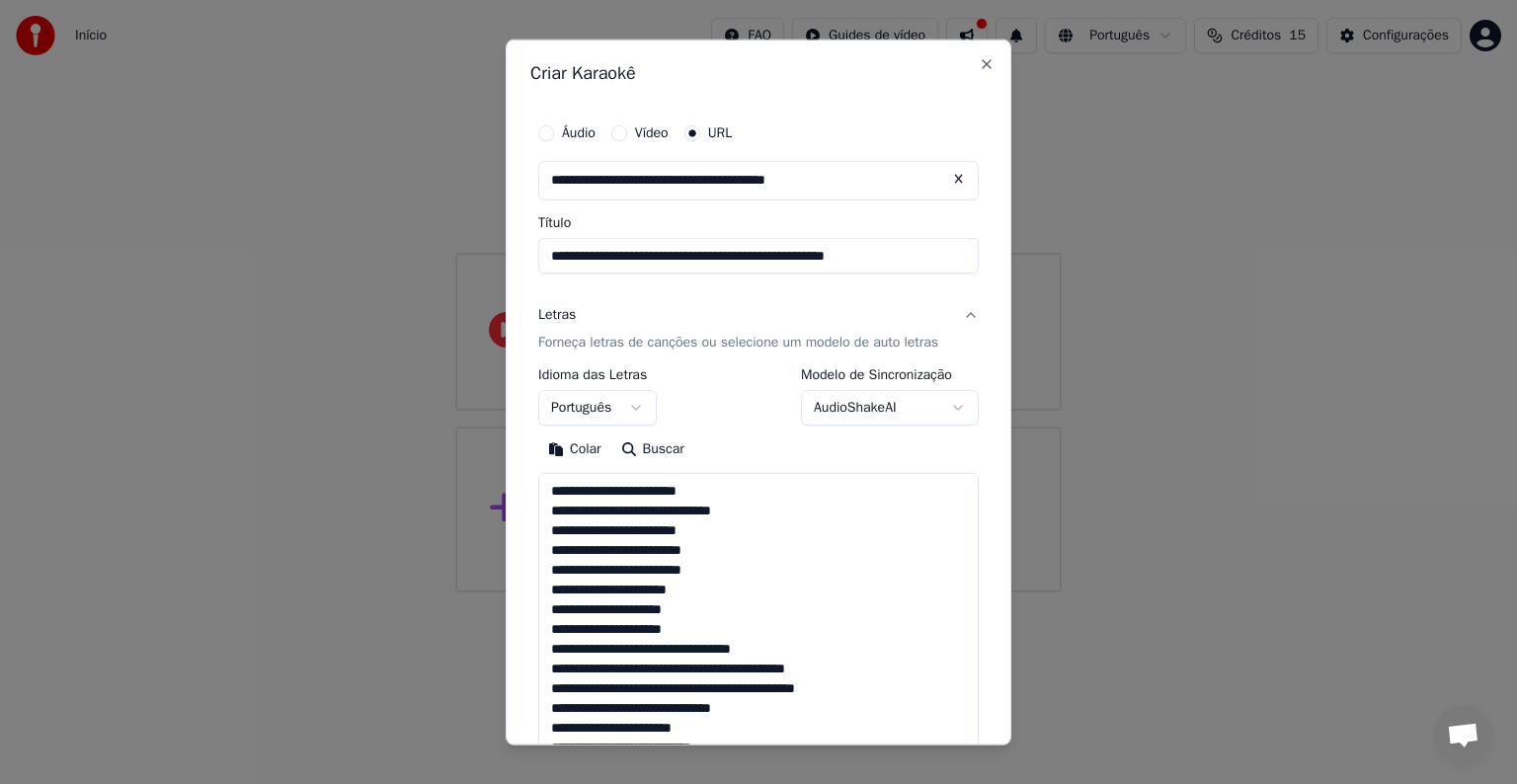scroll, scrollTop: 814, scrollLeft: 0, axis: vertical 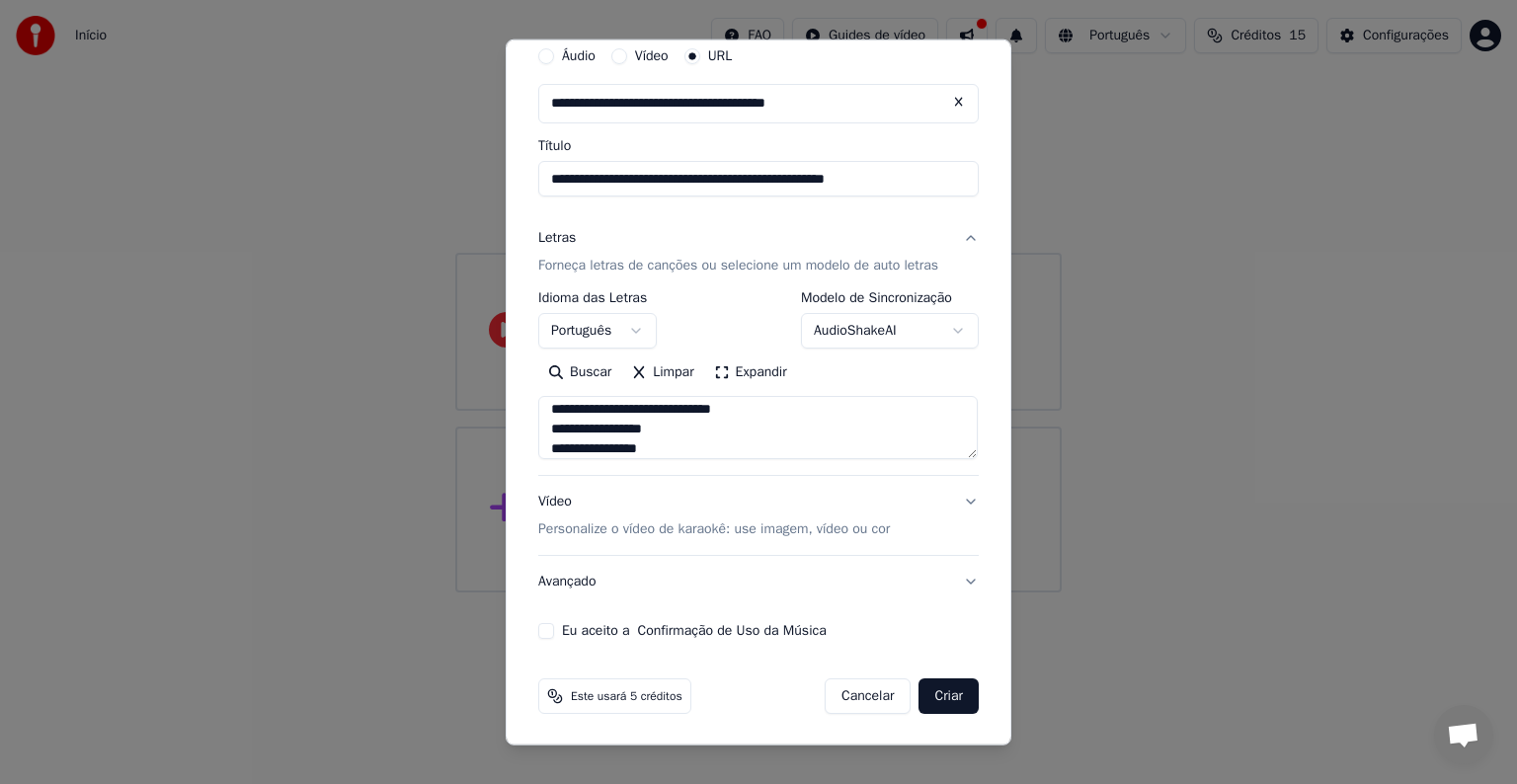 type on "**********" 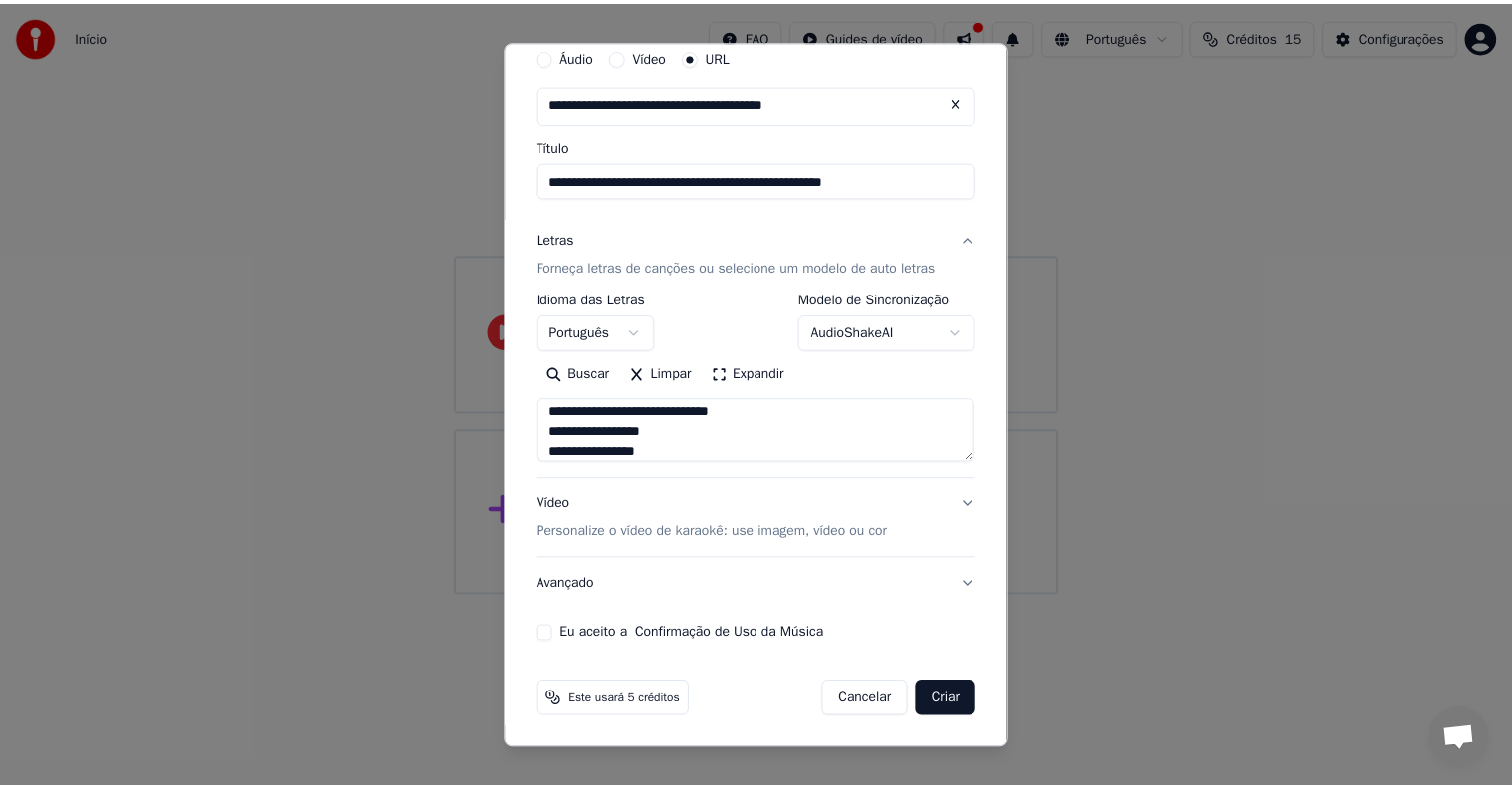 scroll, scrollTop: 0, scrollLeft: 0, axis: both 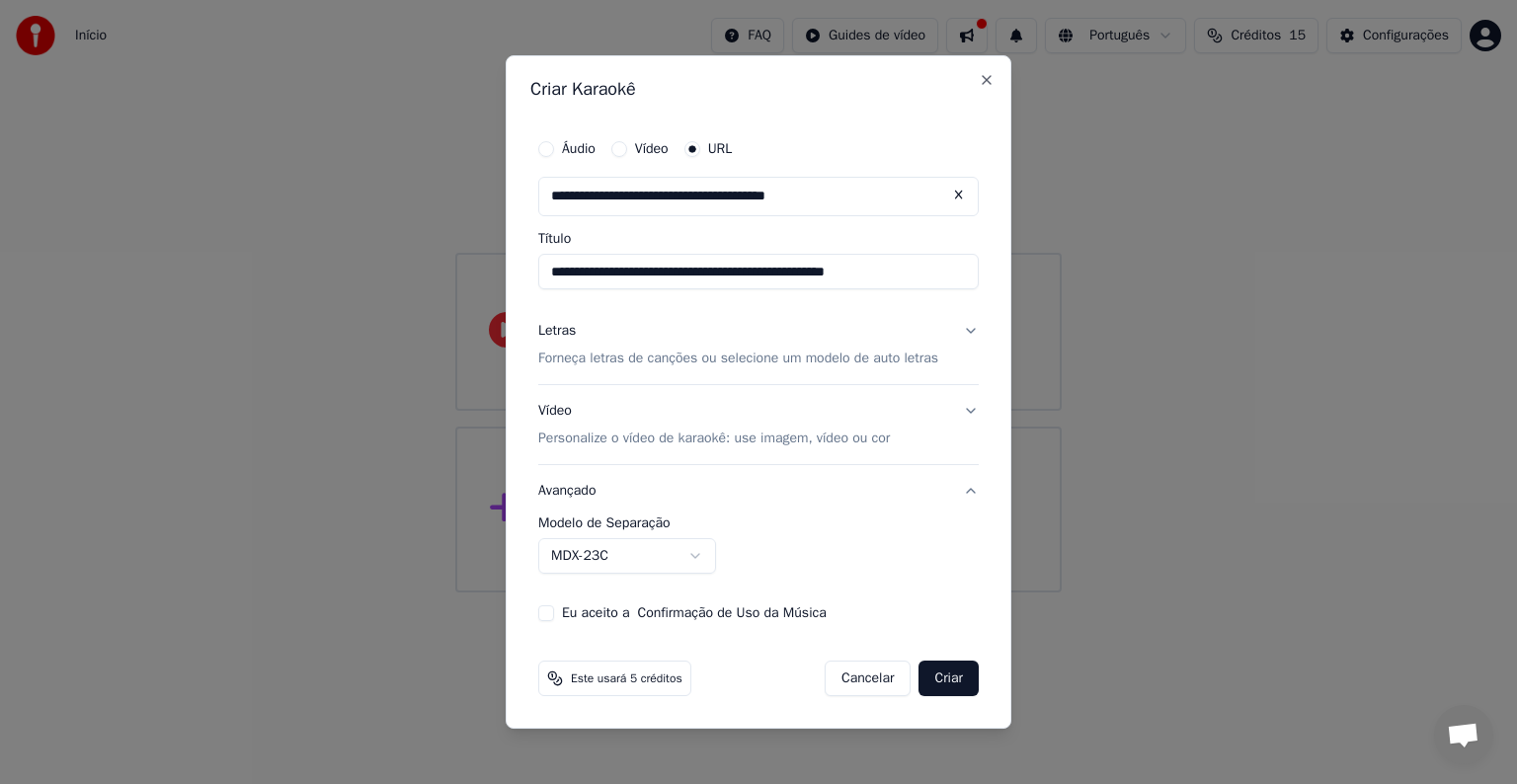 click on "Eu aceito a   Confirmação de Uso da Música" at bounding box center [546, 613] 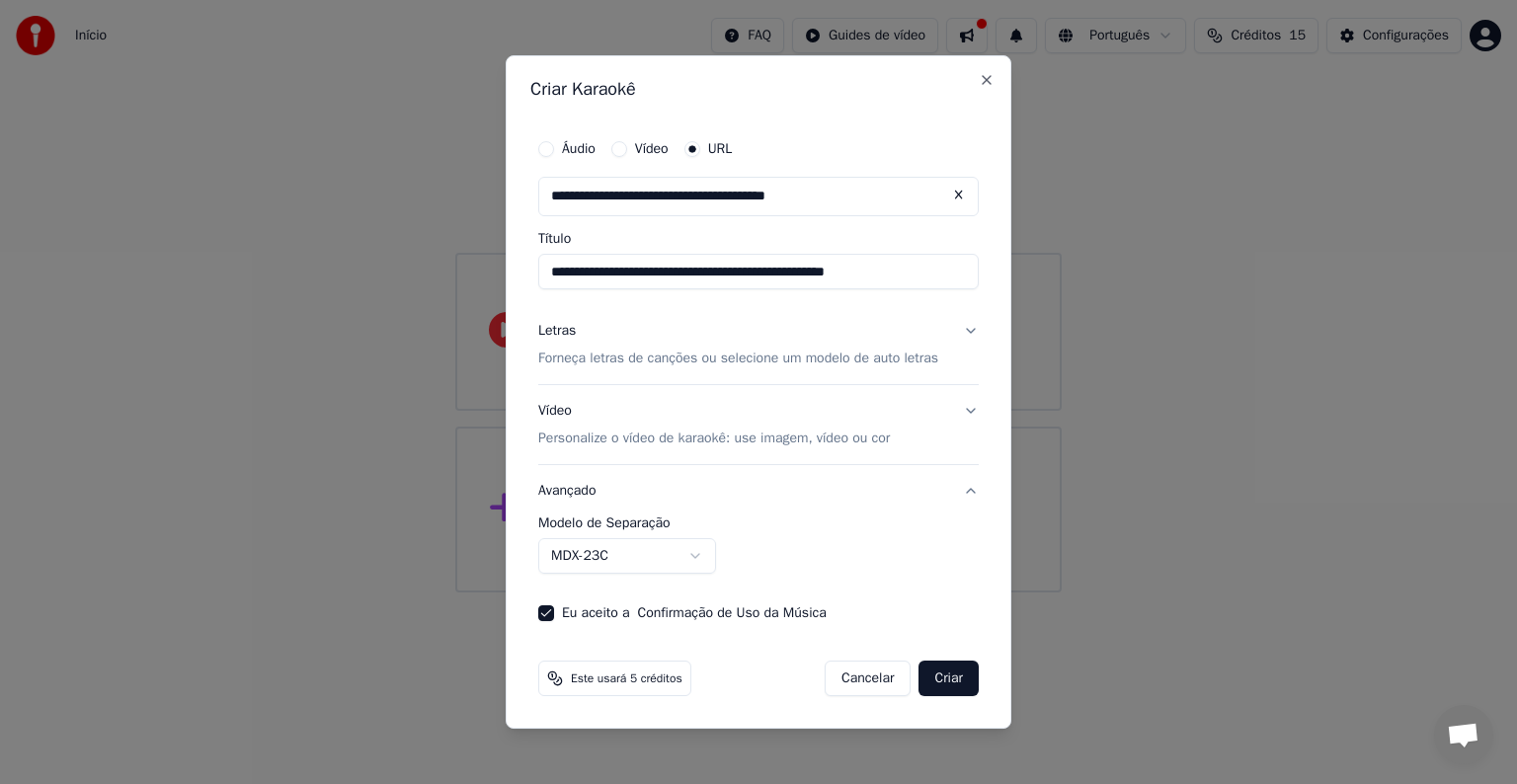 click on "Criar" at bounding box center (948, 678) 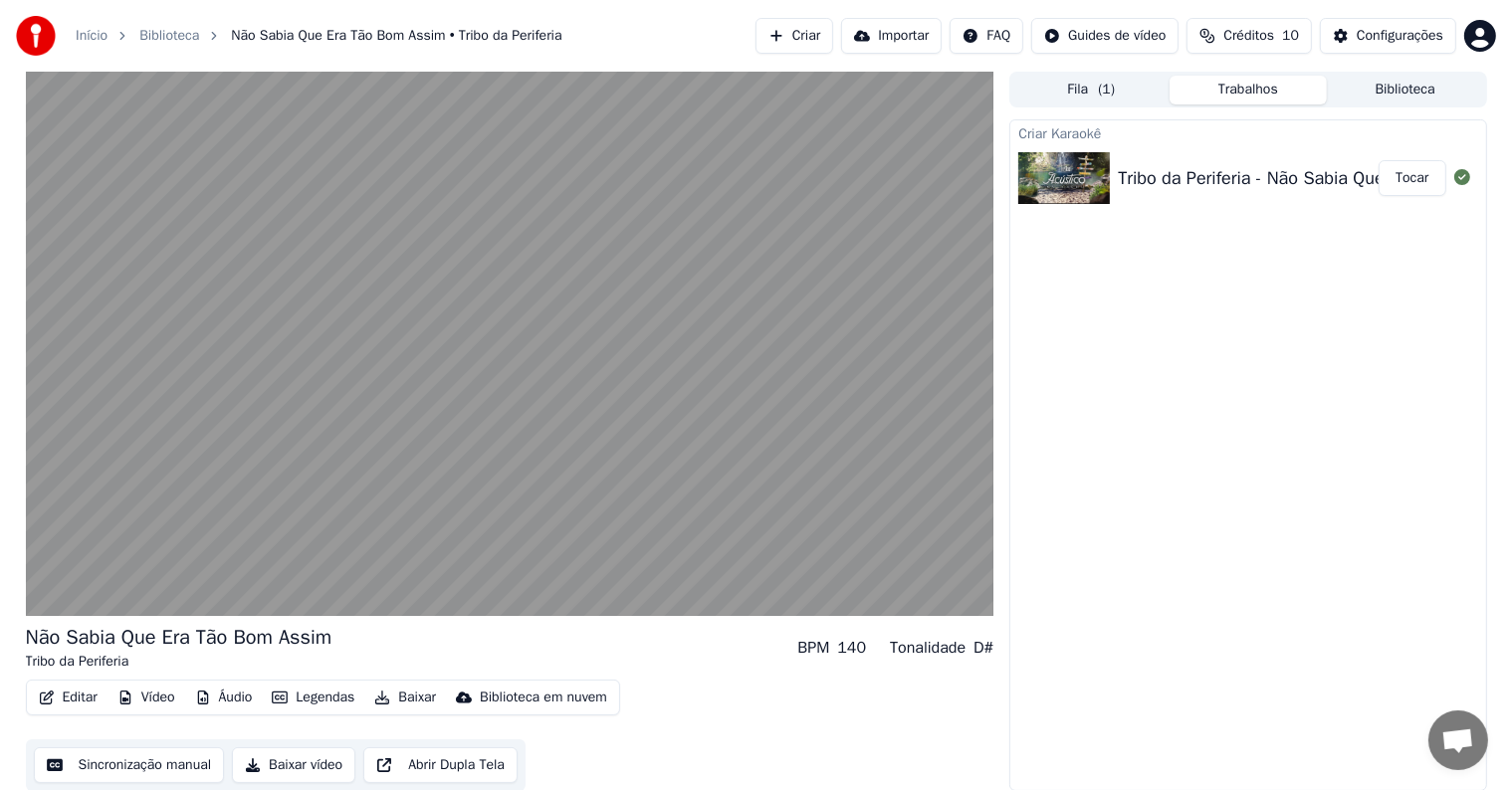 click on "Criar Karaokê Tribo da Periferia - Não Sabia Que Era Tão Bom Assim 🍃 Tocar" at bounding box center (1247, 455) 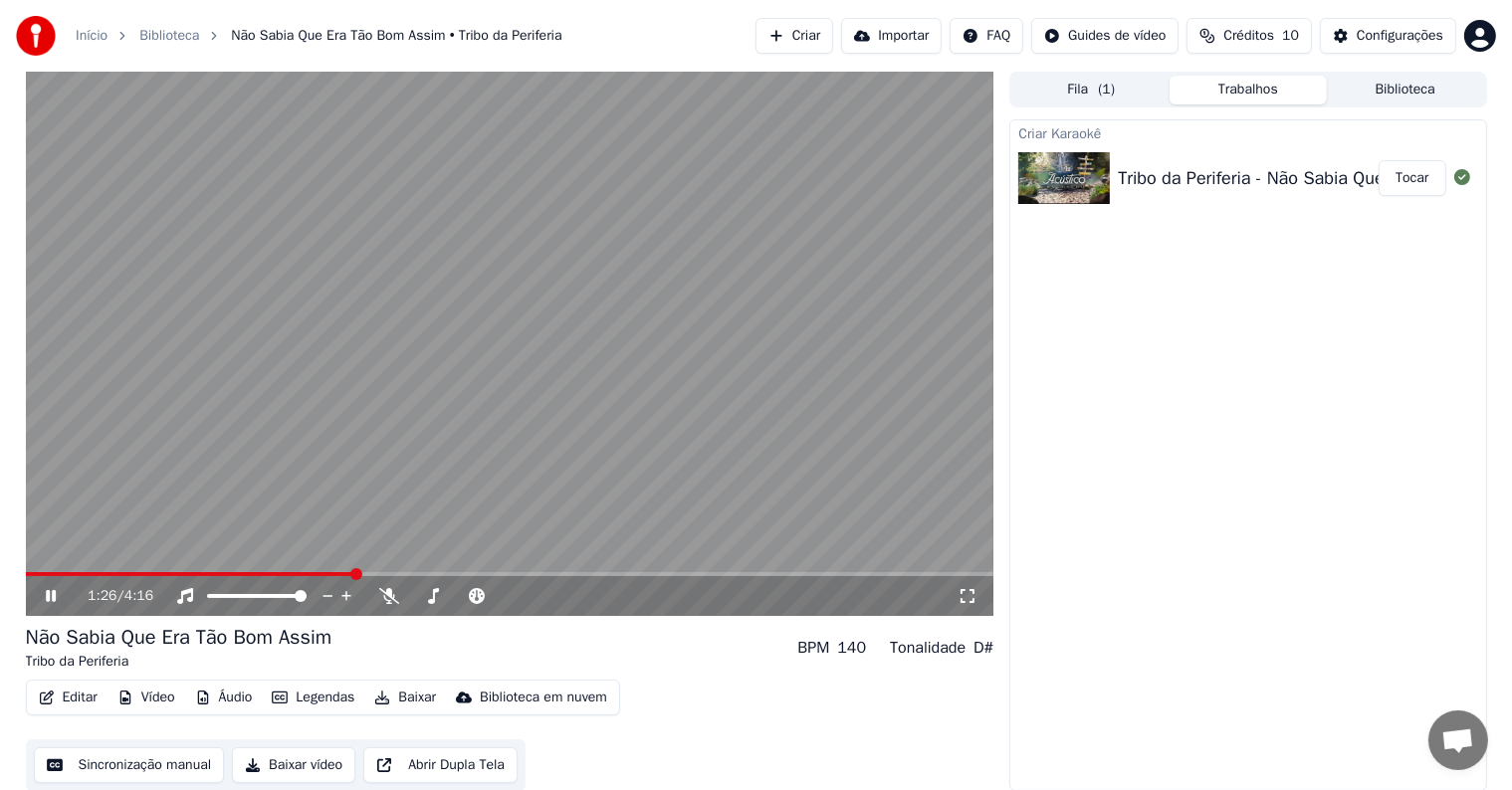 click 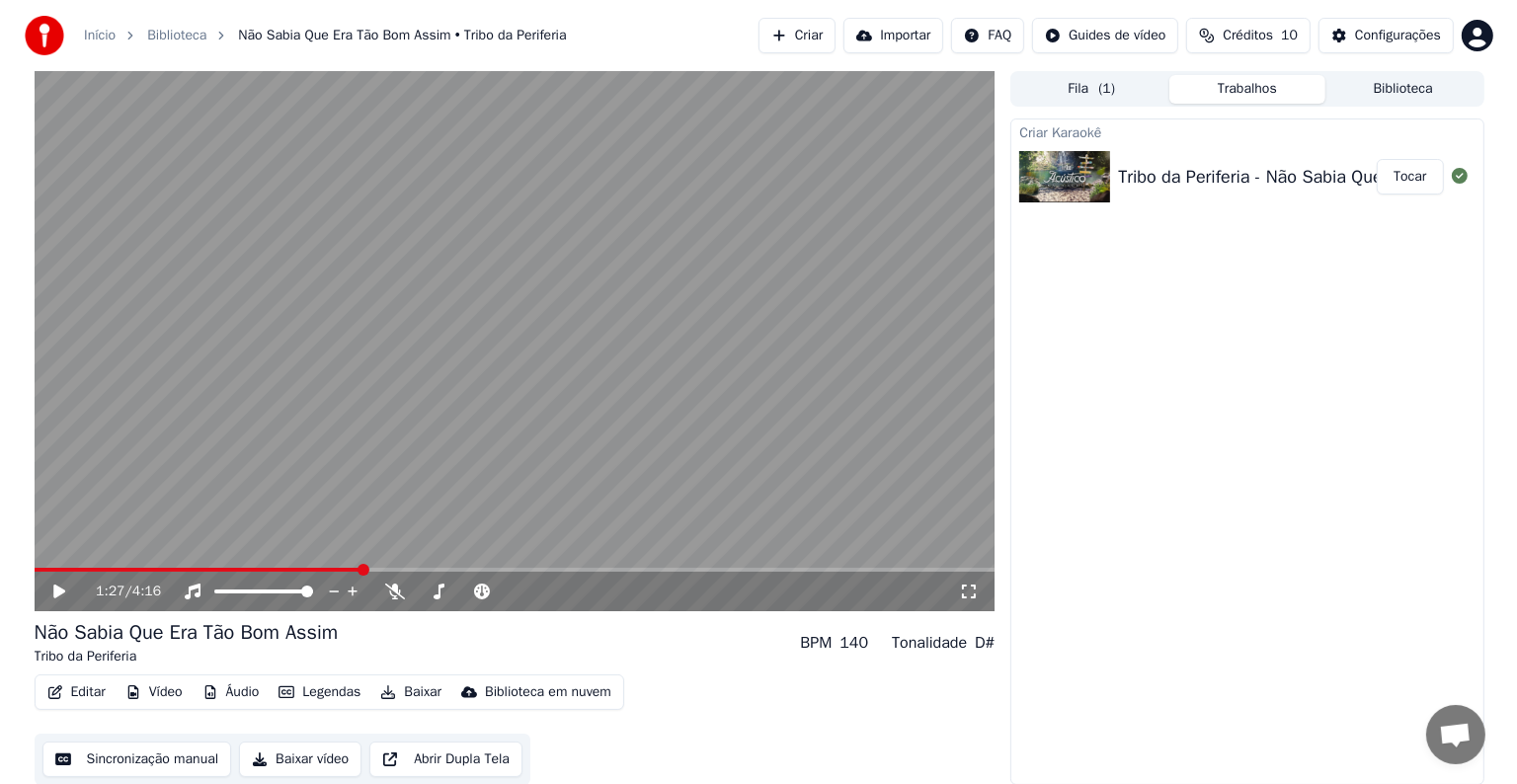 scroll, scrollTop: 1, scrollLeft: 0, axis: vertical 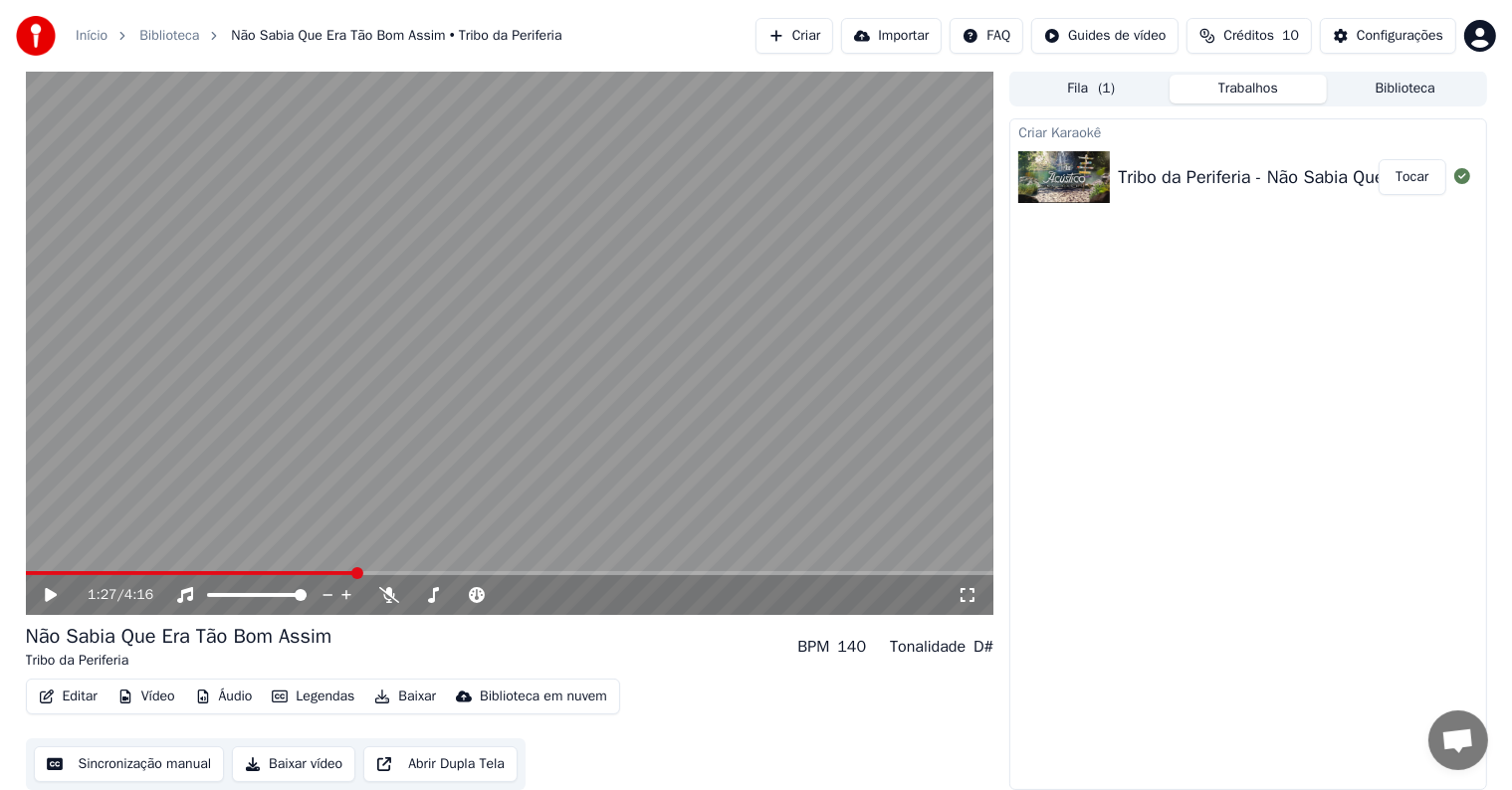 click on "Baixar vídeo" at bounding box center (294, 764) 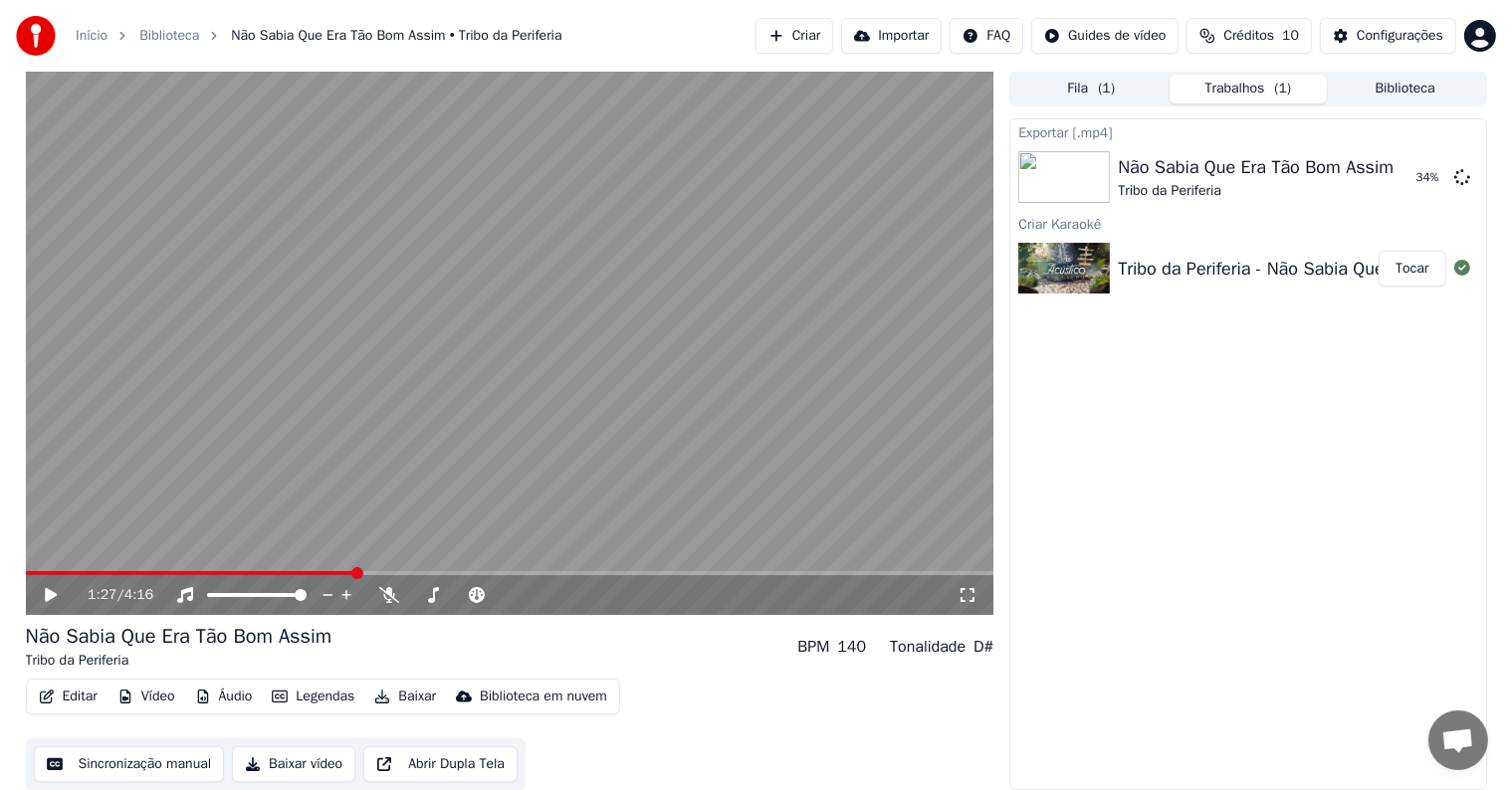 click on "Editar" at bounding box center (68, 696) 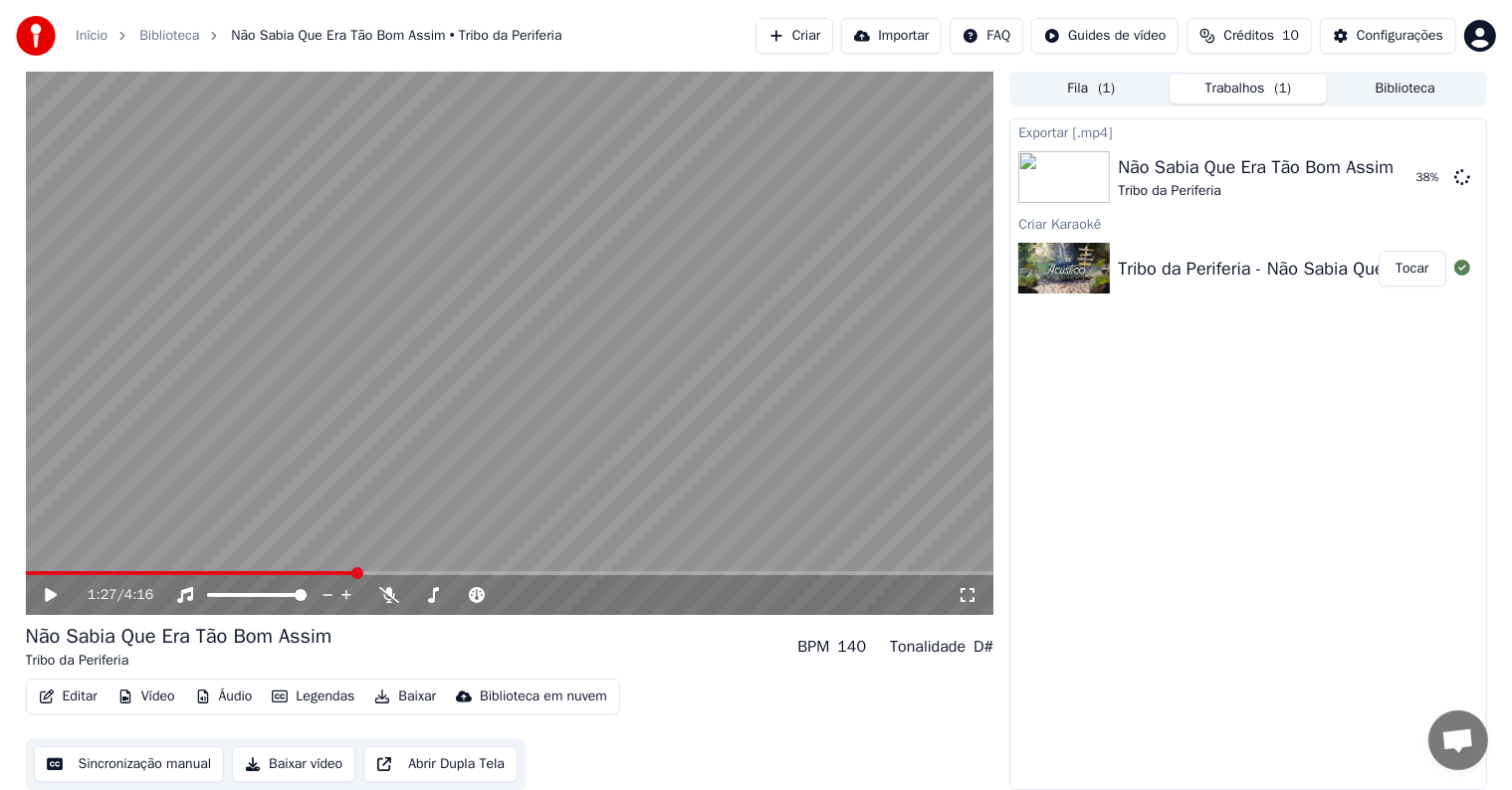 click on "Exportar [.mp4] Não Sabia Que Era Tão Bom Assim Tribo da Periferia 38 % Criar Karaokê Tribo da Periferia - Não Sabia Que Era Tão Bom Assim 🍃 Tocar" at bounding box center [1247, 454] 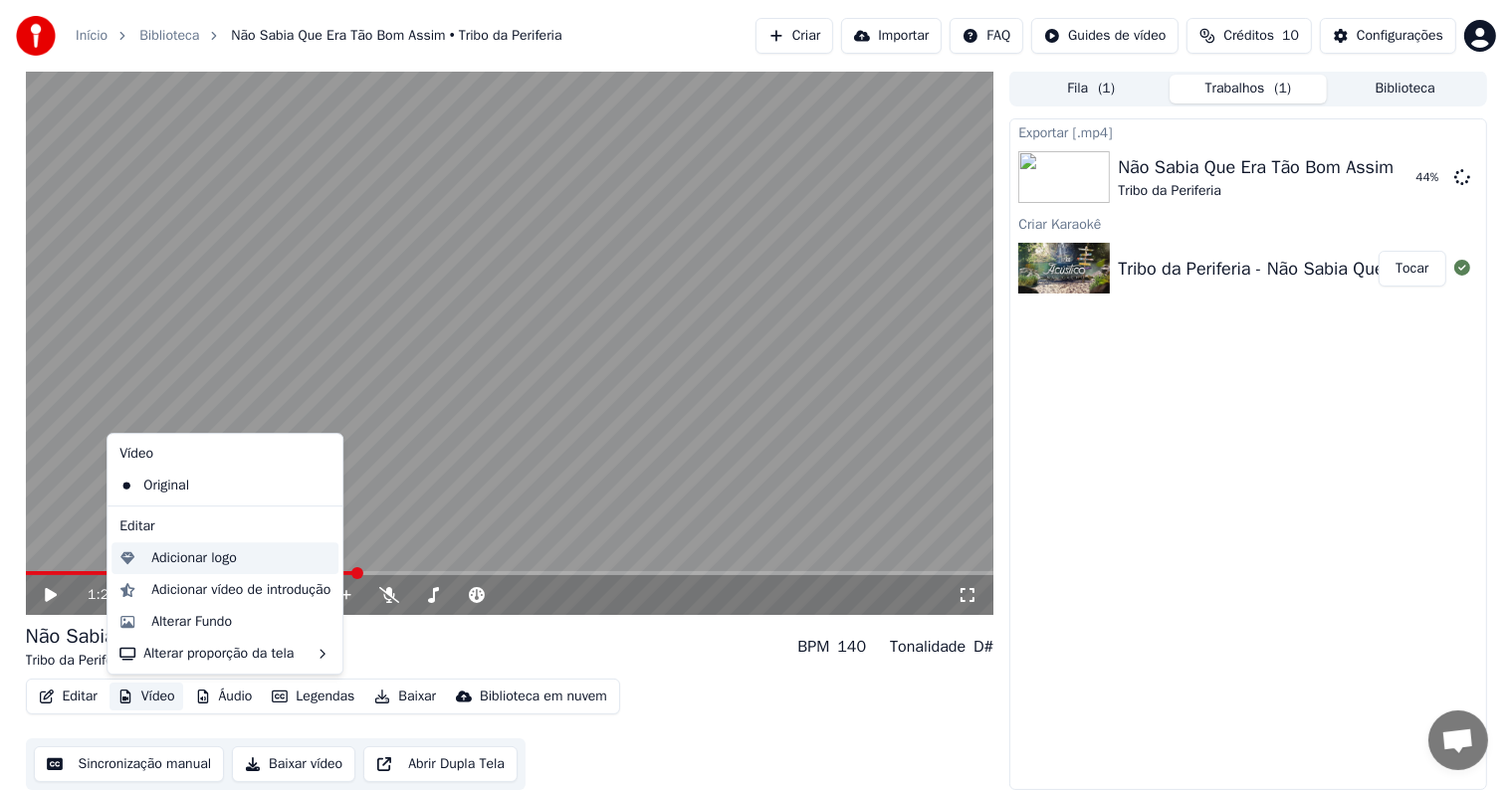 click on "Adicionar logo" at bounding box center [194, 558] 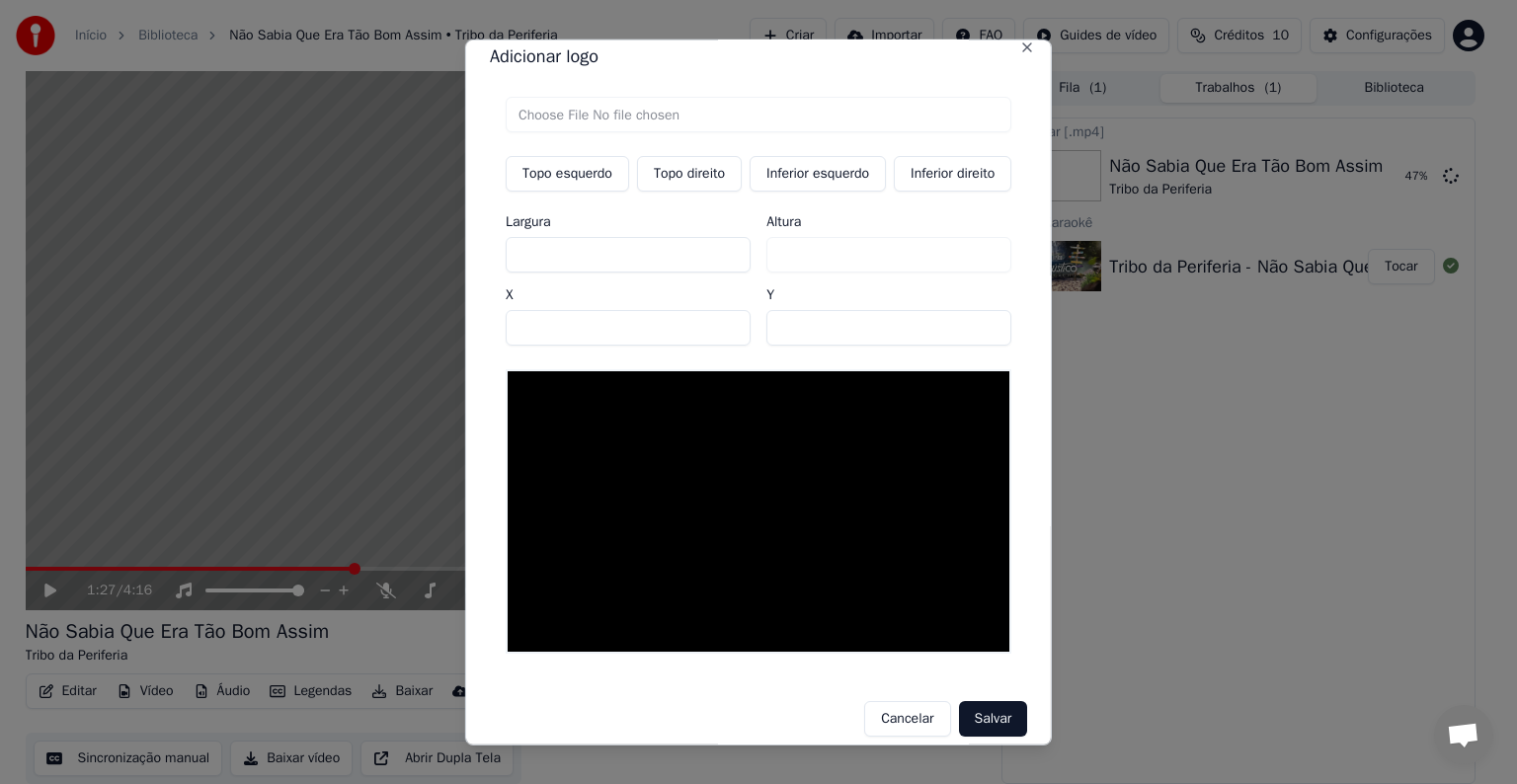 scroll, scrollTop: 43, scrollLeft: 0, axis: vertical 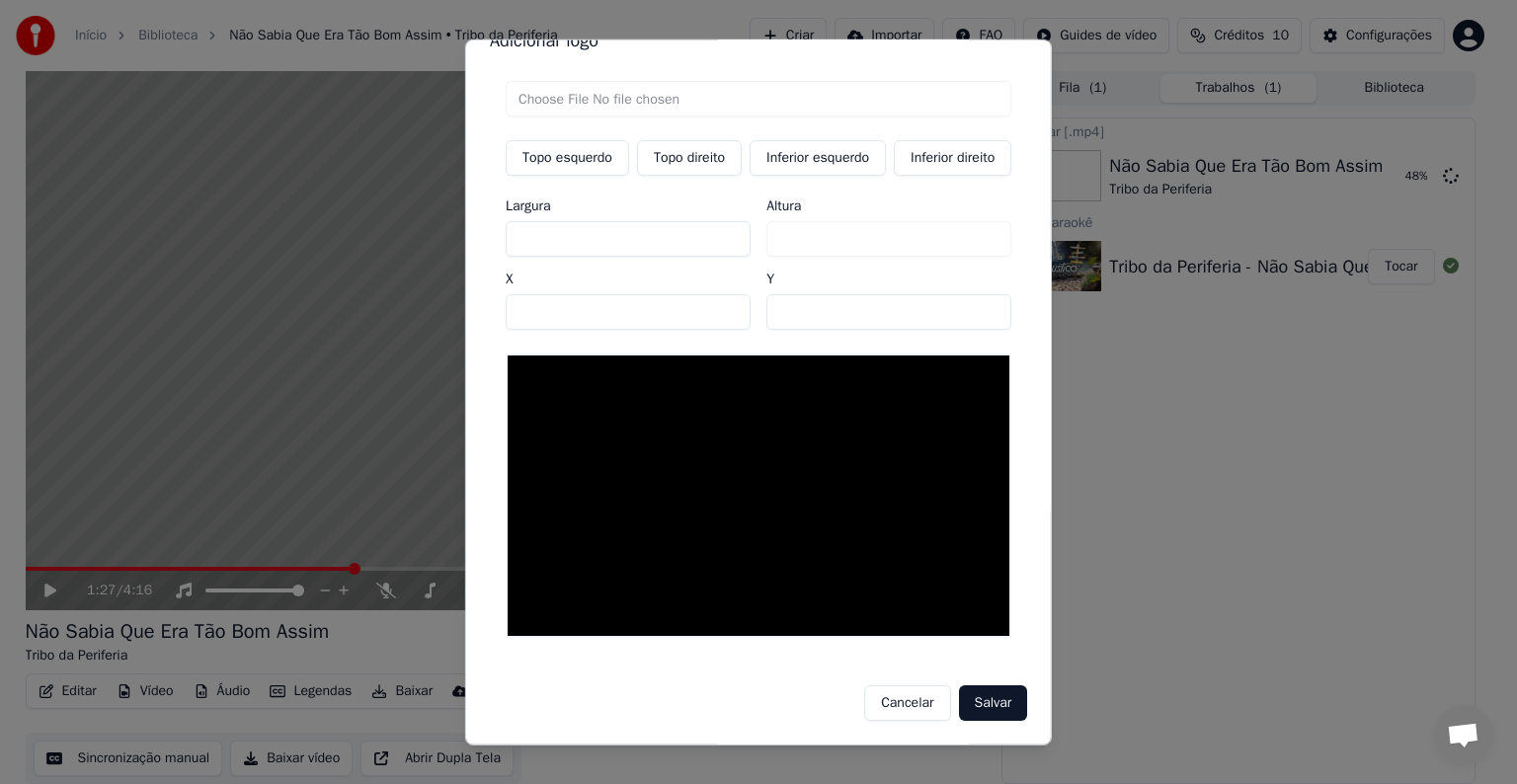 click at bounding box center [758, 496] 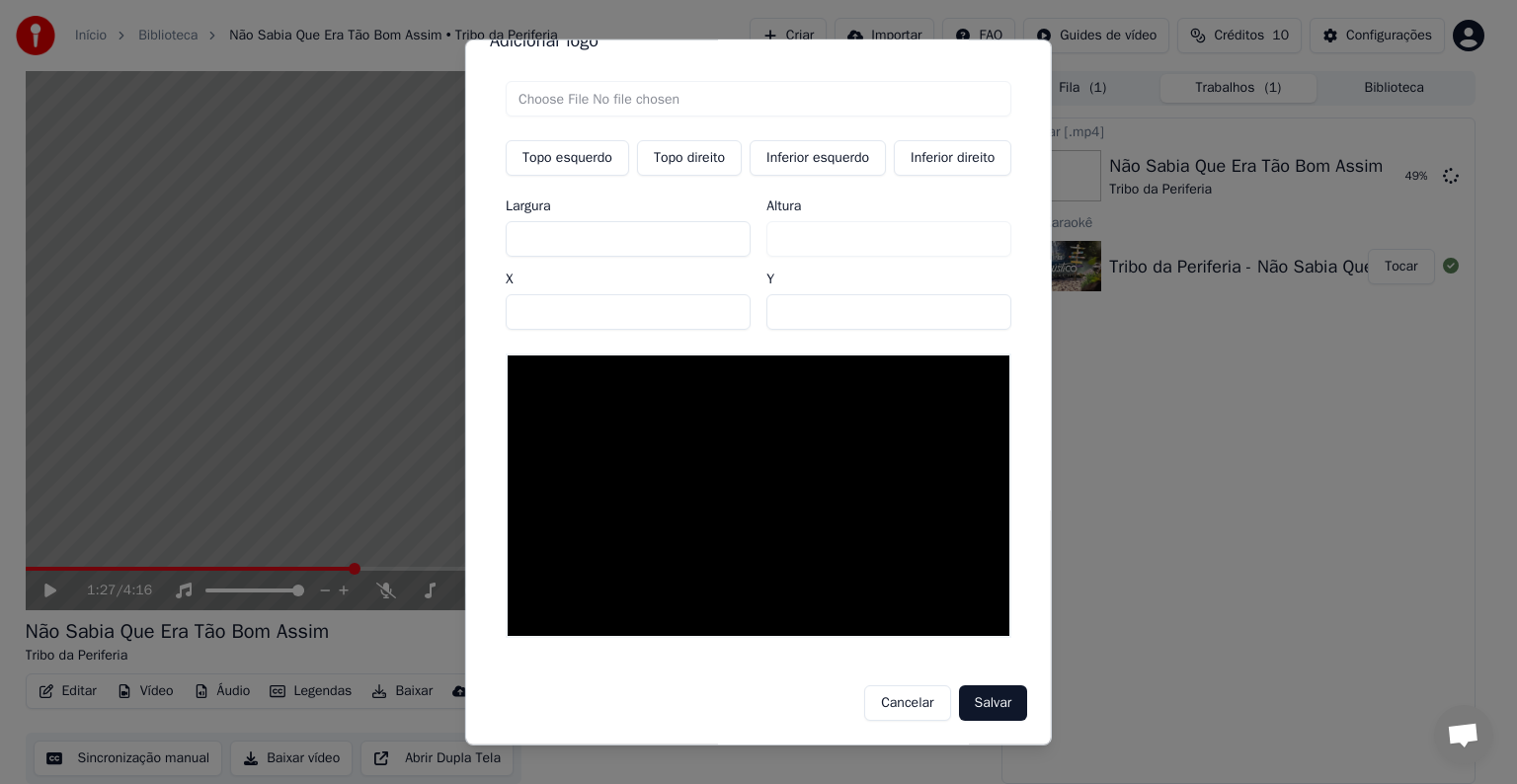 click on "Cancelar" at bounding box center (907, 703) 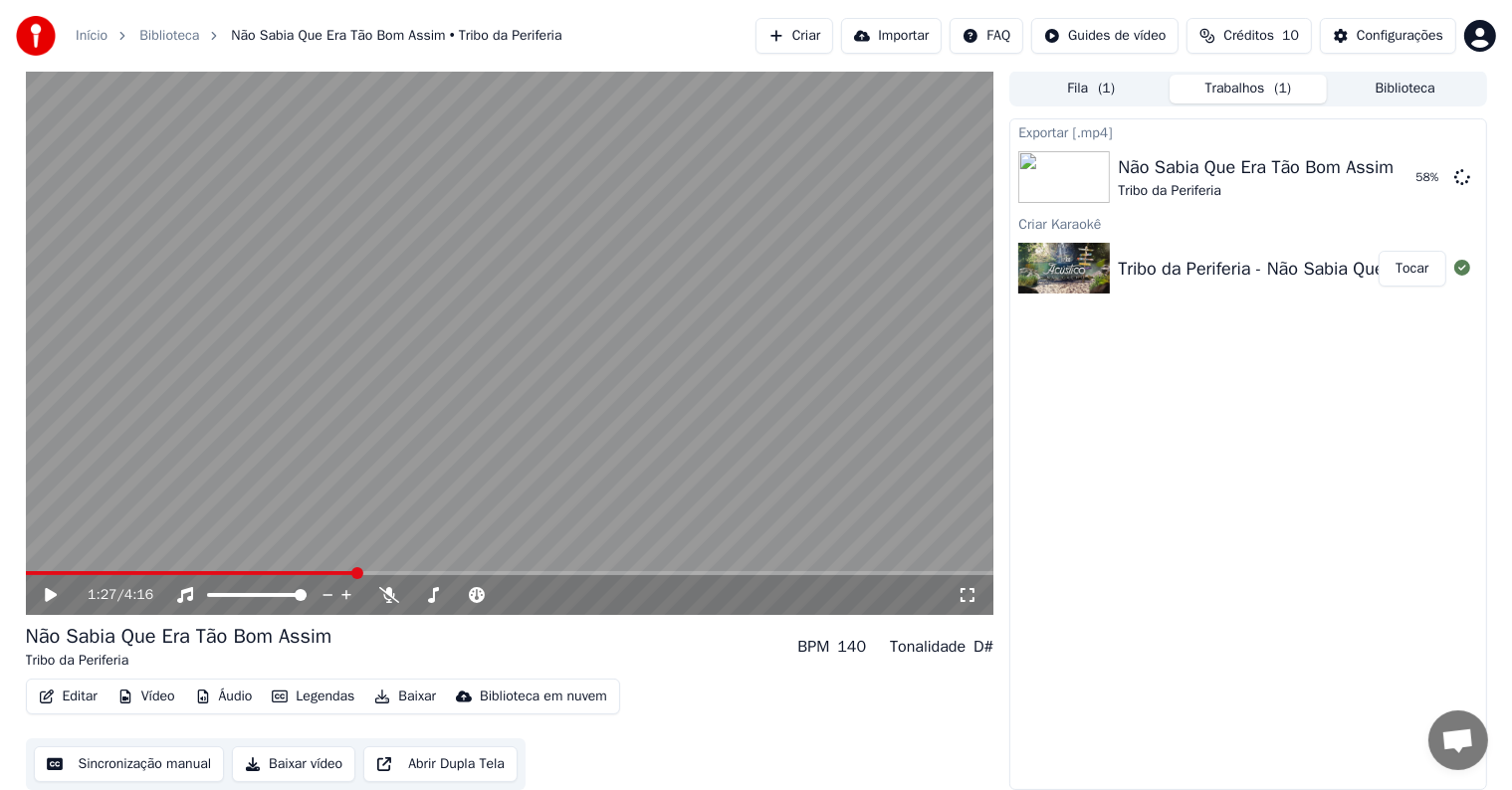 click on "Início Biblioteca Não Sabia Que Era Tão Bom Assim • Tribo da Periferia Criar Importar FAQ Guides de vídeo Créditos 10 Configurações 1:27  /  4:16 Não Sabia Que Era Tão Bom Assim Tribo da Periferia BPM 140 Tonalidade D# Editar Vídeo Áudio Legendas Baixar Biblioteca em nuvem Sincronização manual Baixar vídeo Abrir Dupla Tela Fila ( 1 ) Trabalhos ( 1 ) Biblioteca Exportar [.mp4] Não Sabia Que Era Tão Bom Assim Tribo da Periferia 58 % Criar Karaokê Tribo da Periferia - Não Sabia Que Era Tão Bom Assim 🍃 Tocar" at bounding box center (756, 394) 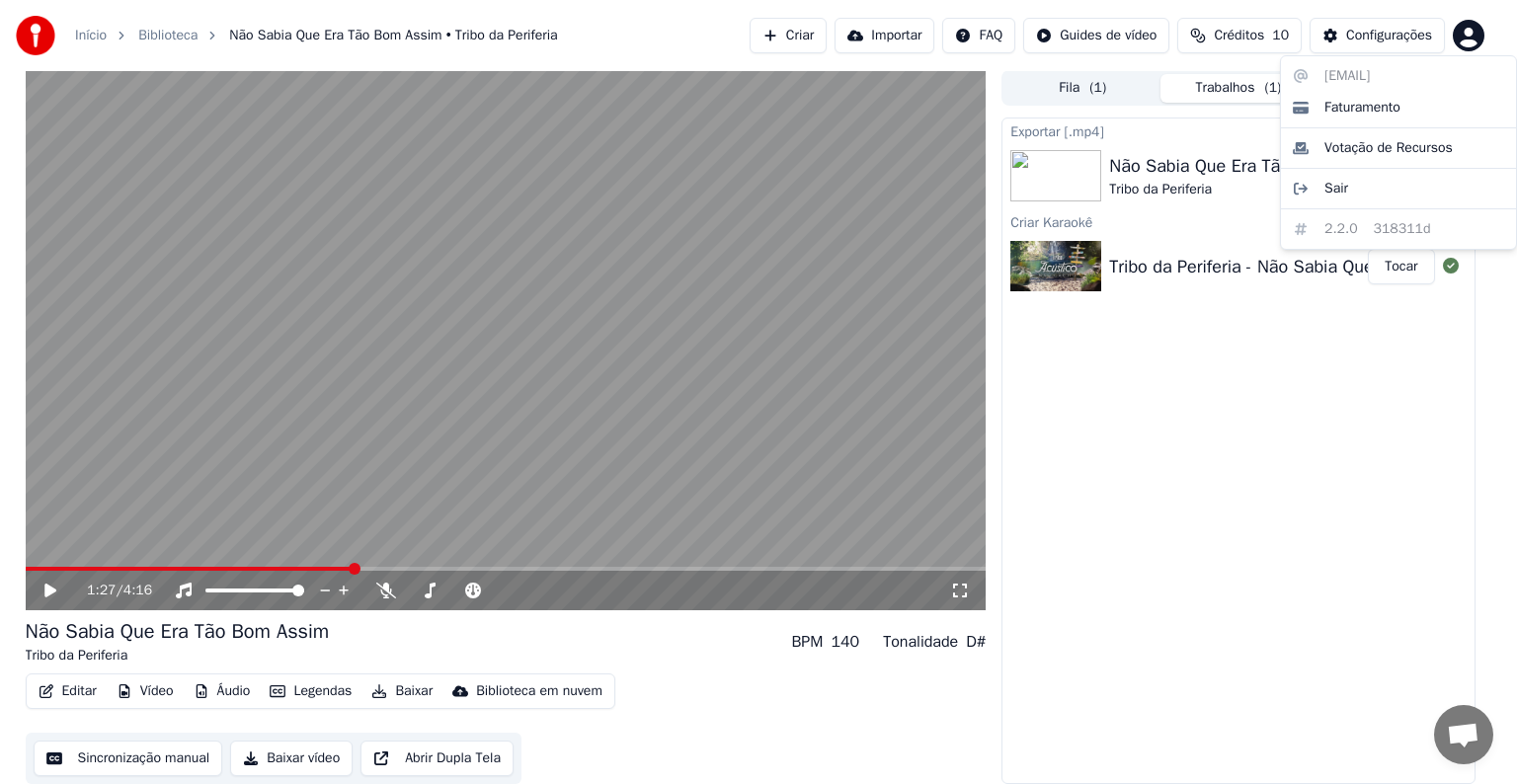 click on "Início Biblioteca Não Sabia Que Era Tão Bom Assim • Tribo da Periferia Criar Importar FAQ Guides de vídeo Créditos 10 Configurações 1:27  /  4:16 Não Sabia Que Era Tão Bom Assim Tribo da Periferia BPM 140 Tonalidade D# Editar Vídeo Áudio Legendas Baixar Biblioteca em nuvem Sincronização manual Baixar vídeo Abrir Dupla Tela Fila ( 1 ) Trabalhos ( 1 ) Biblioteca Exportar [.mp4] Não Sabia Que Era Tão Bom Assim Tribo da Periferia 60 % Criar Karaokê Tribo da Periferia - Não Sabia Que Era Tão Bom Assim 🍃 Tocar [EMAIL] Faturamento Votação de Recursos Sair 2.2.0 318311d" at bounding box center [758, 391] 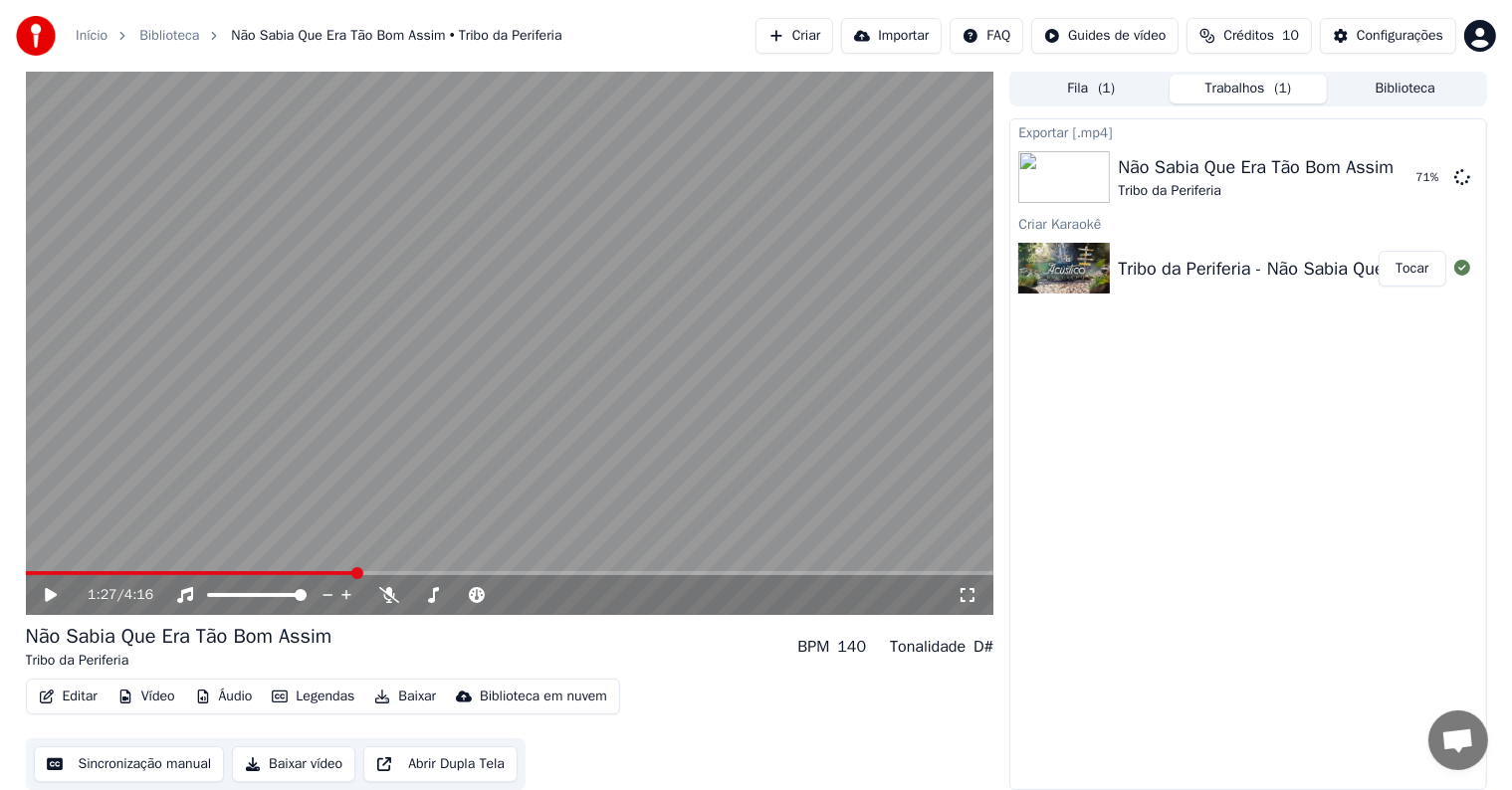 click on "Exportar [.mp4] Não Sabia Que Era Tão Bom Assim Tribo da Periferia 71 % Criar Karaokê Tribo da Periferia - Não Sabia Que Era Tão Bom Assim 🍃 Tocar" at bounding box center [1247, 454] 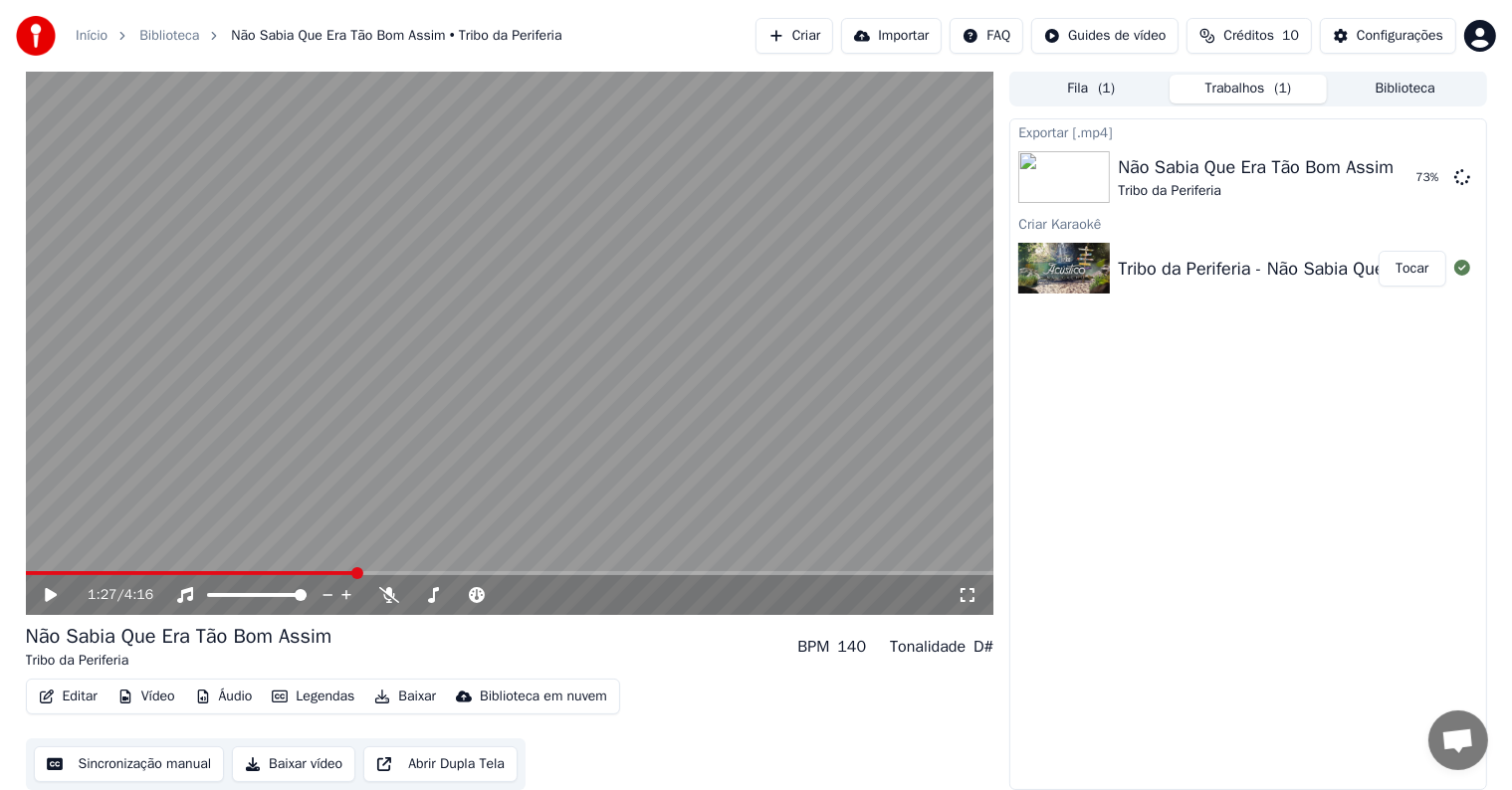 click on "Exportar [.mp4] Não Sabia Que Era Tão Bom Assim Tribo da Periferia 73 % Criar Karaokê Tribo da Periferia - Não Sabia Que Era Tão Bom Assim 🍃 Tocar" at bounding box center (1247, 454) 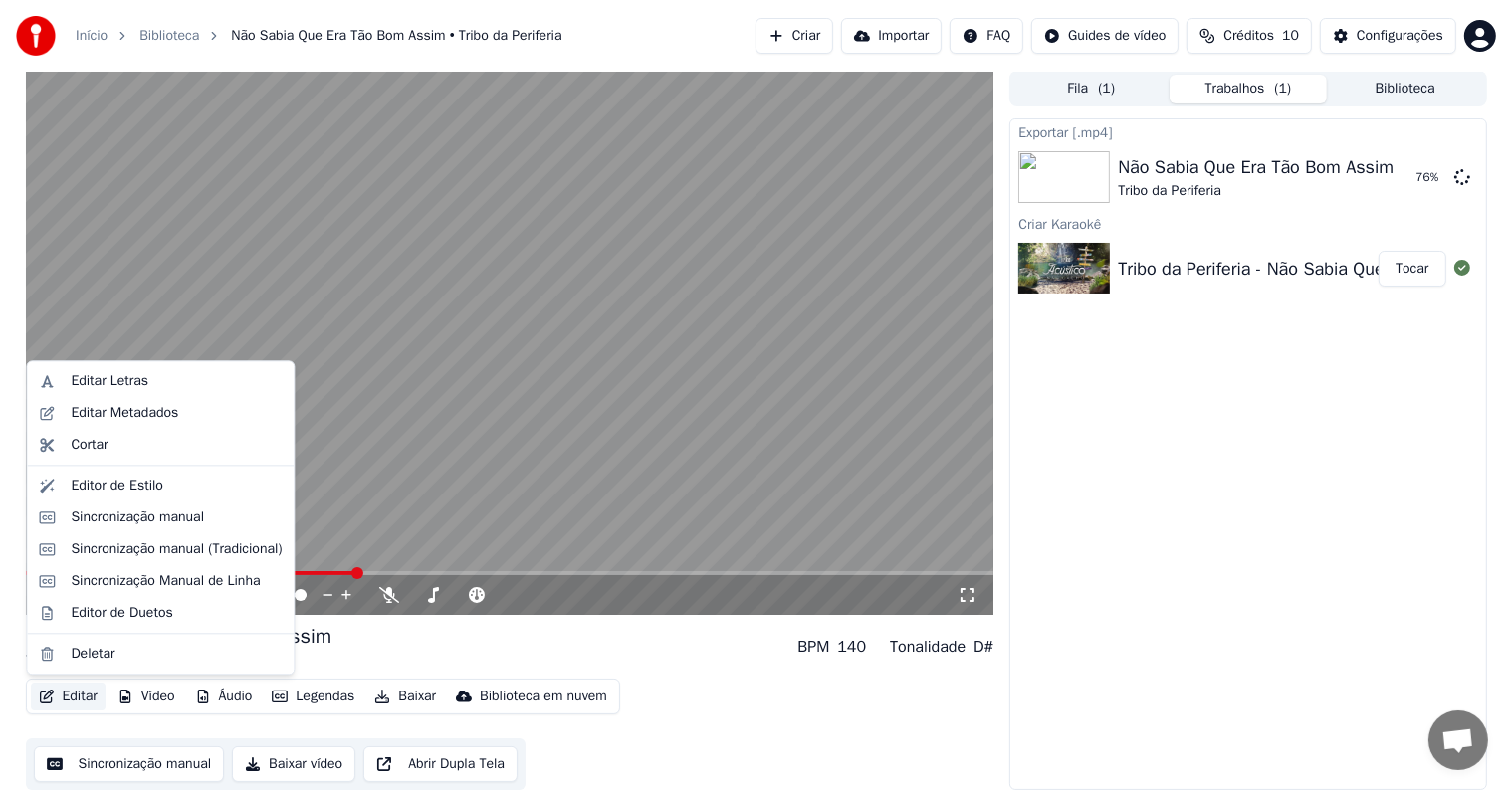click on "Editar" at bounding box center (68, 696) 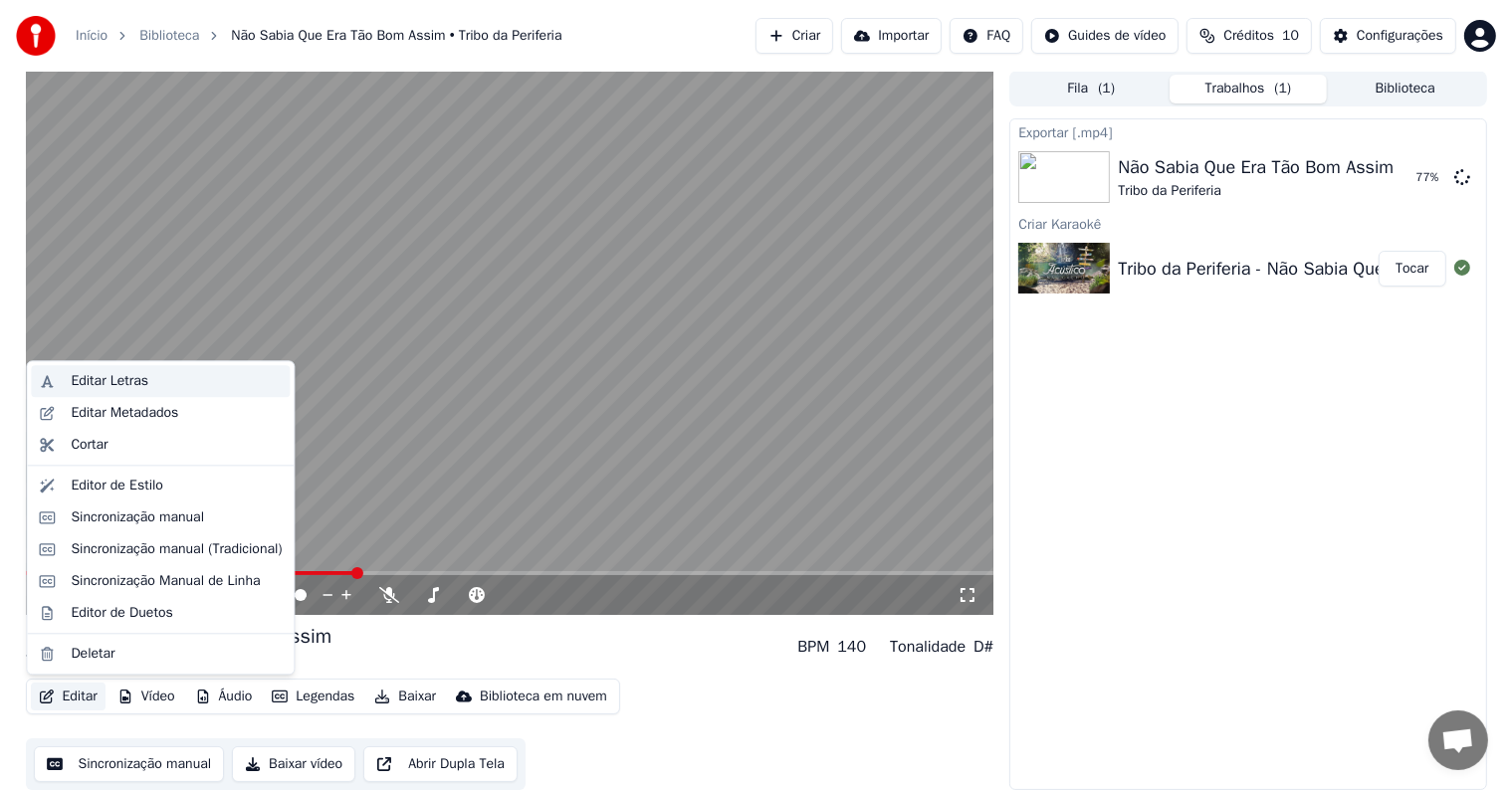 click on "Editar Letras" at bounding box center (109, 381) 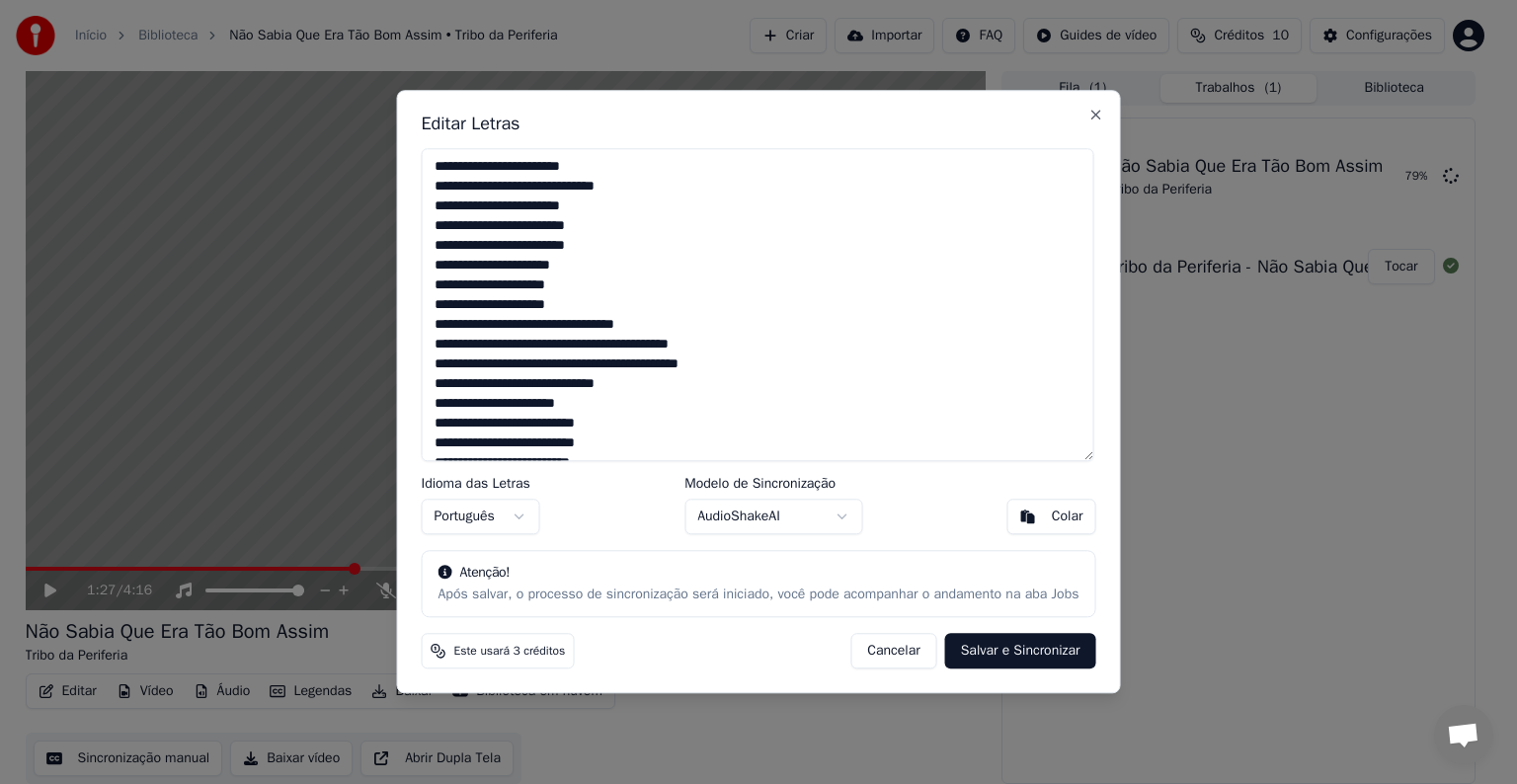 drag, startPoint x: 615, startPoint y: 167, endPoint x: 432, endPoint y: 158, distance: 183.22118 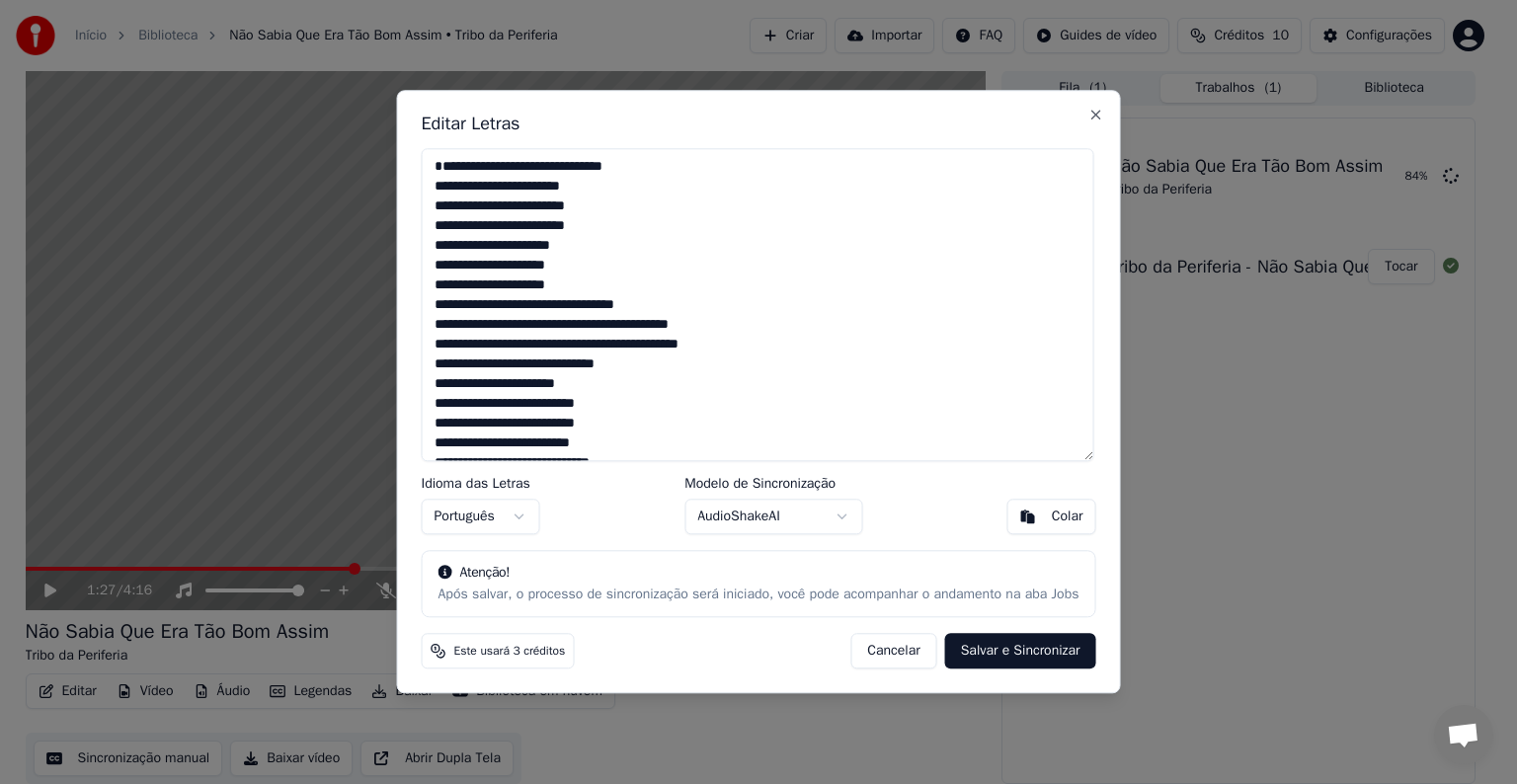 drag, startPoint x: 656, startPoint y: 187, endPoint x: 416, endPoint y: 183, distance: 240.03333 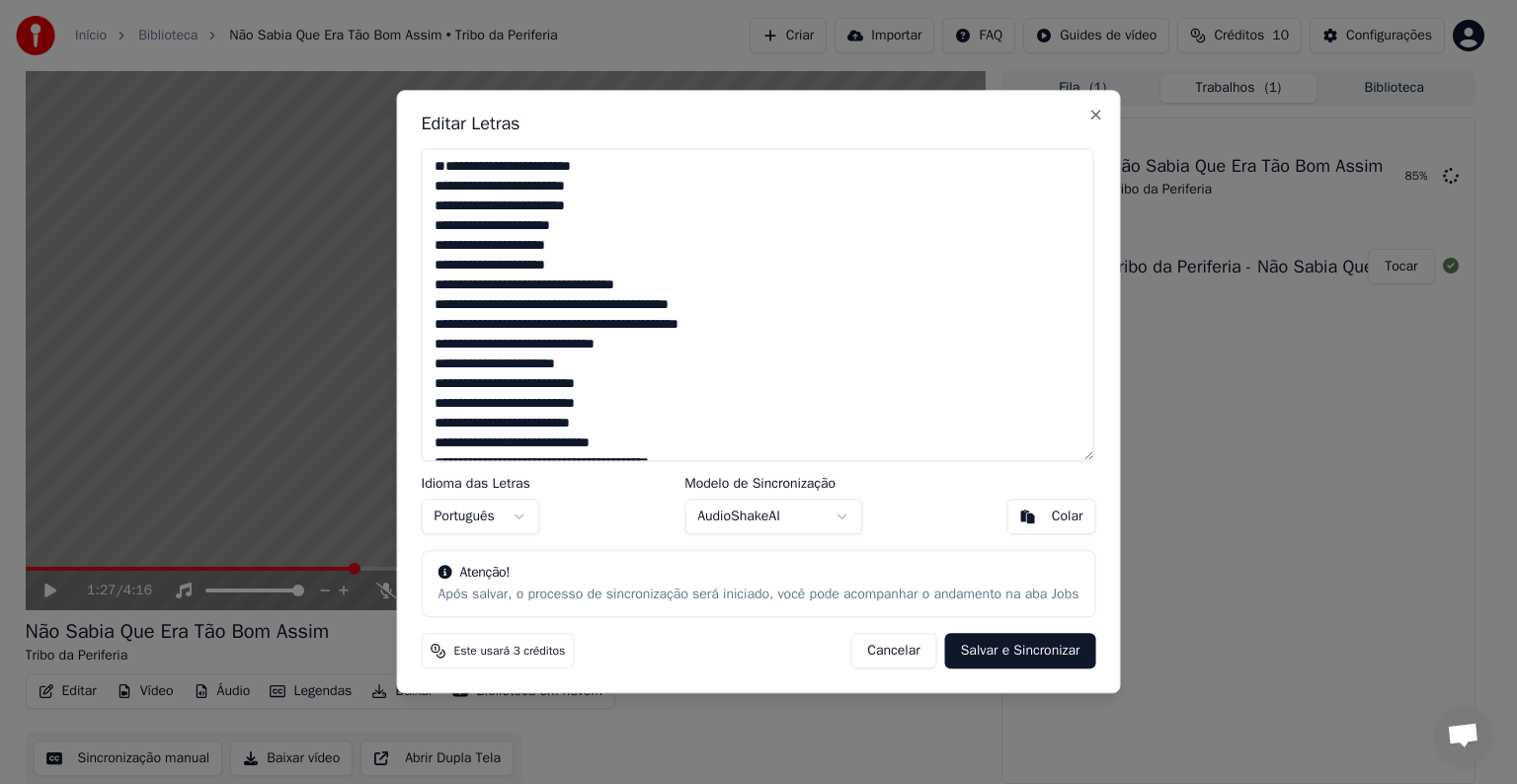 drag, startPoint x: 601, startPoint y: 211, endPoint x: 432, endPoint y: 201, distance: 169.2956 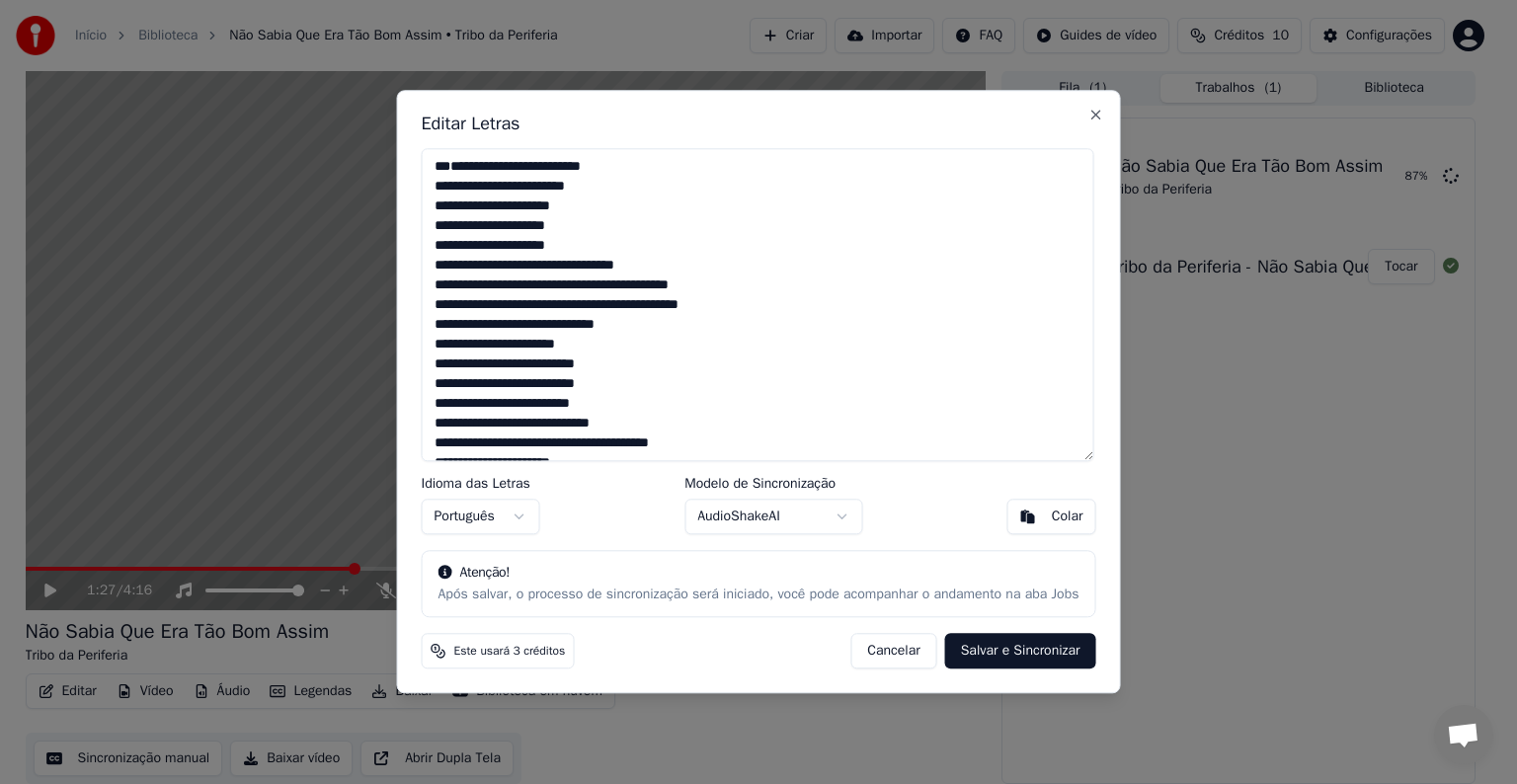 drag, startPoint x: 607, startPoint y: 233, endPoint x: 439, endPoint y: 225, distance: 168.19037 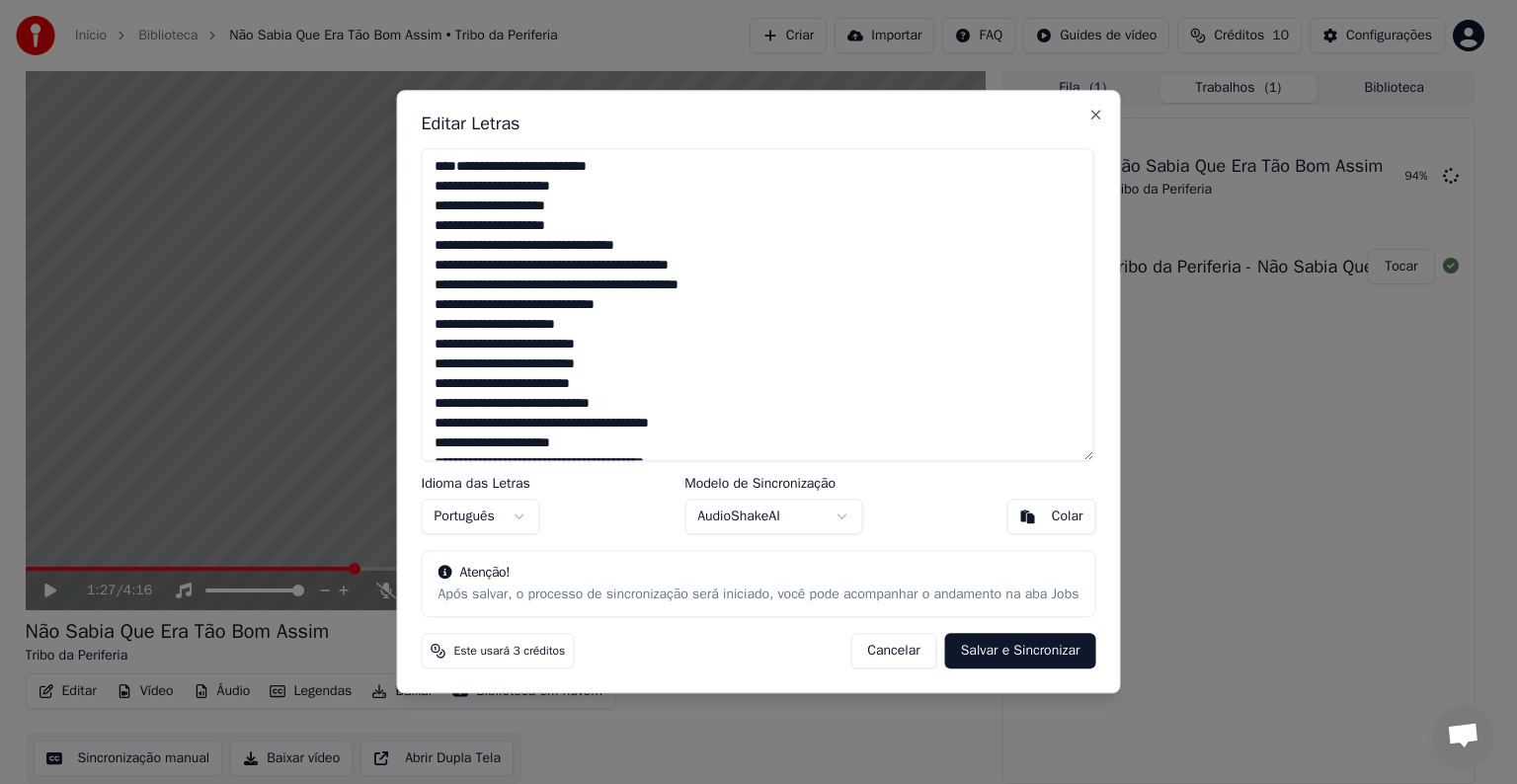 click on "Cancelar" at bounding box center [893, 652] 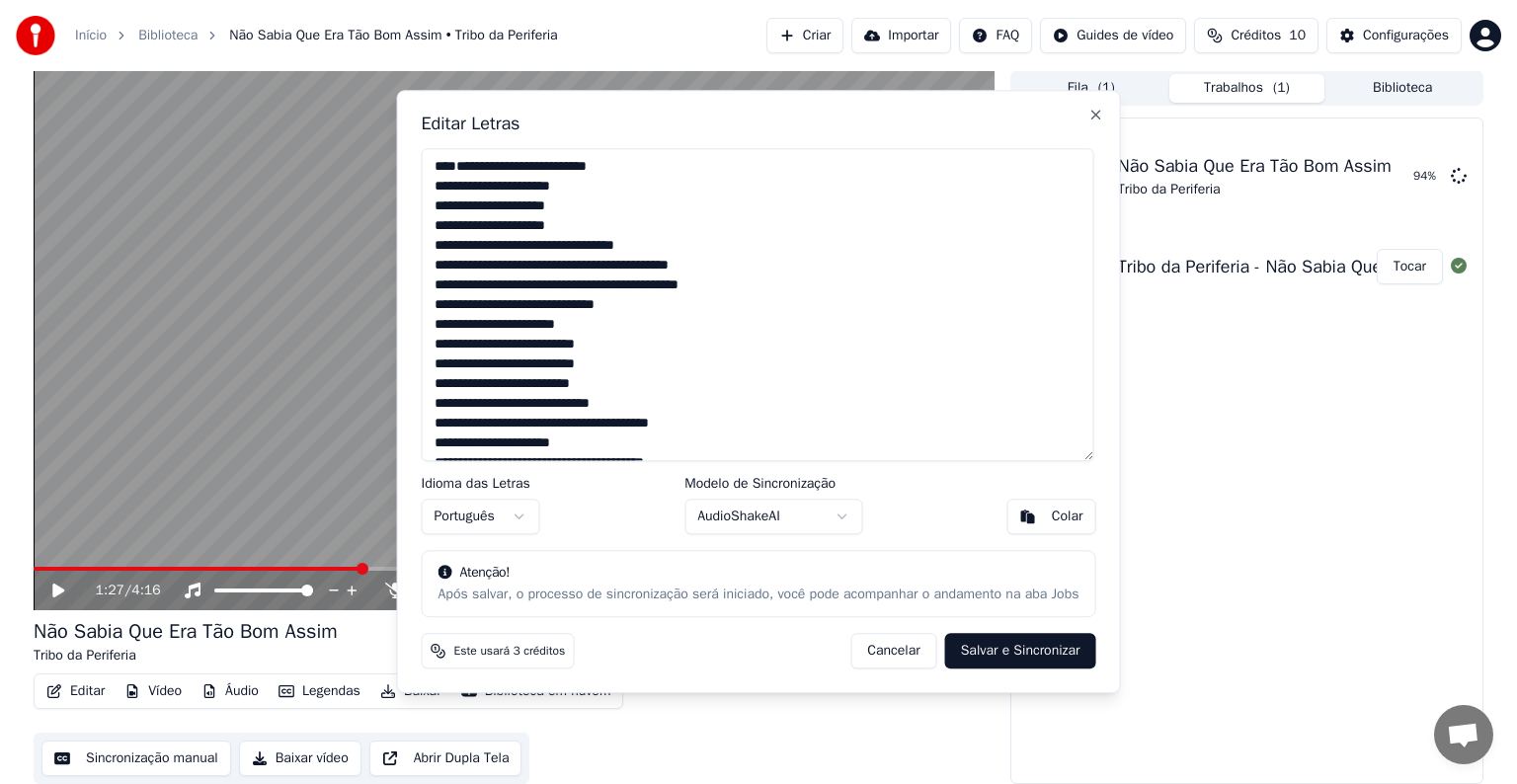 type on "**********" 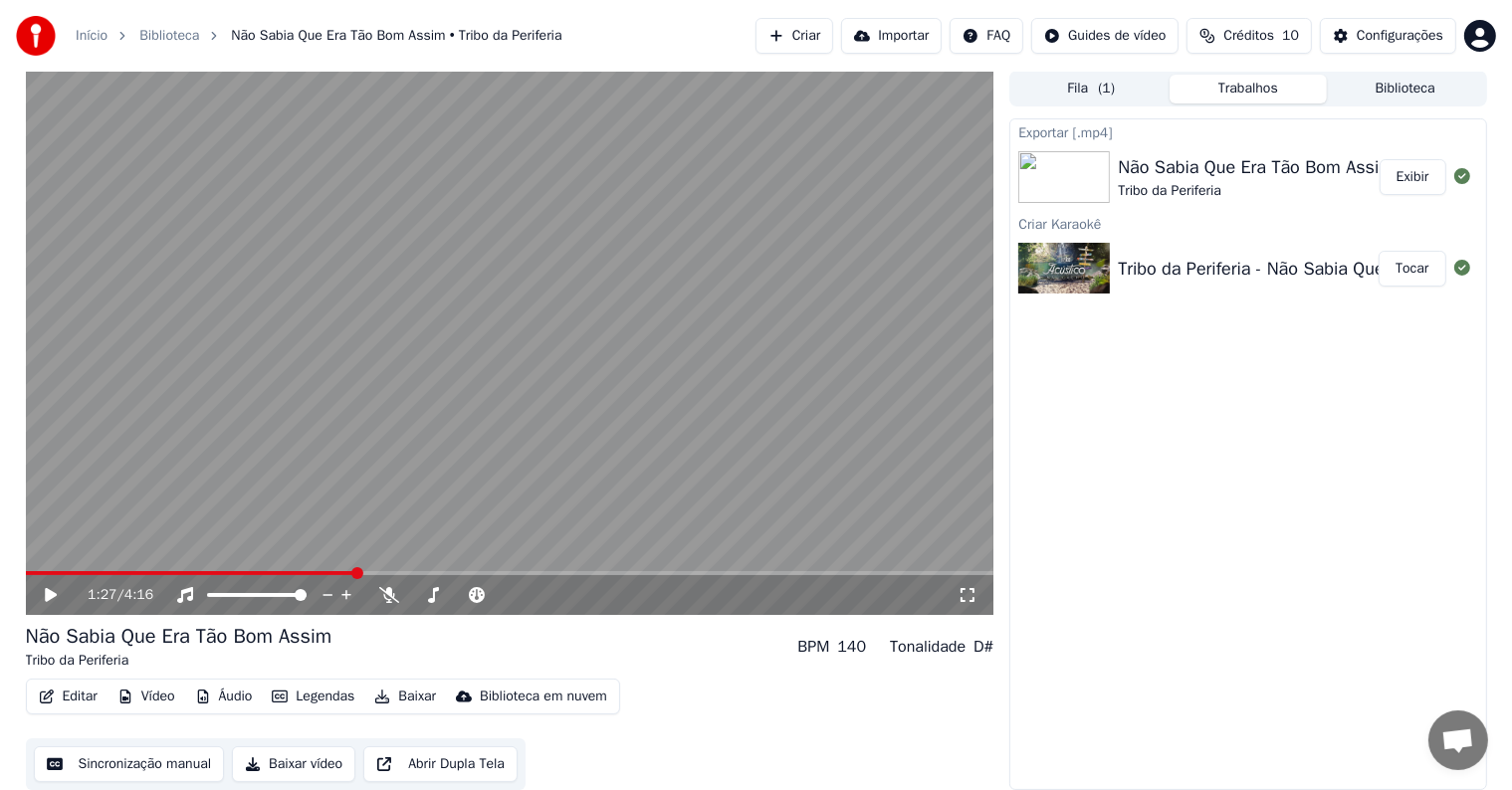 click on "Exibir" at bounding box center (1412, 177) 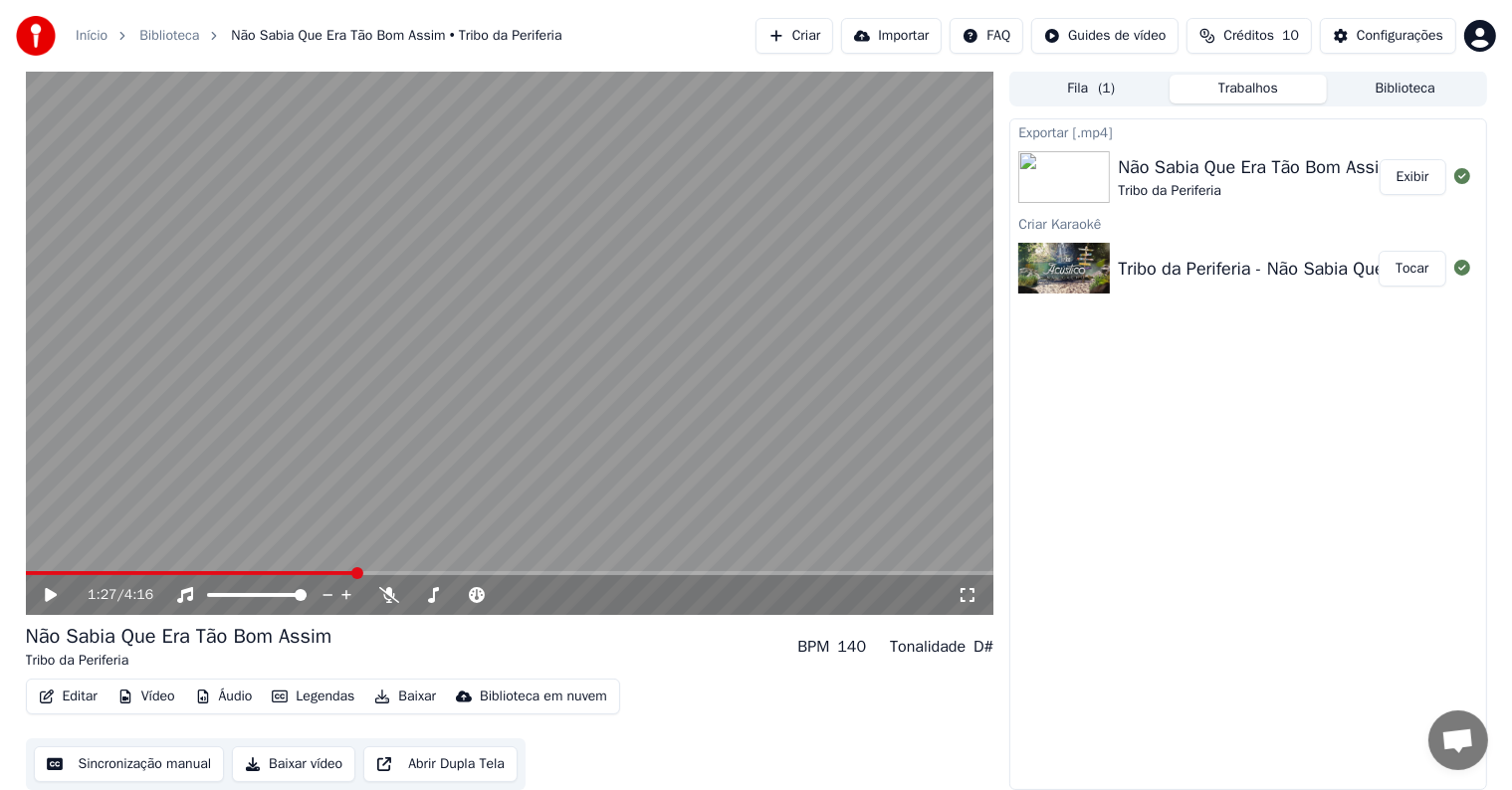 click on "Não Sabia Que Era Tão Bom Assim" at bounding box center [1255, 167] 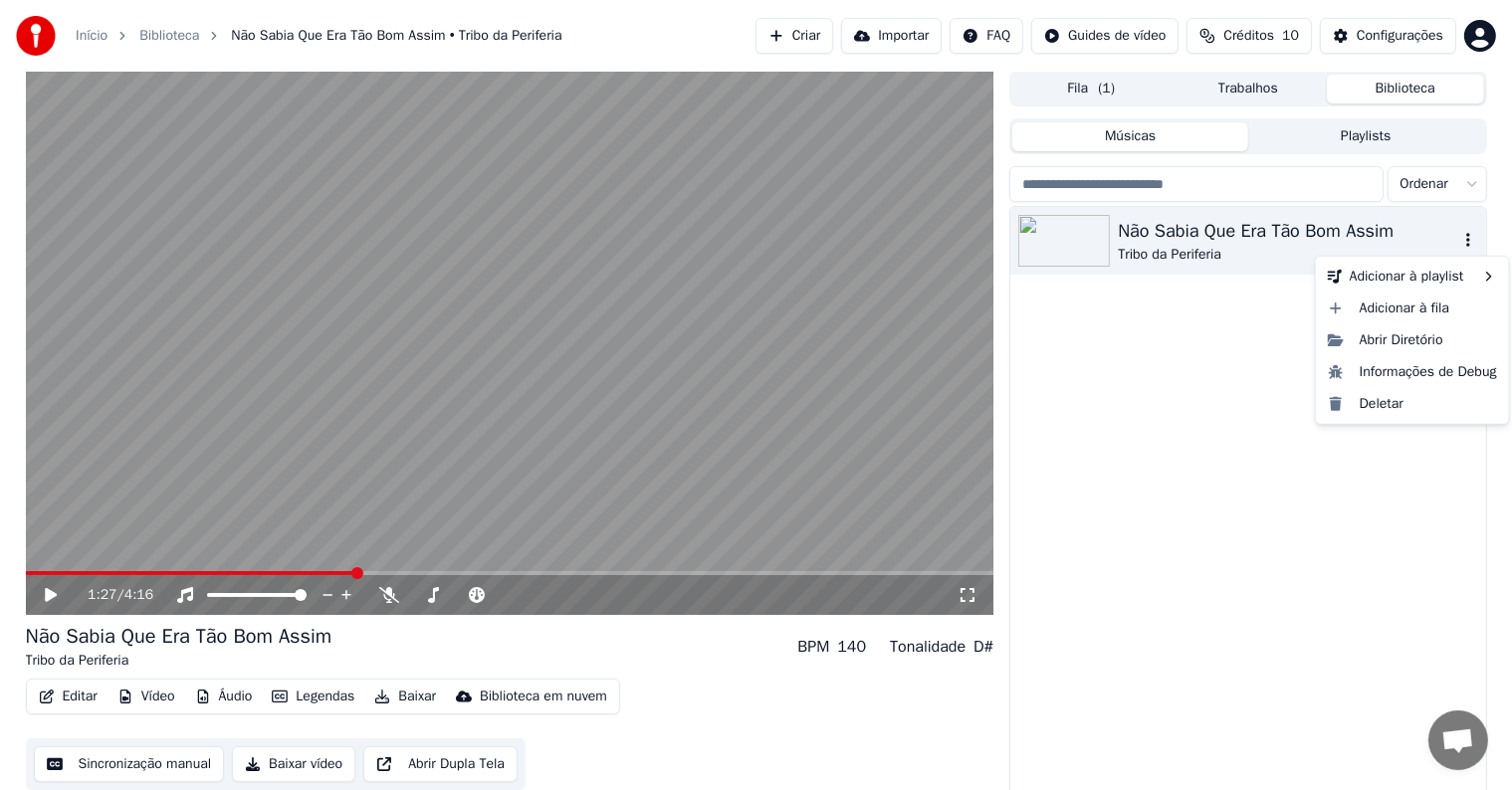 click 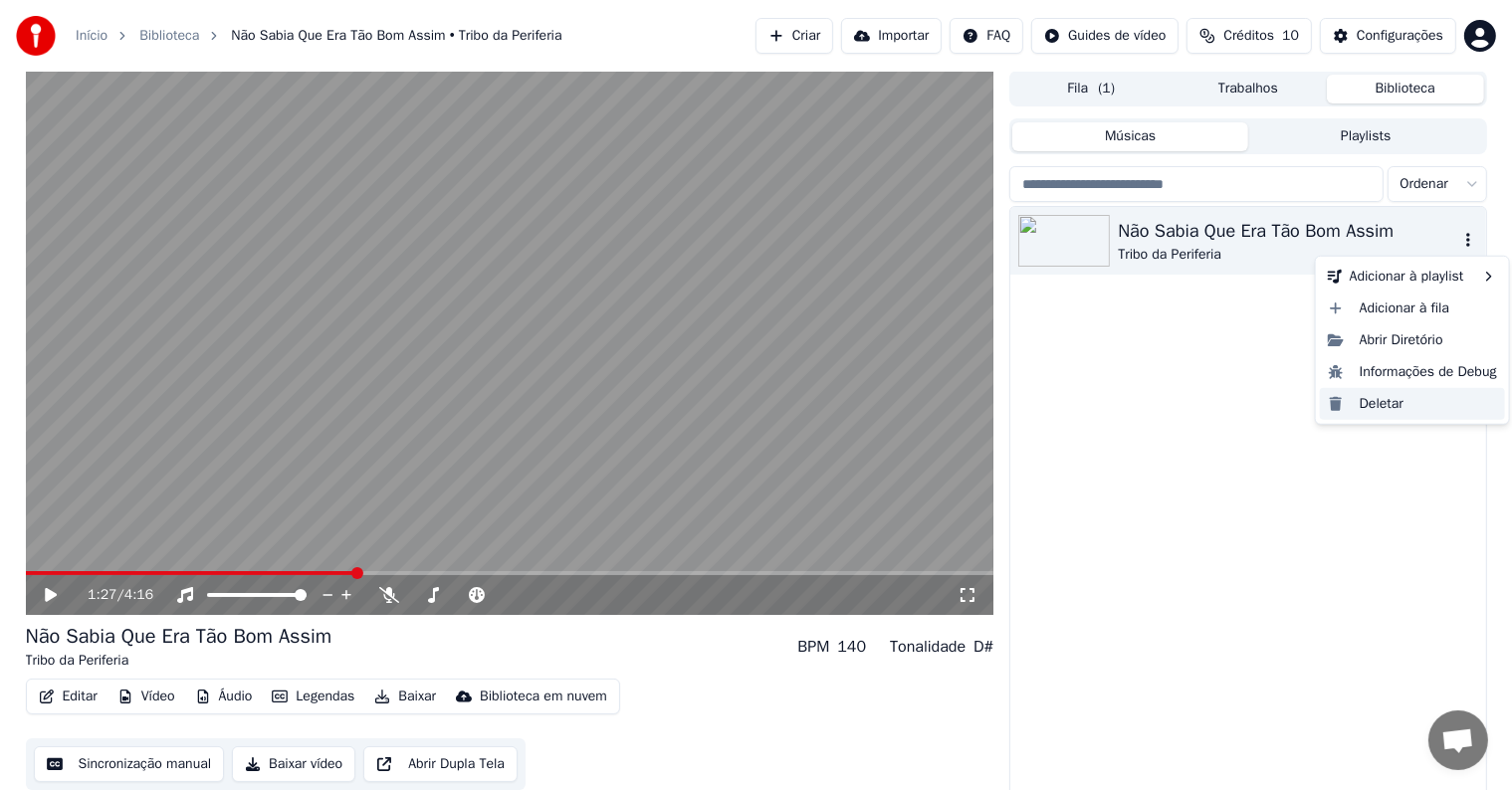 click on "Deletar" at bounding box center (1412, 404) 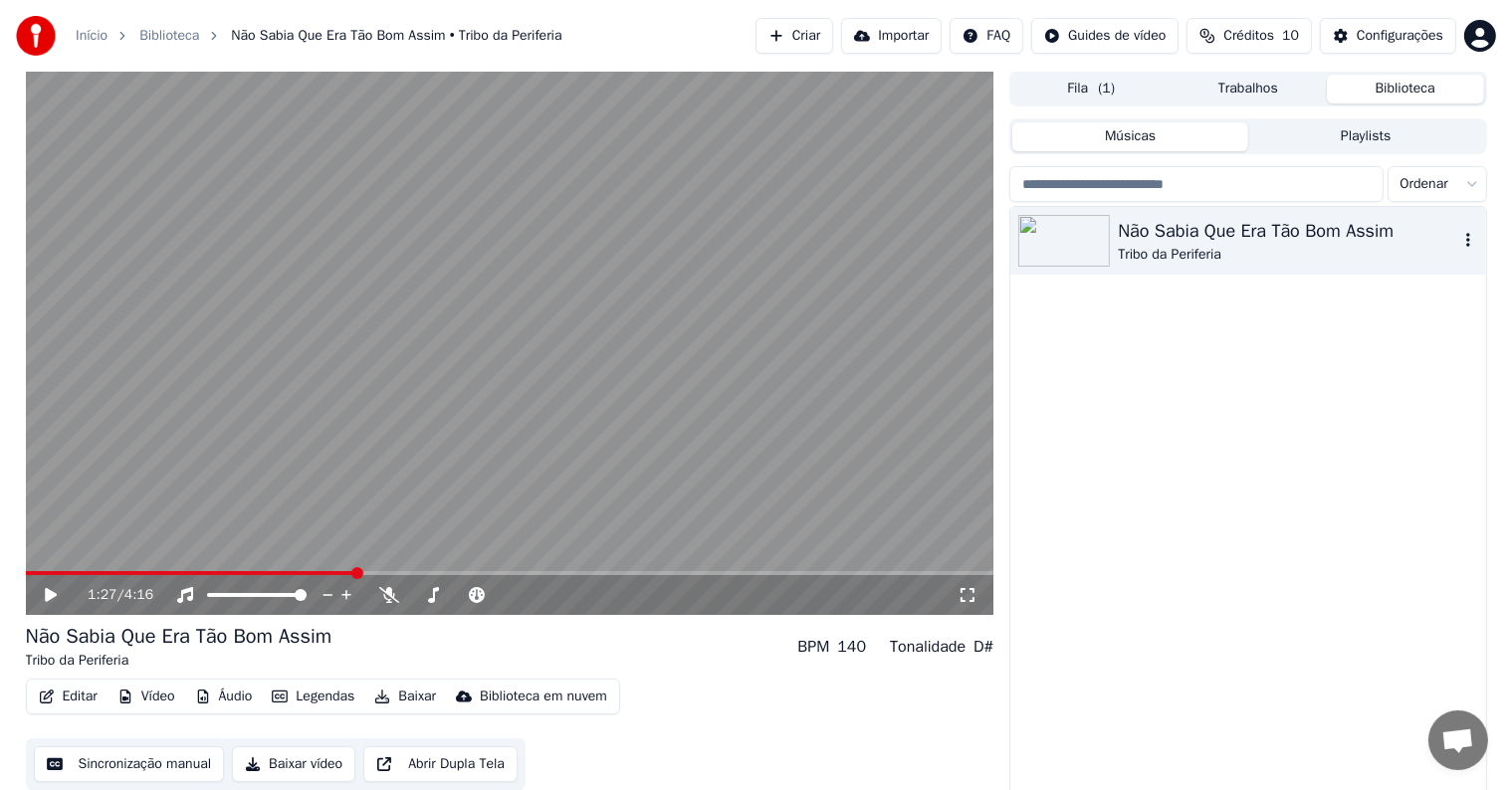 click 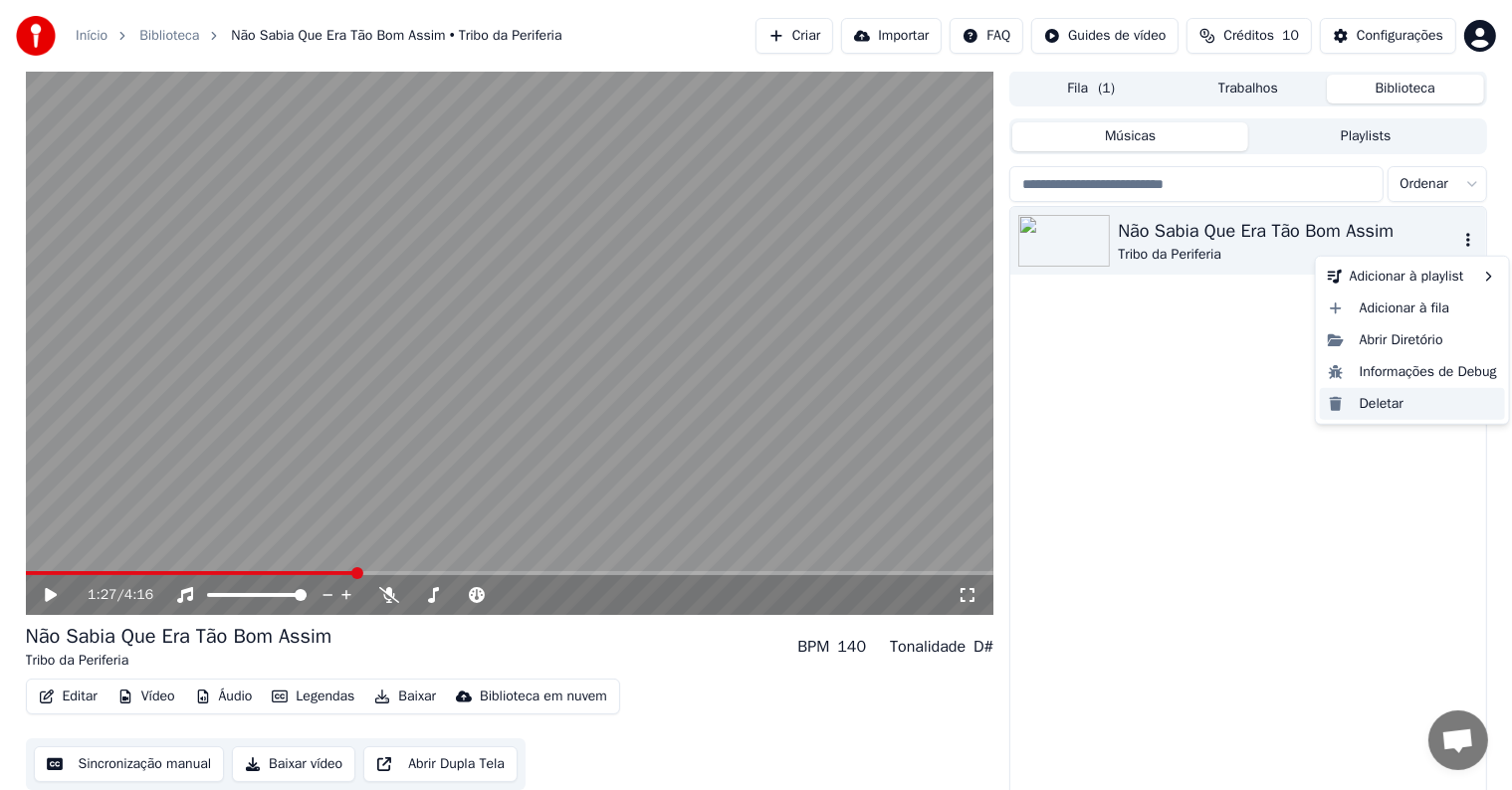 click on "Deletar" at bounding box center [1412, 404] 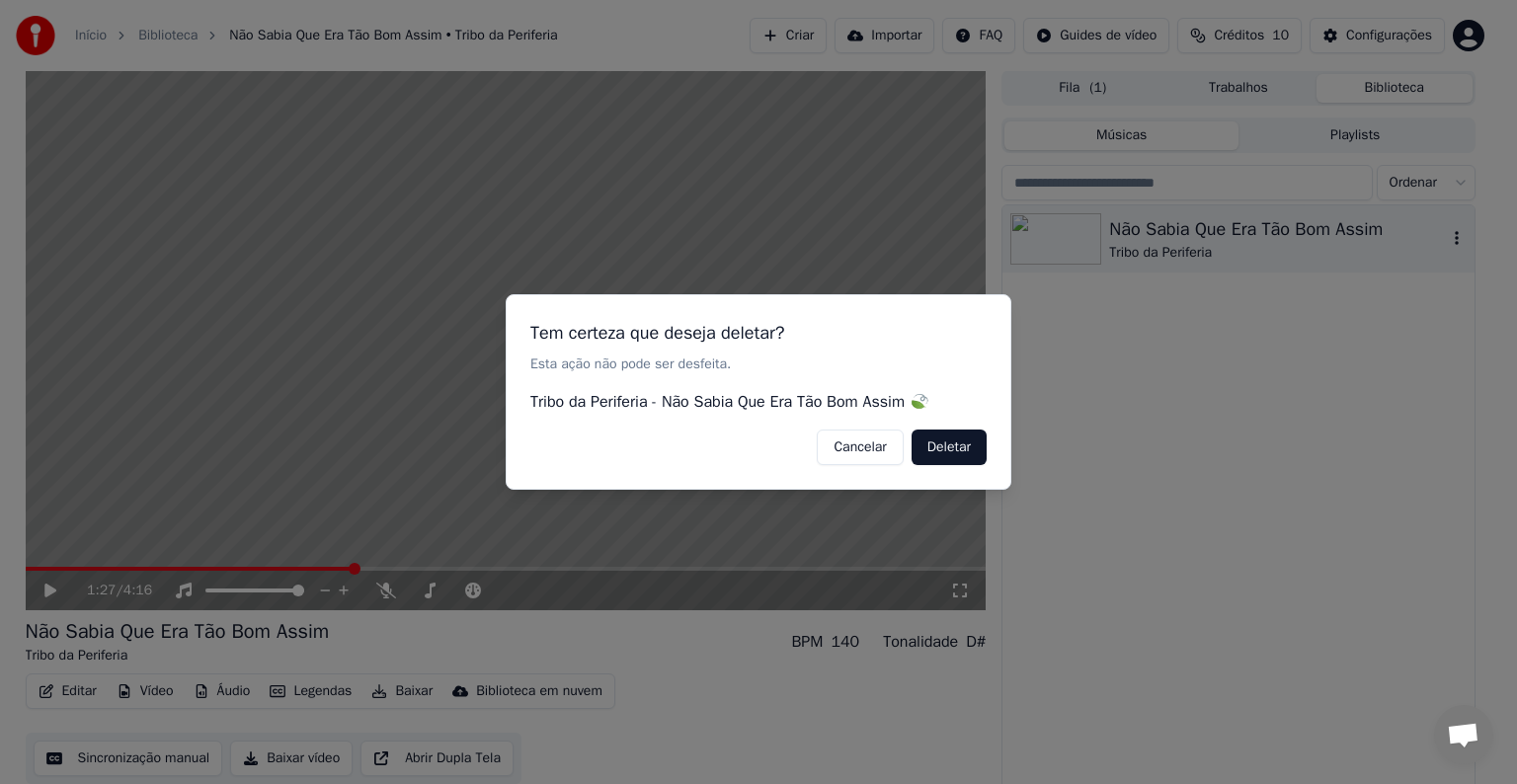 click on "Deletar" at bounding box center (949, 447) 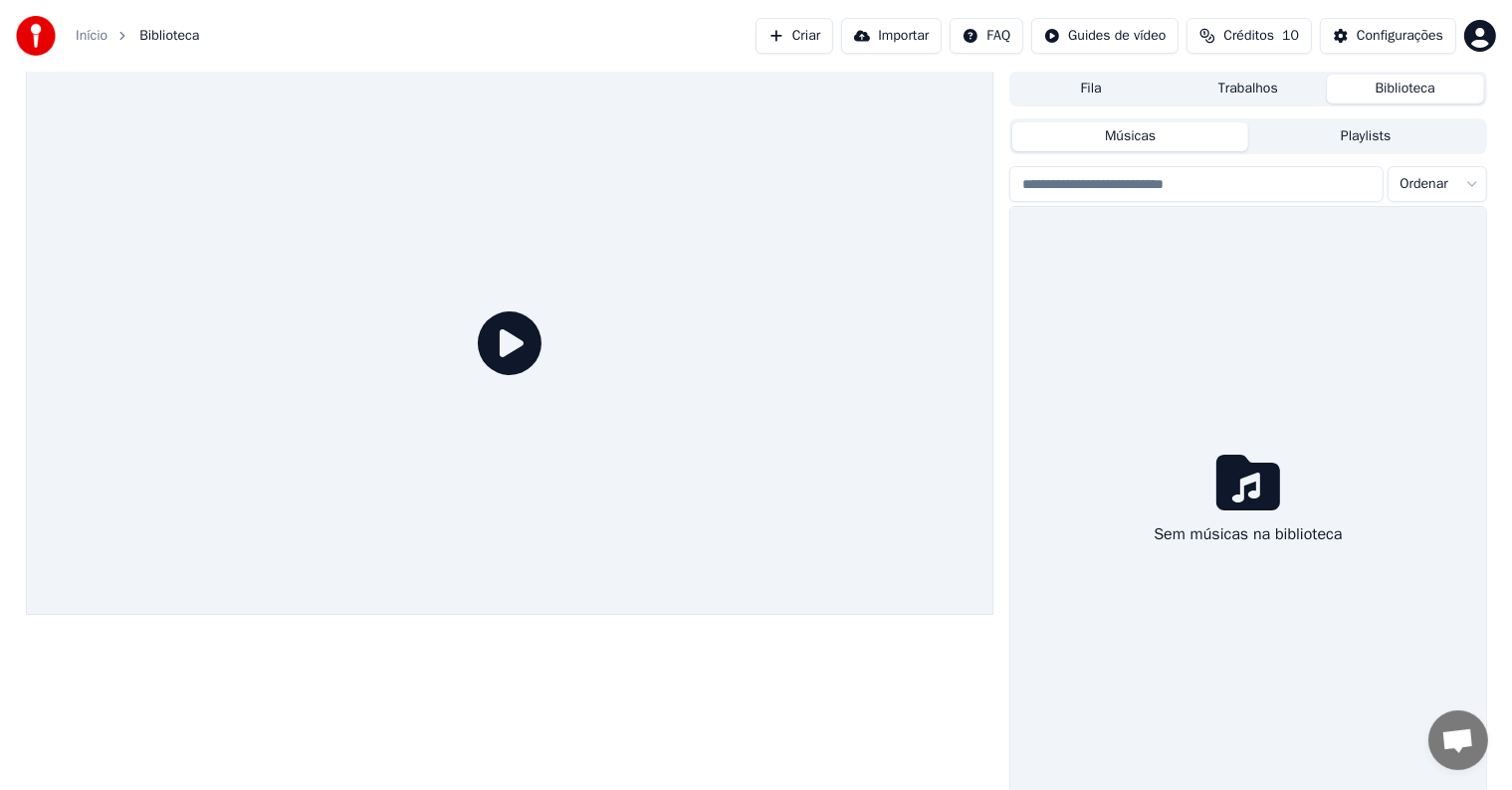 click on "Playlists" at bounding box center (1366, 136) 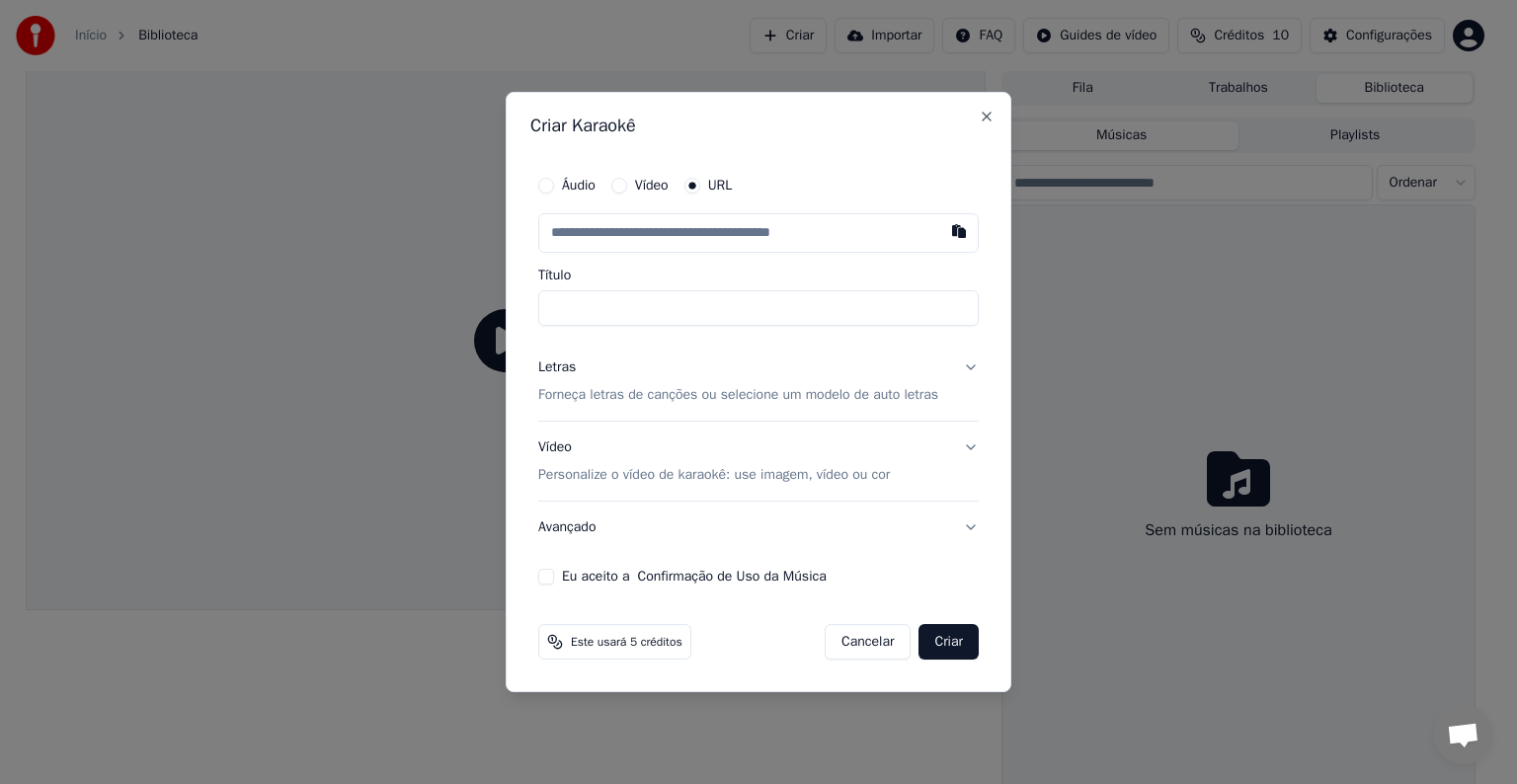 click at bounding box center (758, 233) 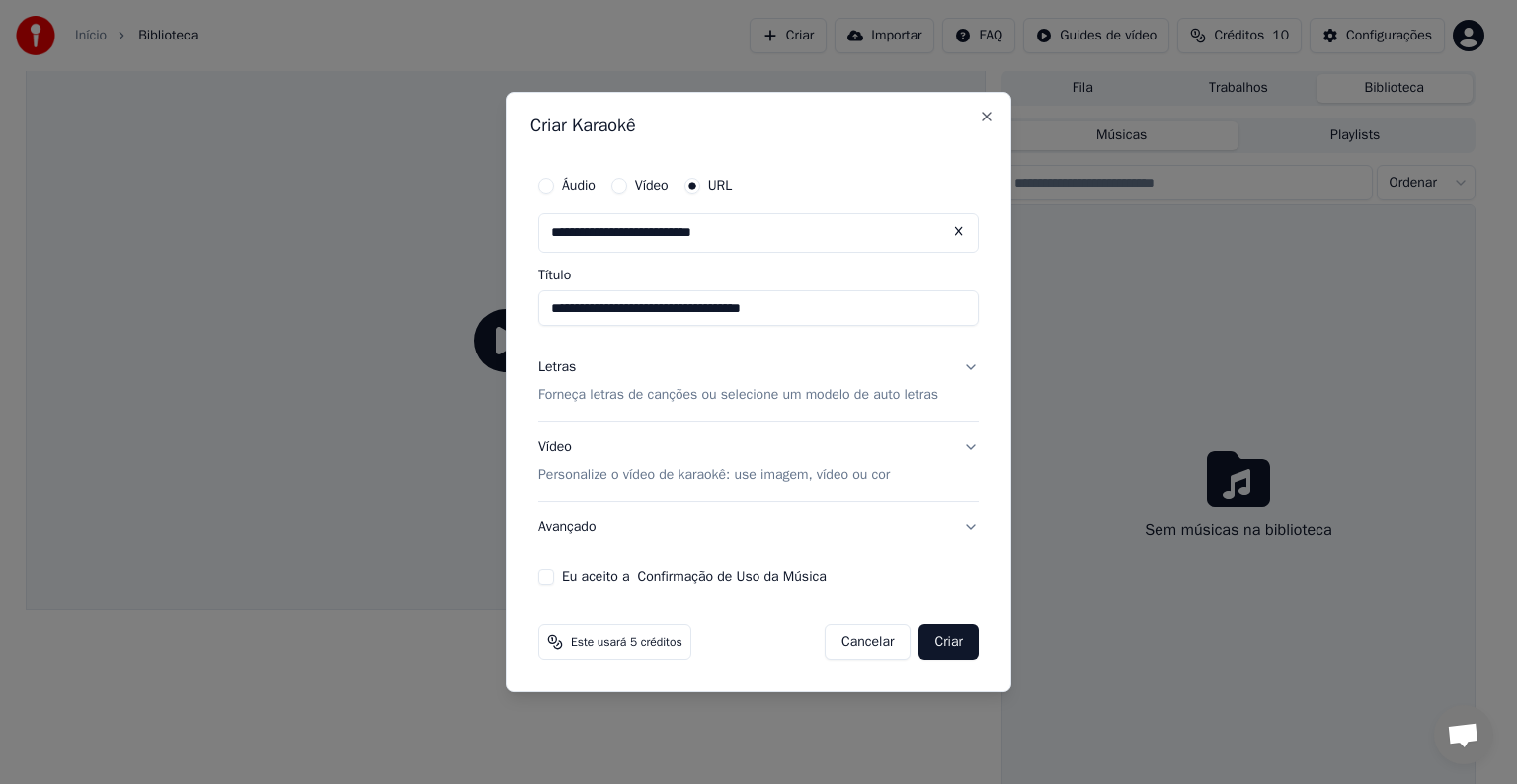 type on "**********" 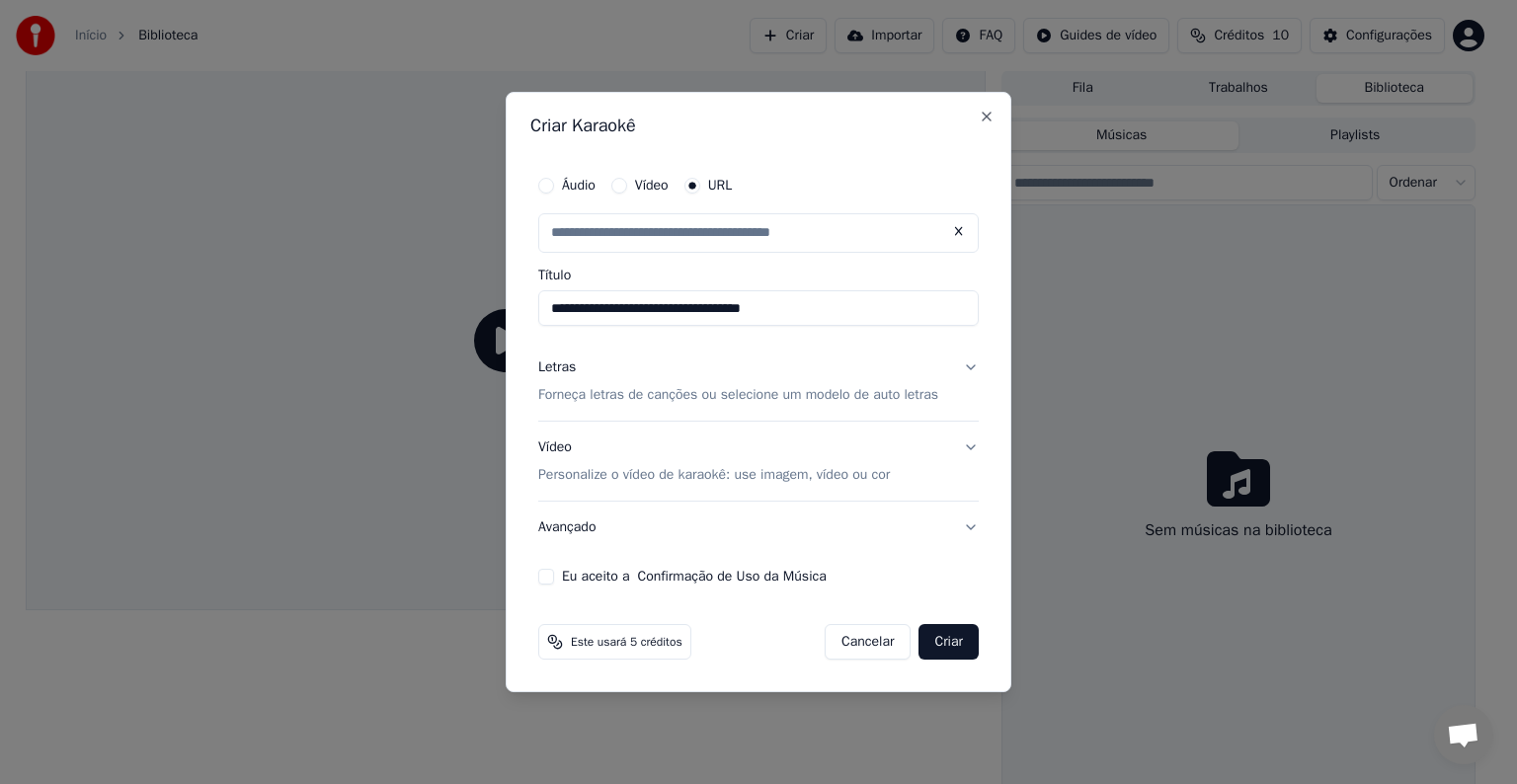 click on "Personalize o vídeo de karaokê: use imagem, vídeo ou cor" at bounding box center [714, 475] 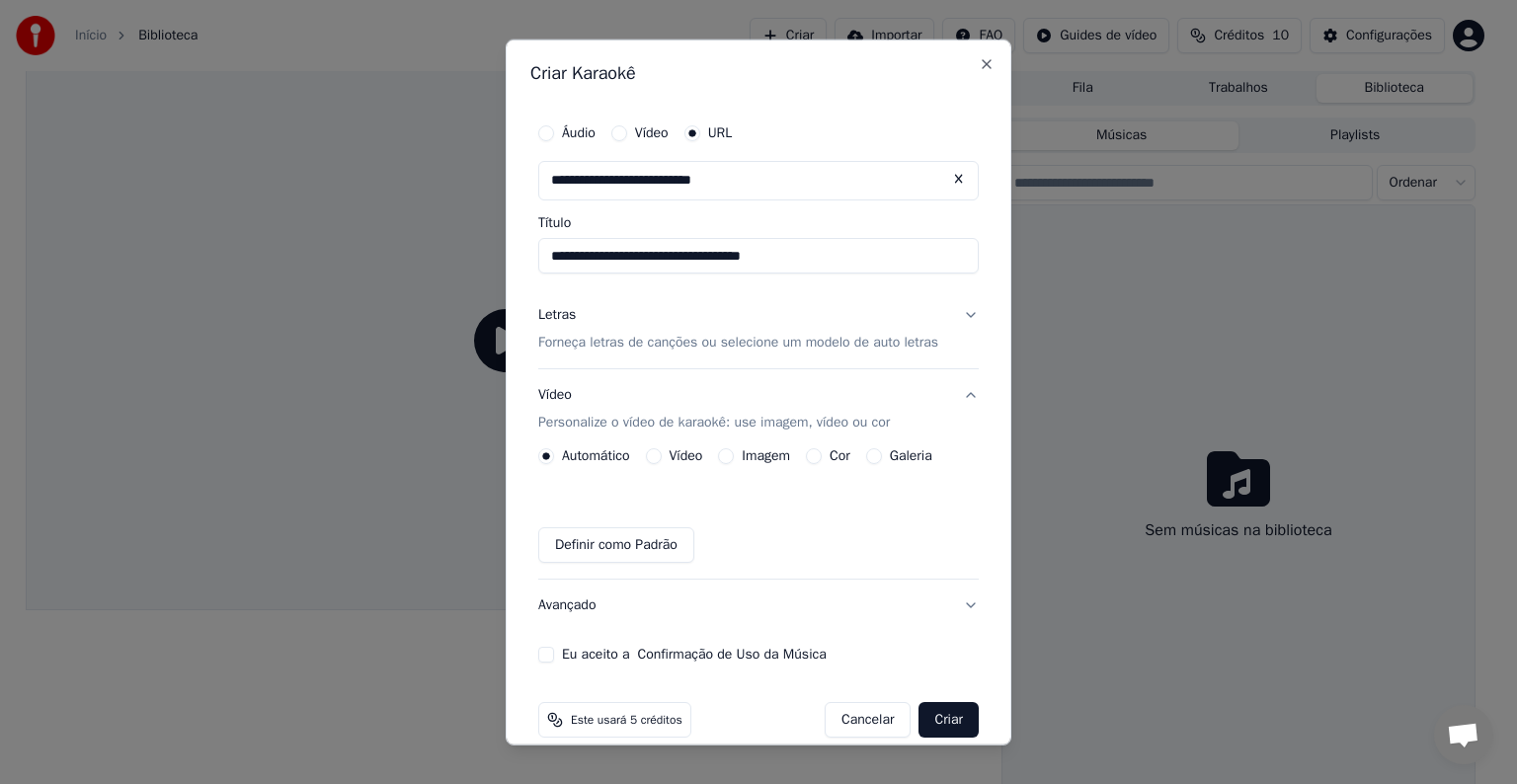 click on "Forneça letras de canções ou selecione um modelo de auto letras" at bounding box center [738, 343] 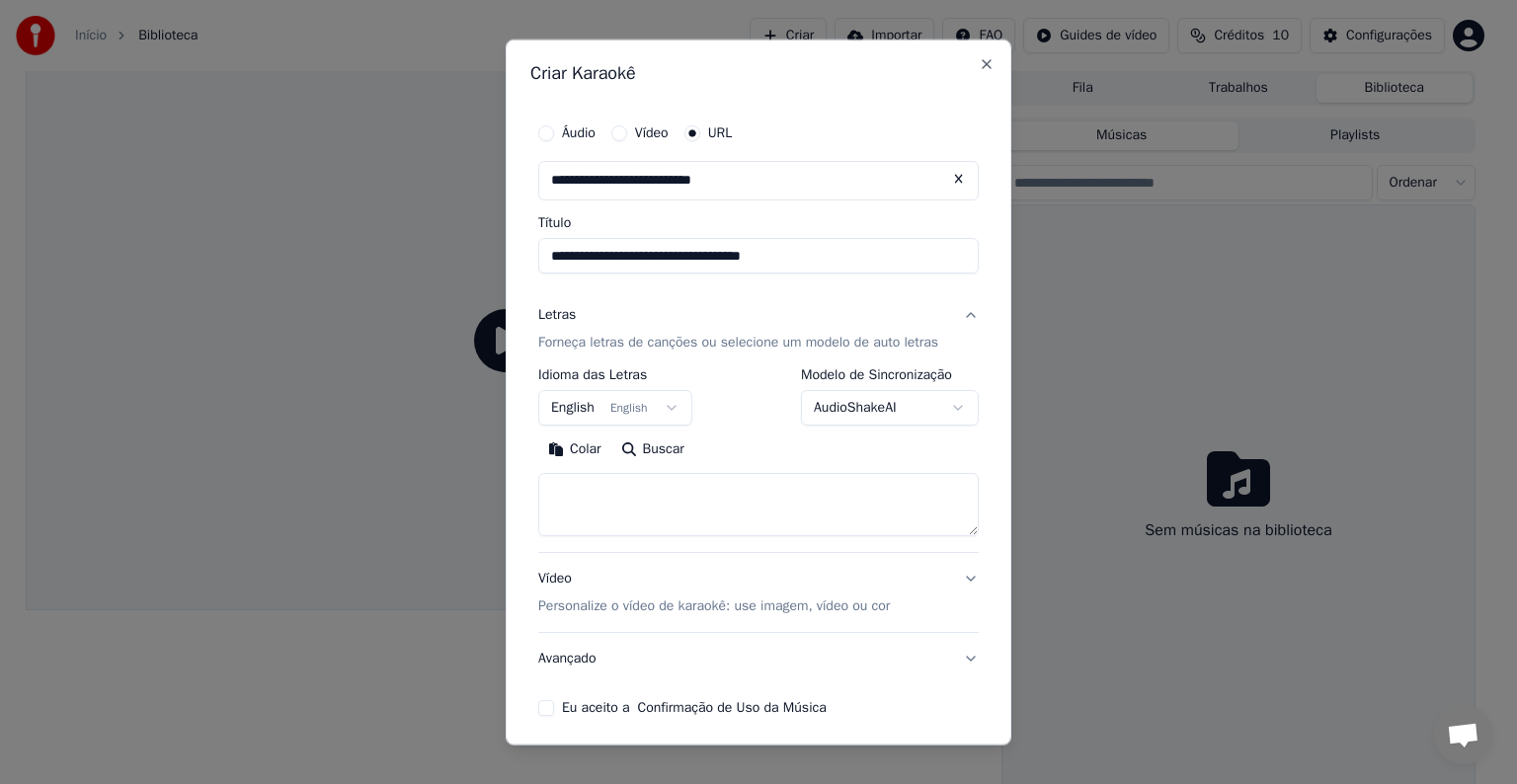 click on "Buscar" at bounding box center [653, 449] 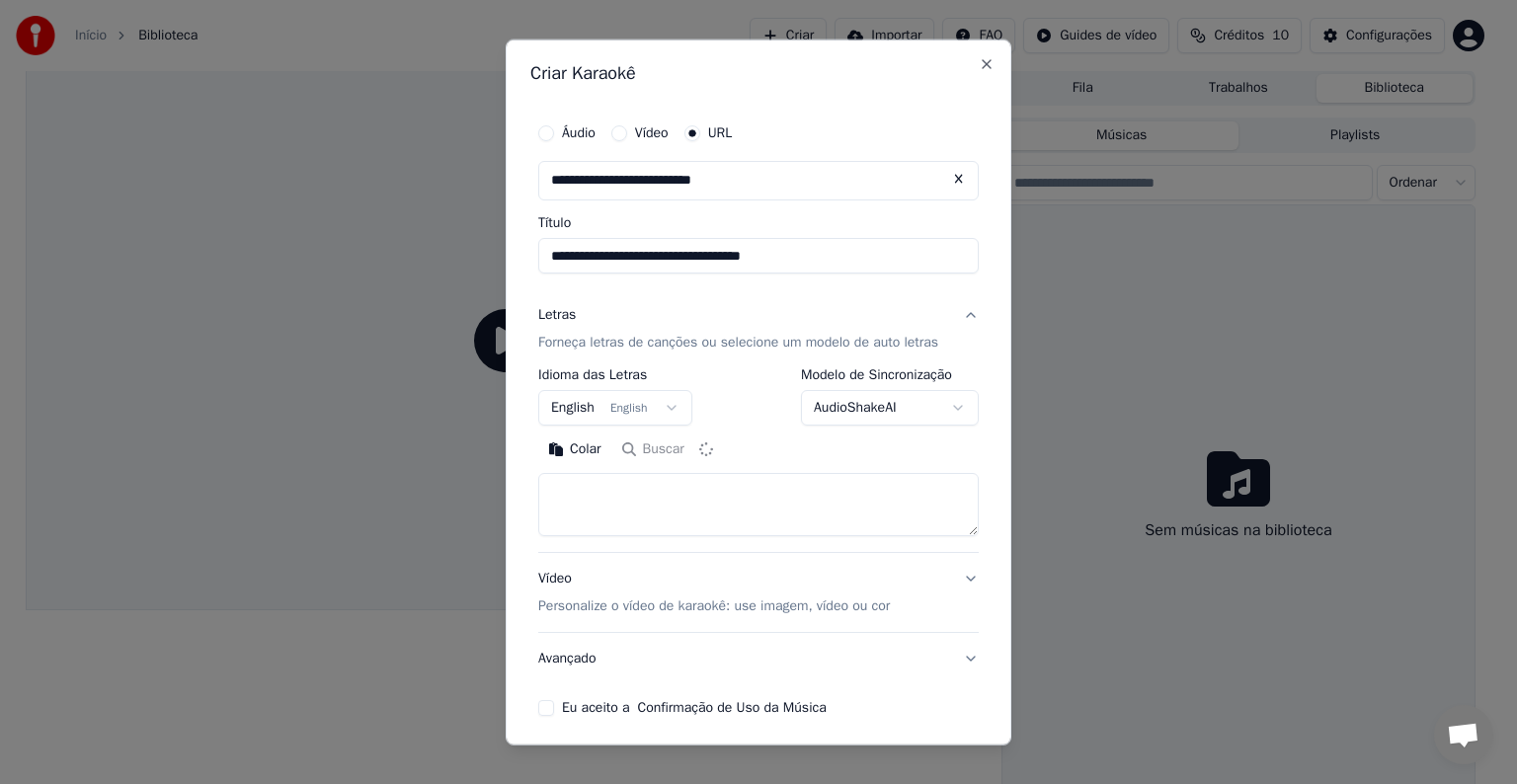 click on "**********" at bounding box center (750, 391) 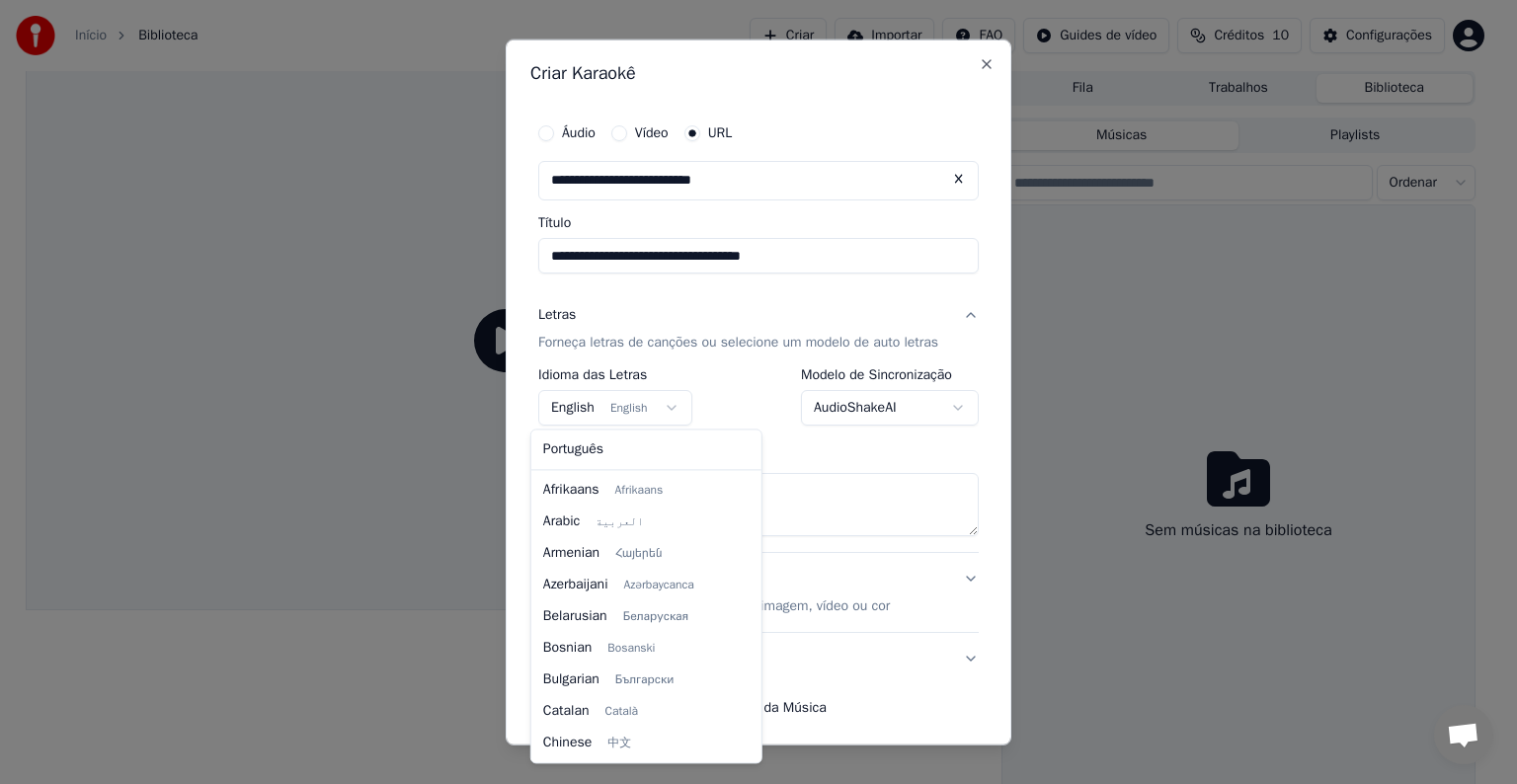 scroll, scrollTop: 158, scrollLeft: 0, axis: vertical 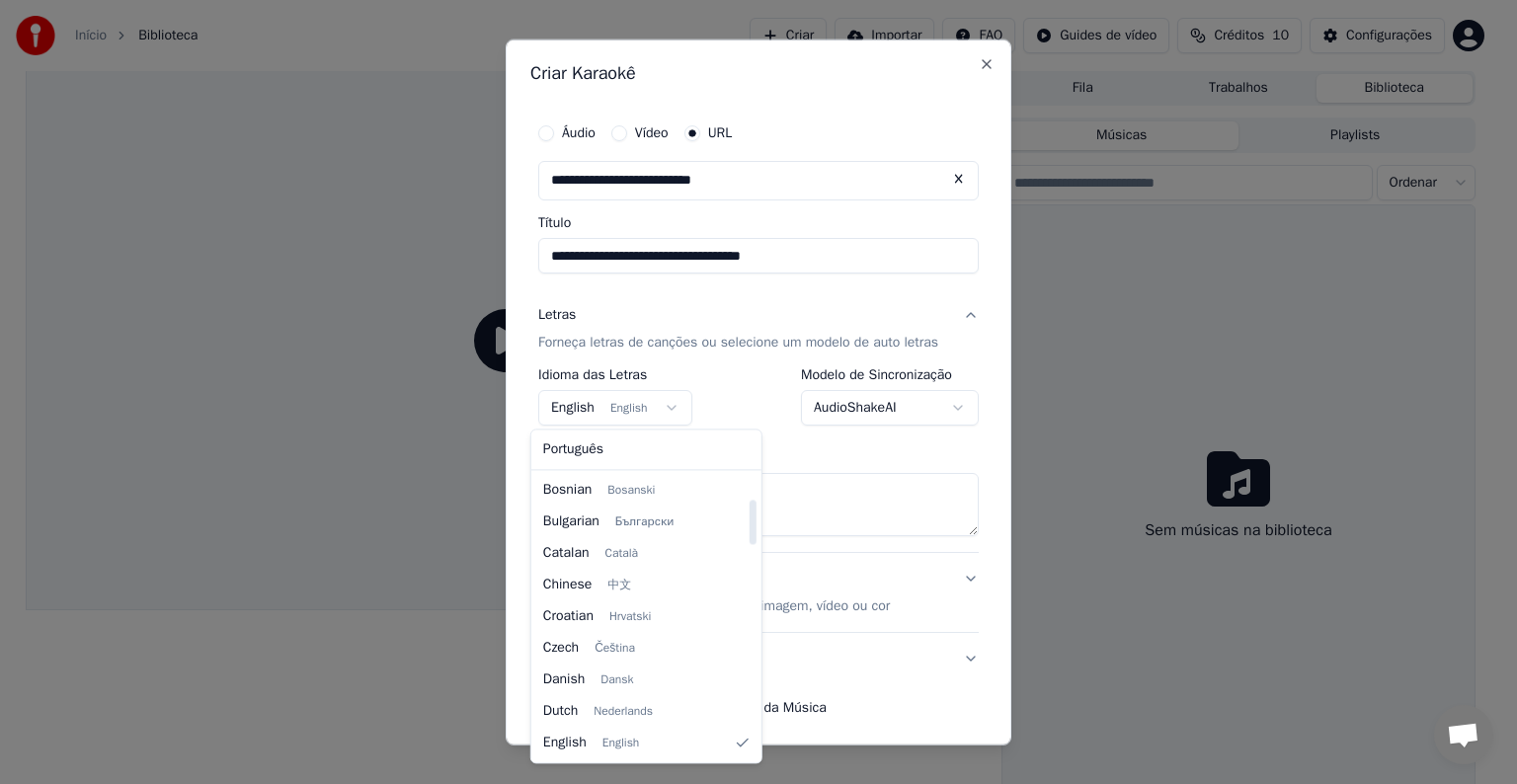 select on "**" 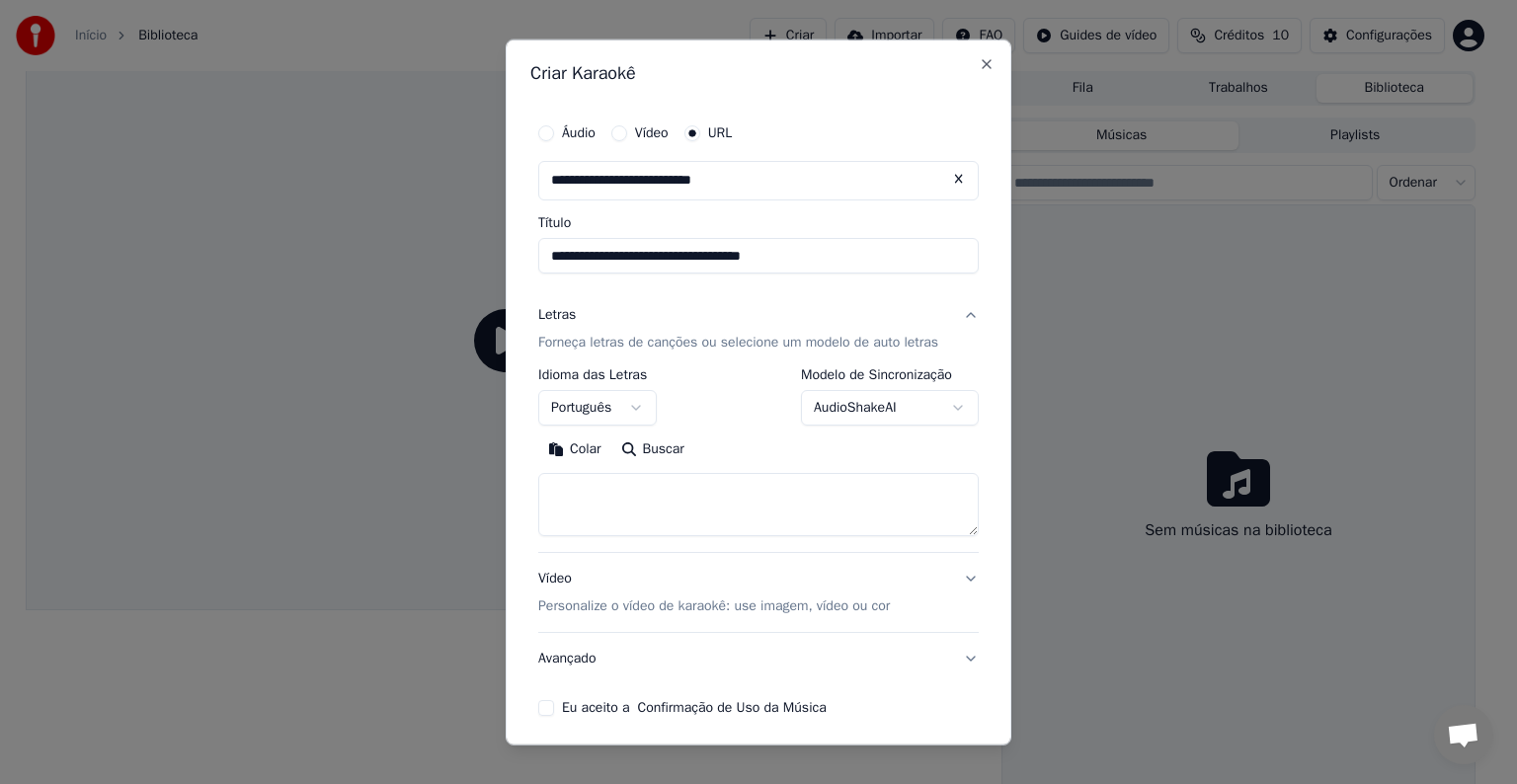 click on "Buscar" at bounding box center (653, 449) 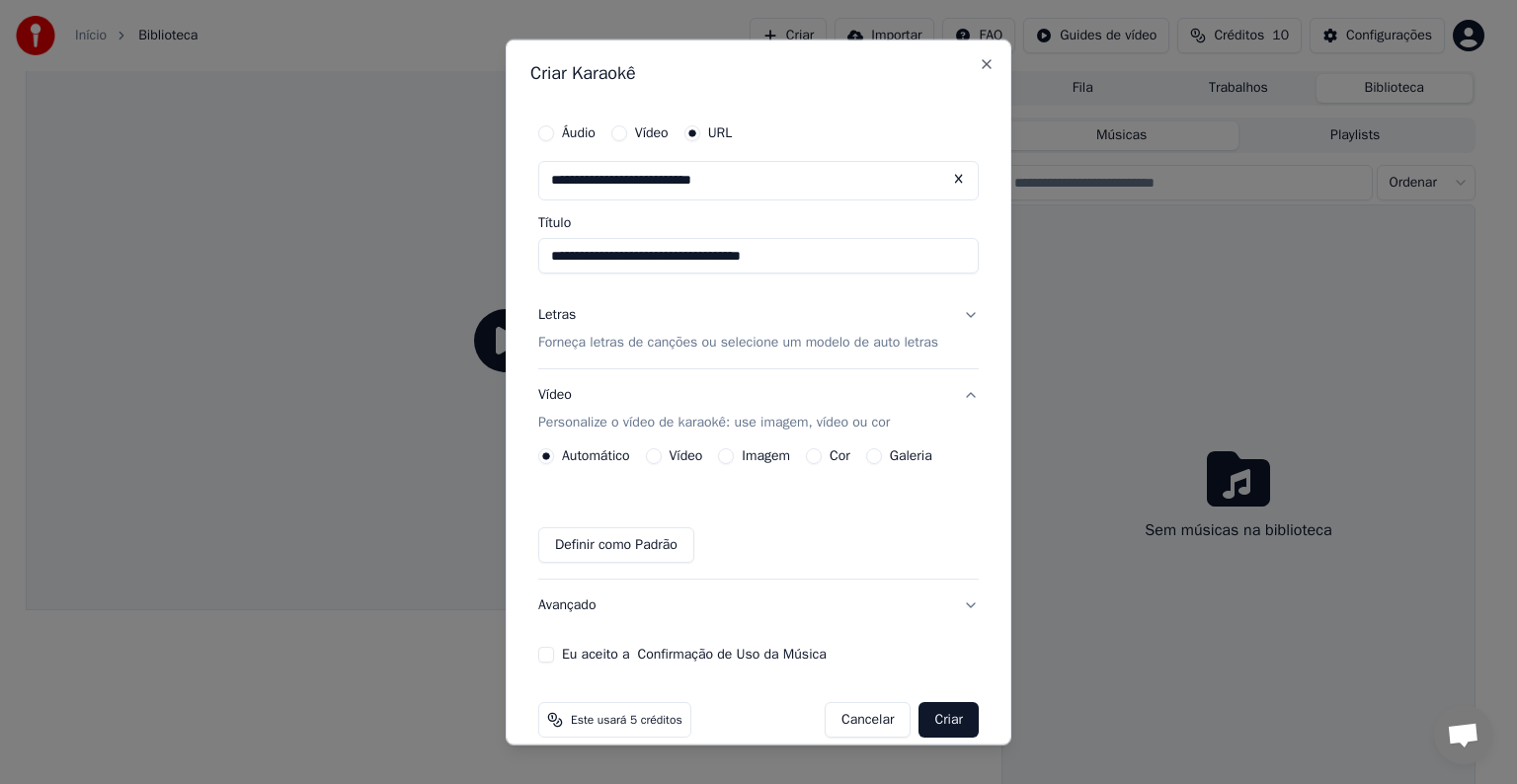 click on "Galeria" at bounding box center [911, 456] 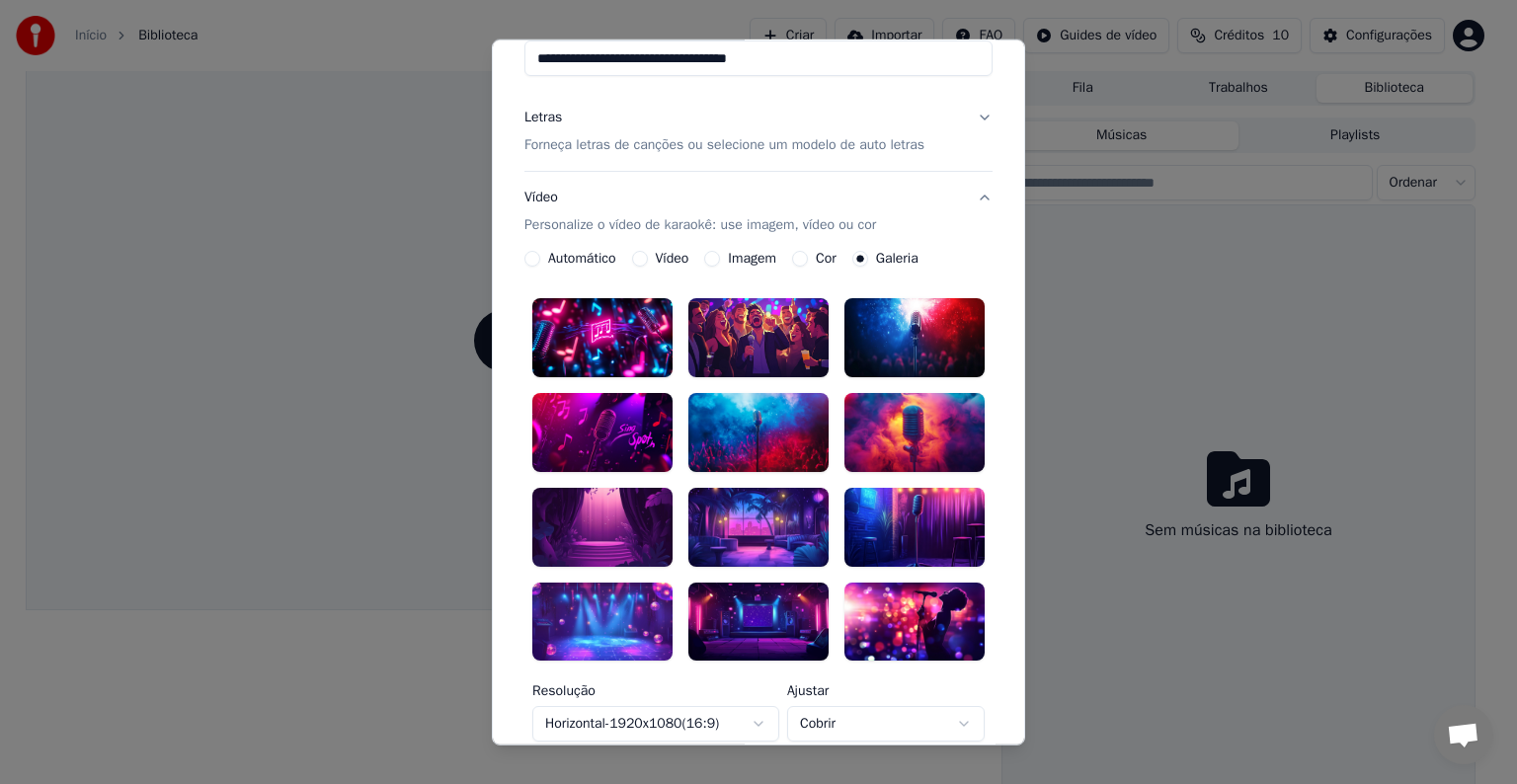 scroll, scrollTop: 0, scrollLeft: 0, axis: both 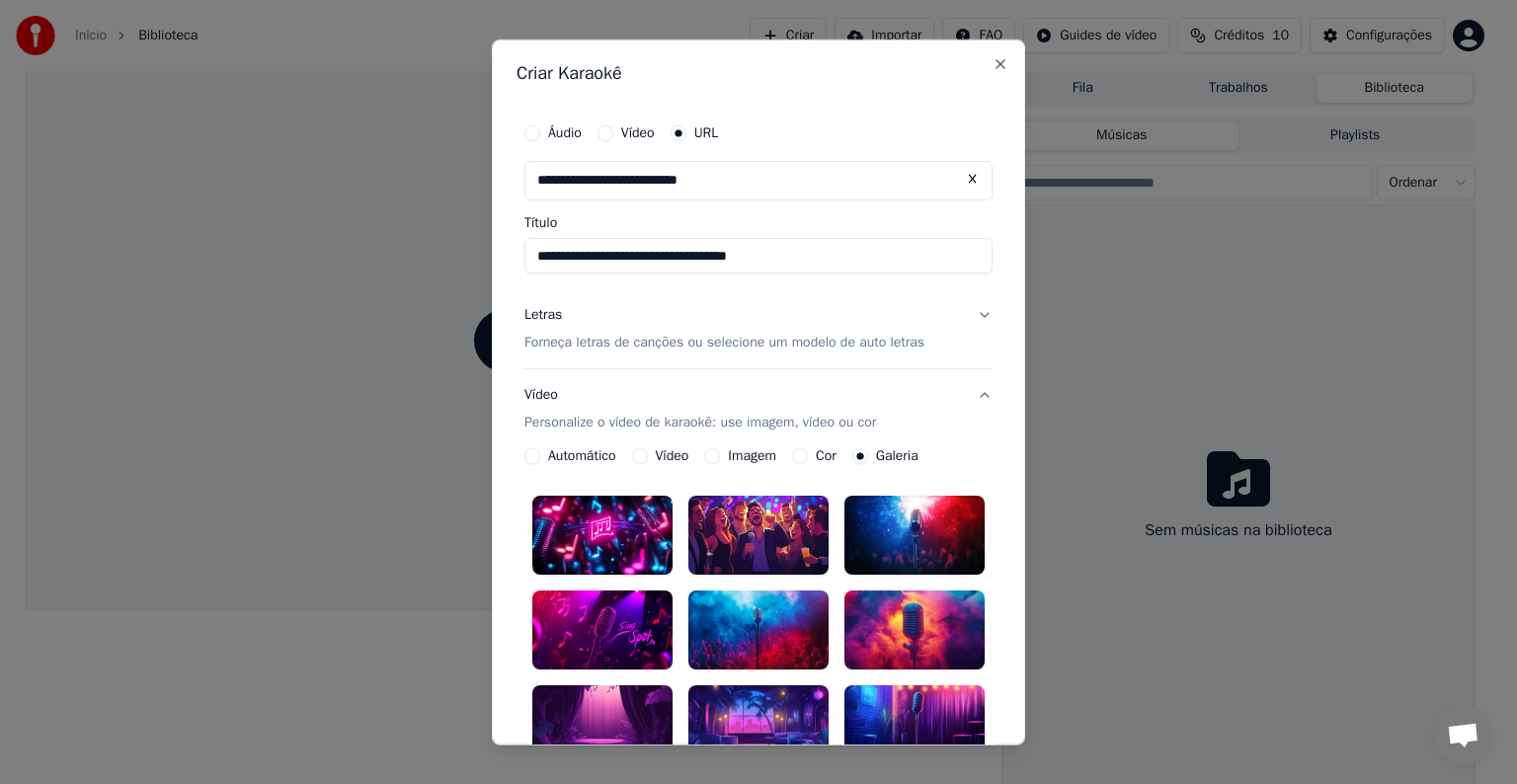 click on "Automático" at bounding box center [582, 456] 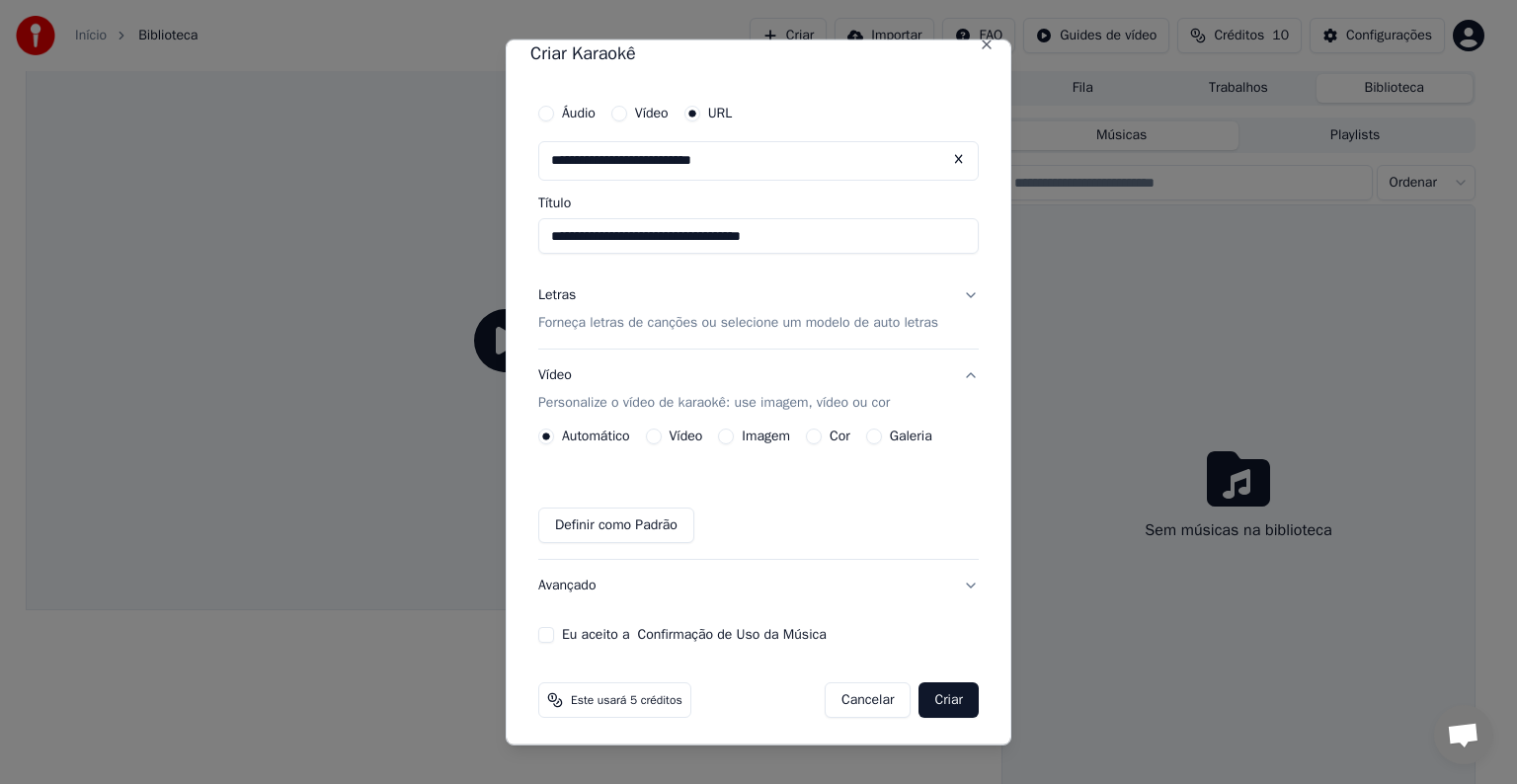 scroll, scrollTop: 24, scrollLeft: 0, axis: vertical 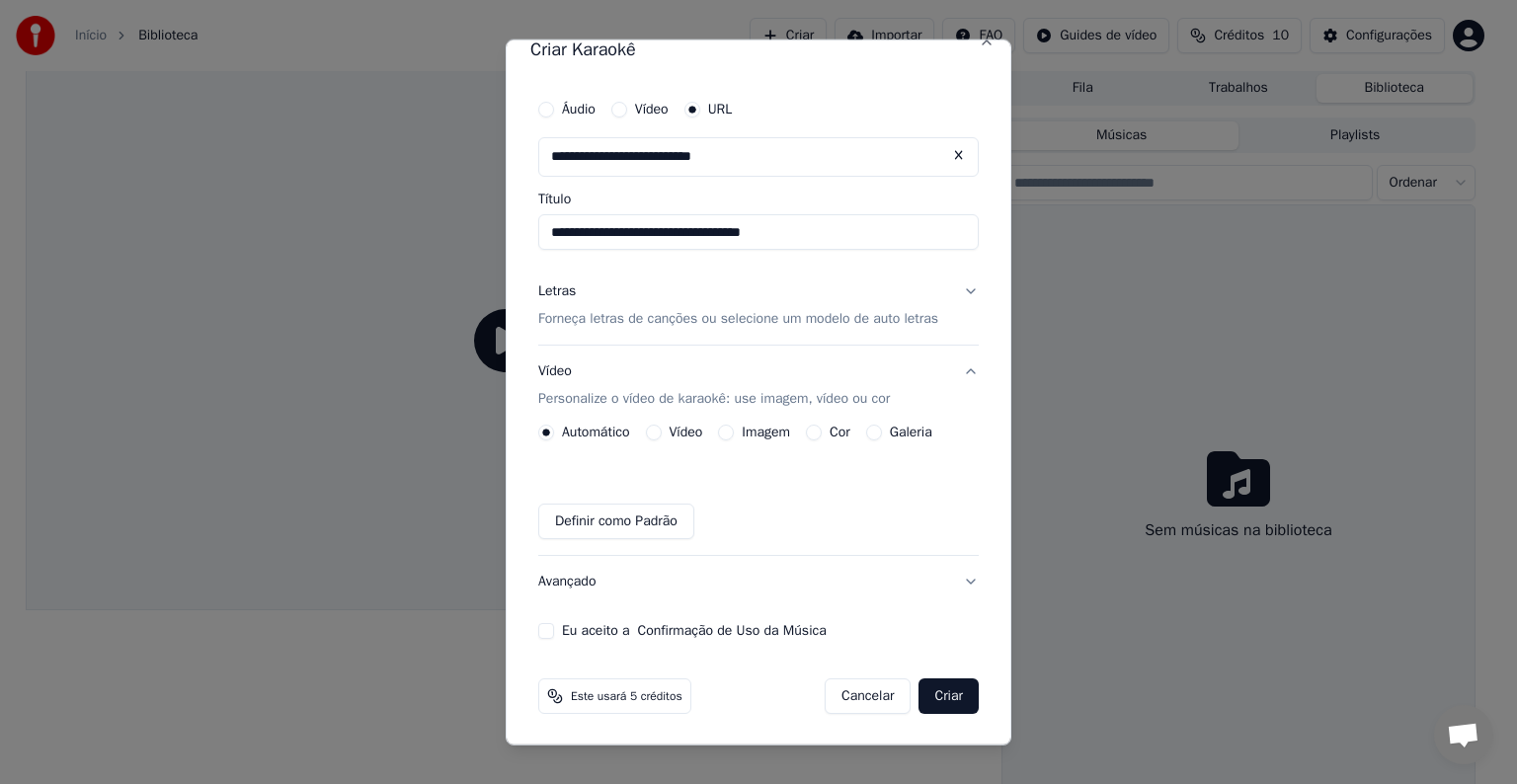 click on "Avançado" at bounding box center (758, 582) 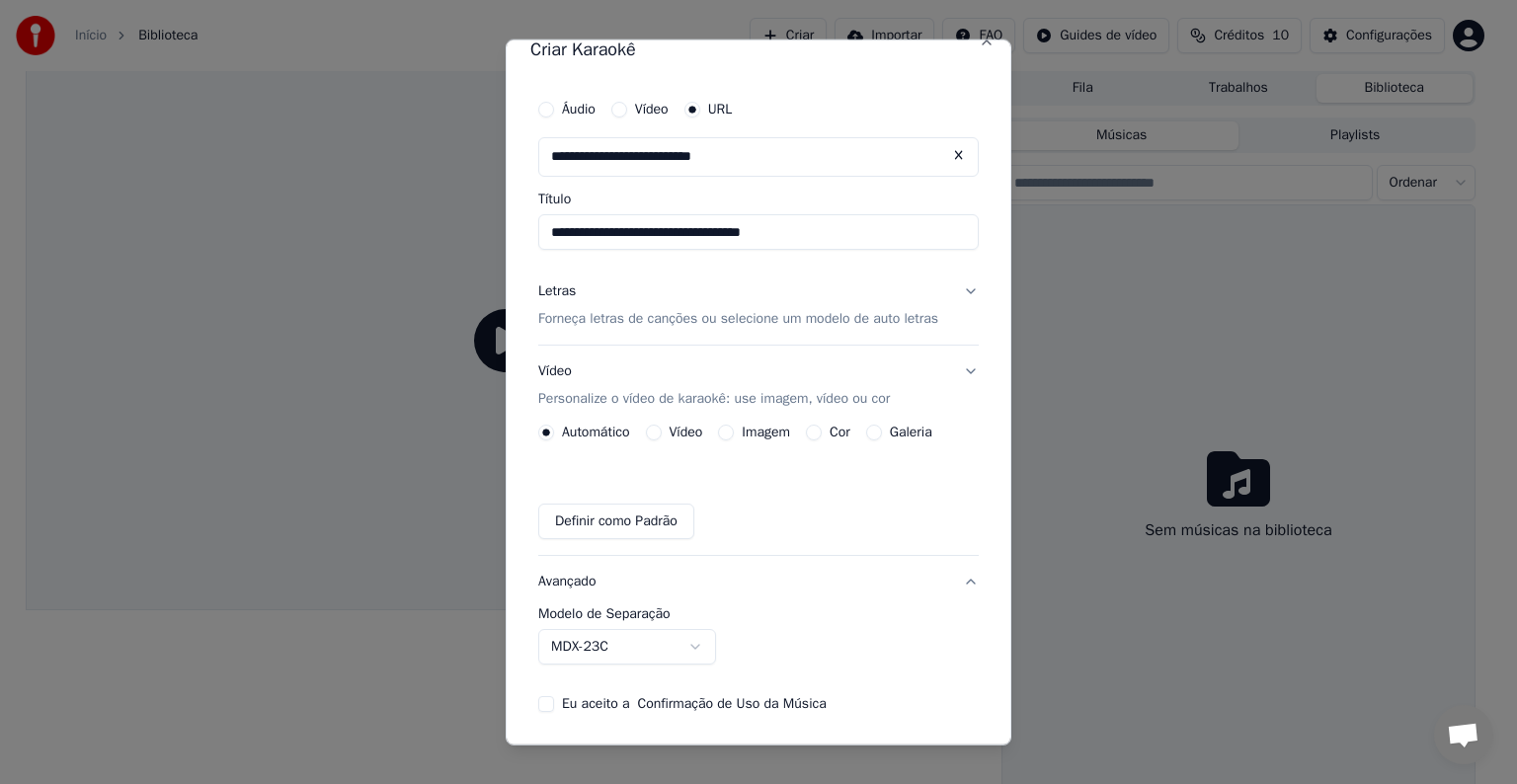 scroll, scrollTop: 0, scrollLeft: 0, axis: both 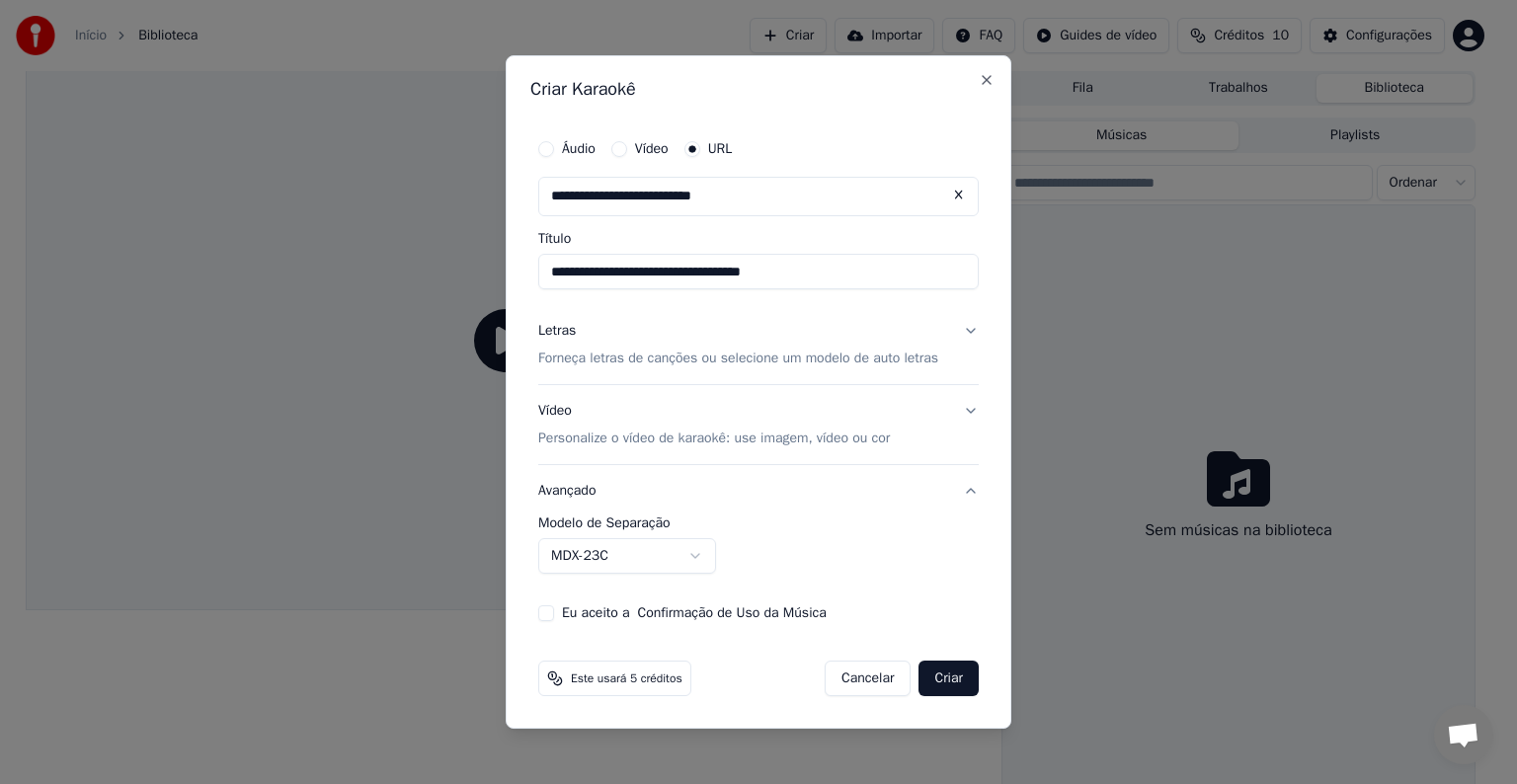 click on "**********" at bounding box center [750, 391] 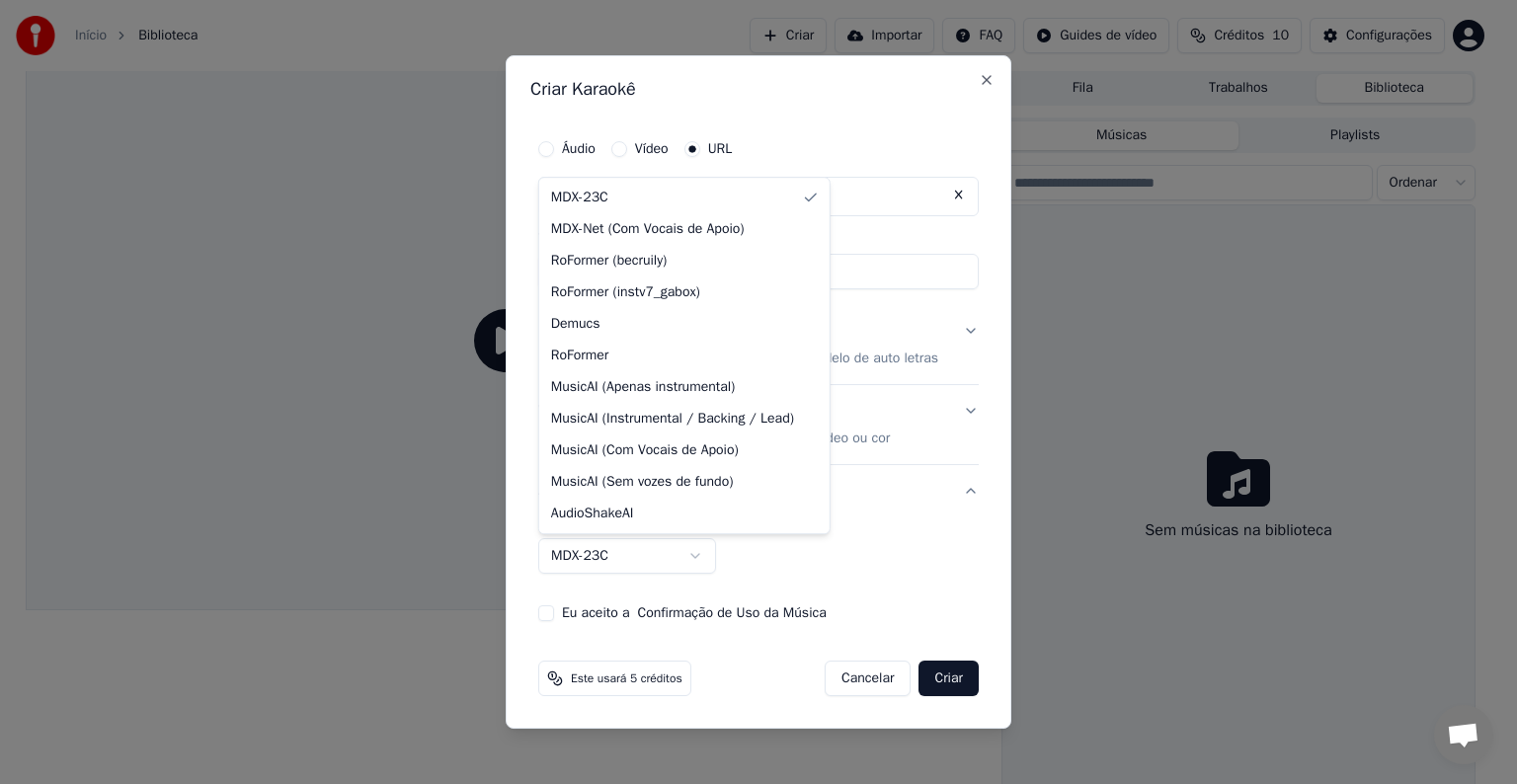 select on "**********" 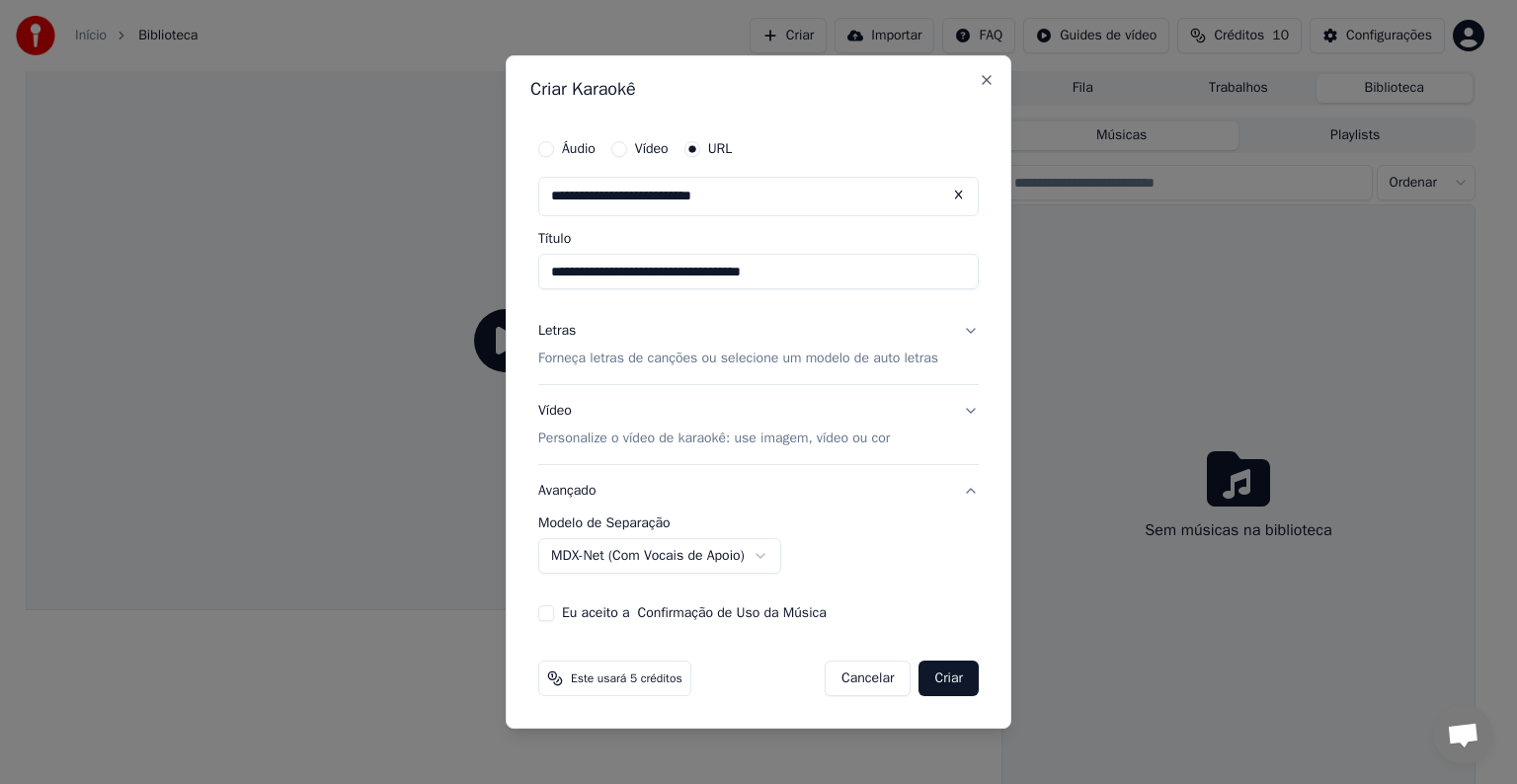 click on "Eu aceito a   Confirmação de Uso da Música" at bounding box center (546, 613) 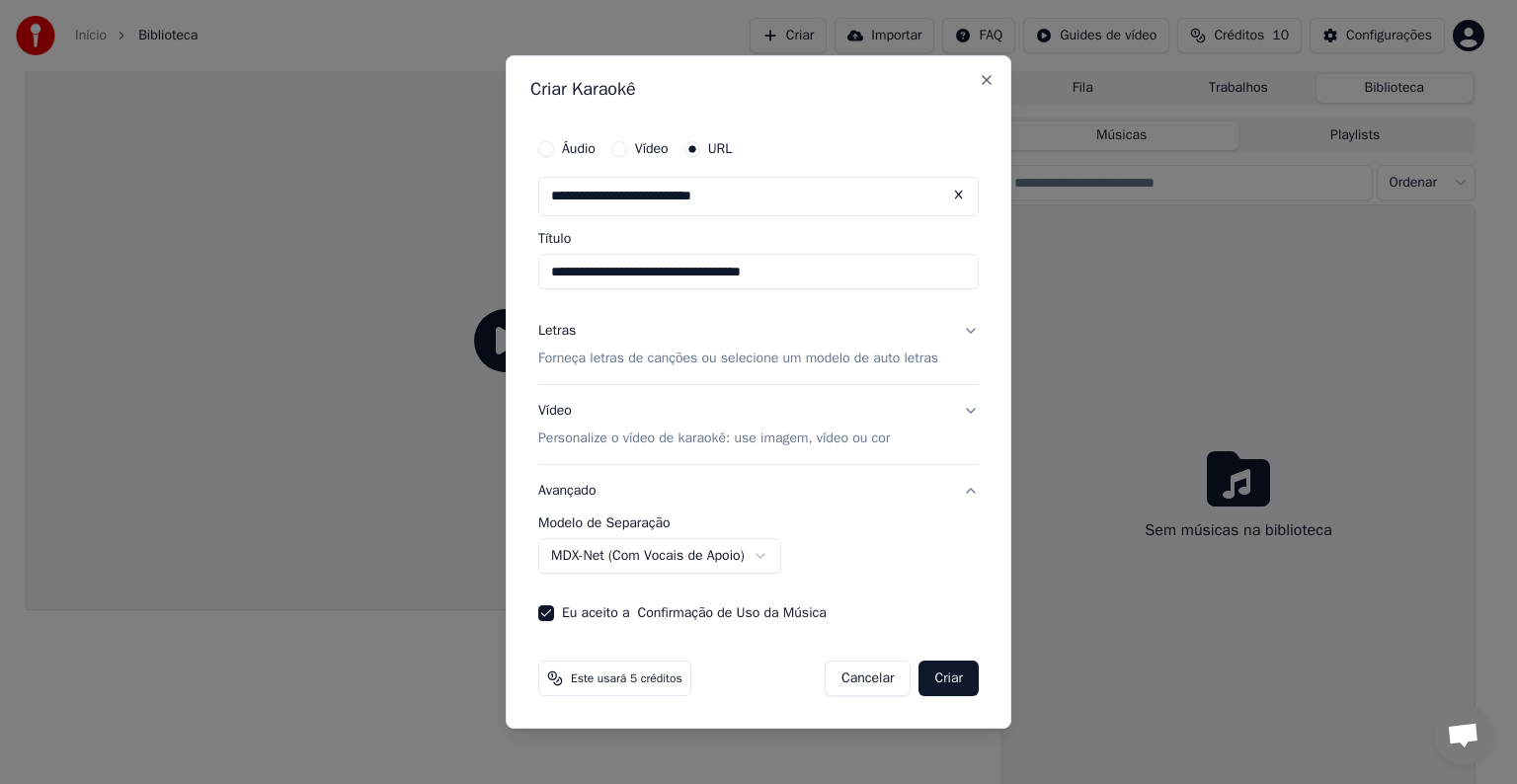 click on "Letras Forneça letras de canções ou selecione um modelo de auto letras" at bounding box center (758, 345) 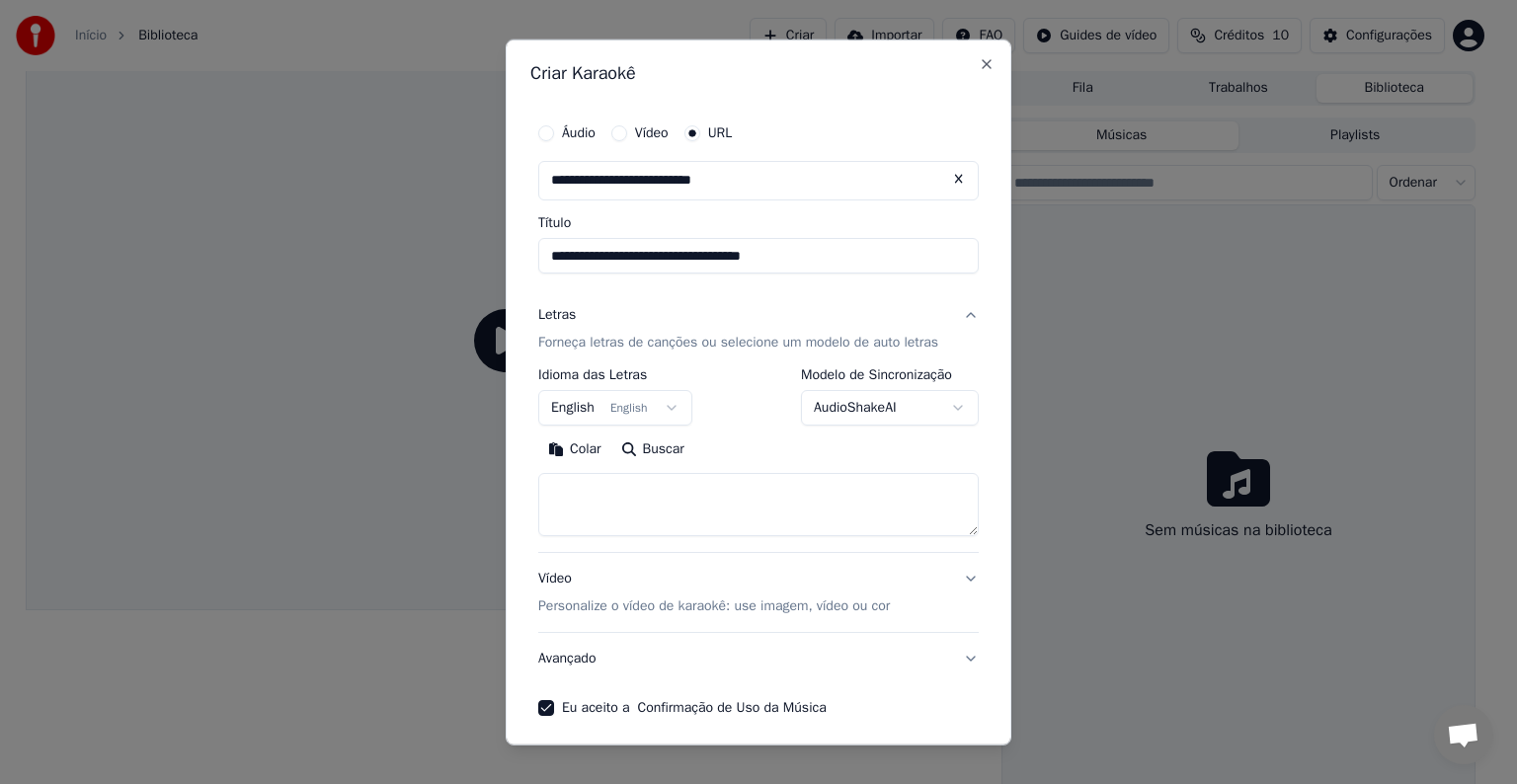 click on "Idioma das Letras" at bounding box center (615, 375) 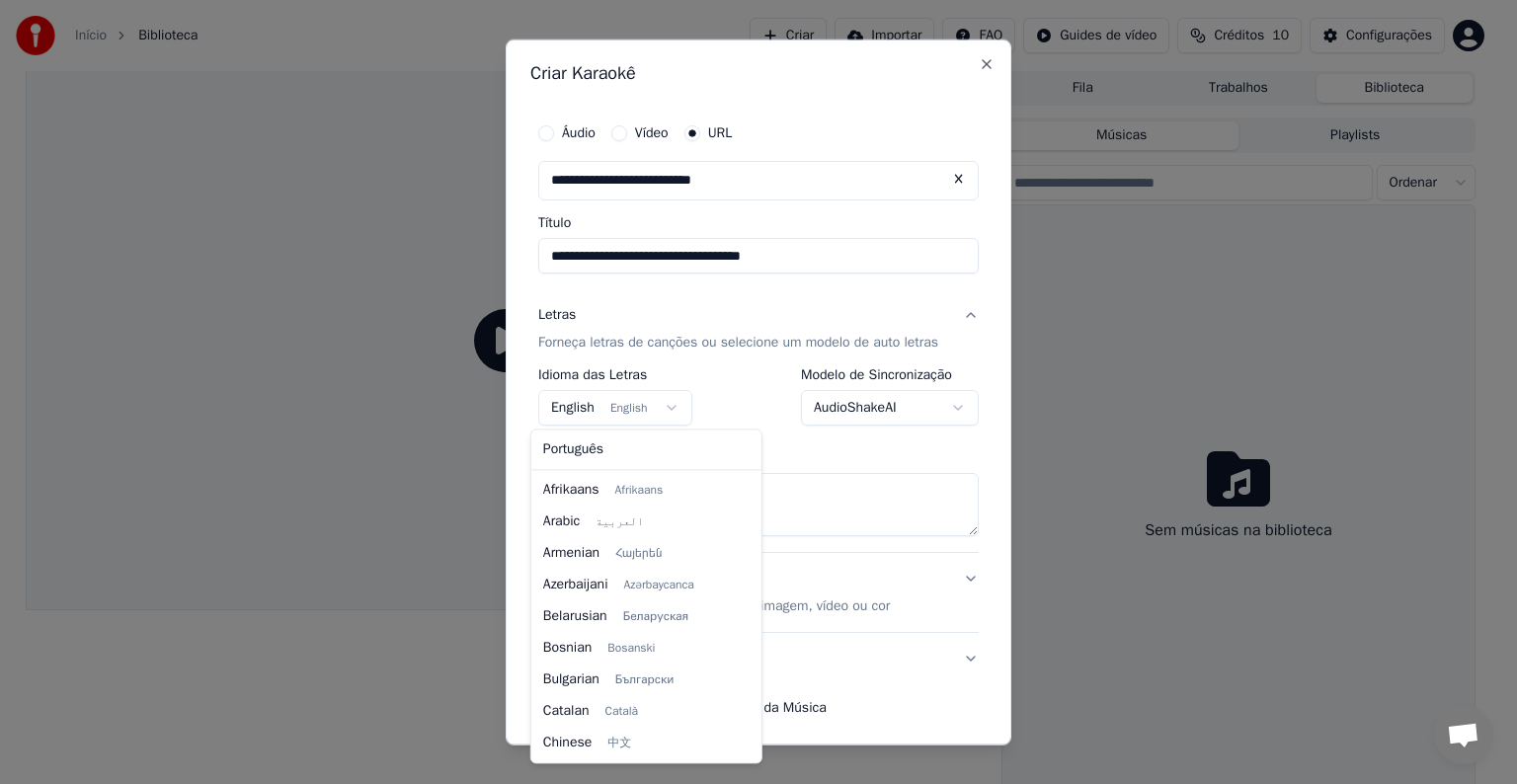 click on "**********" at bounding box center [750, 391] 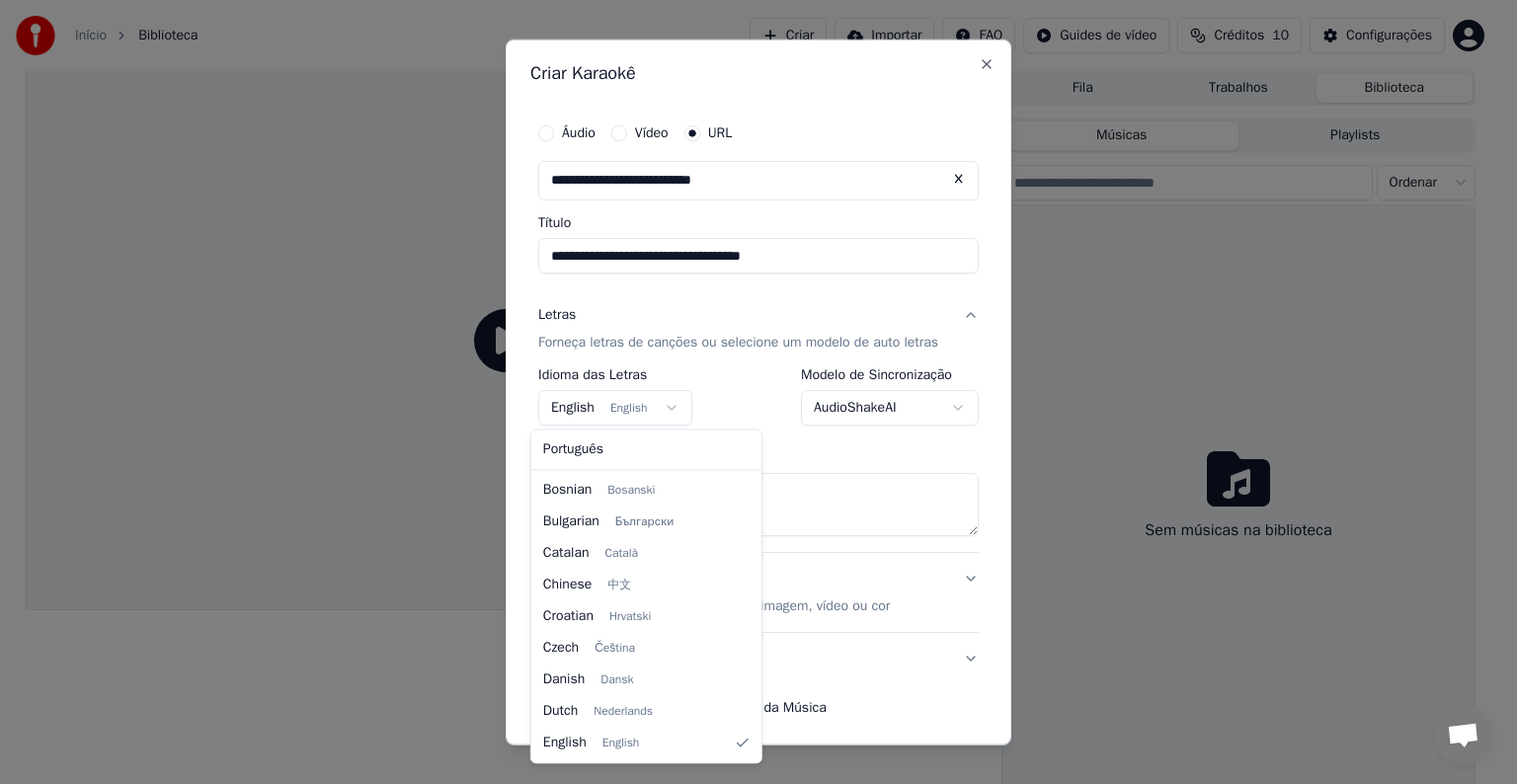 select on "**" 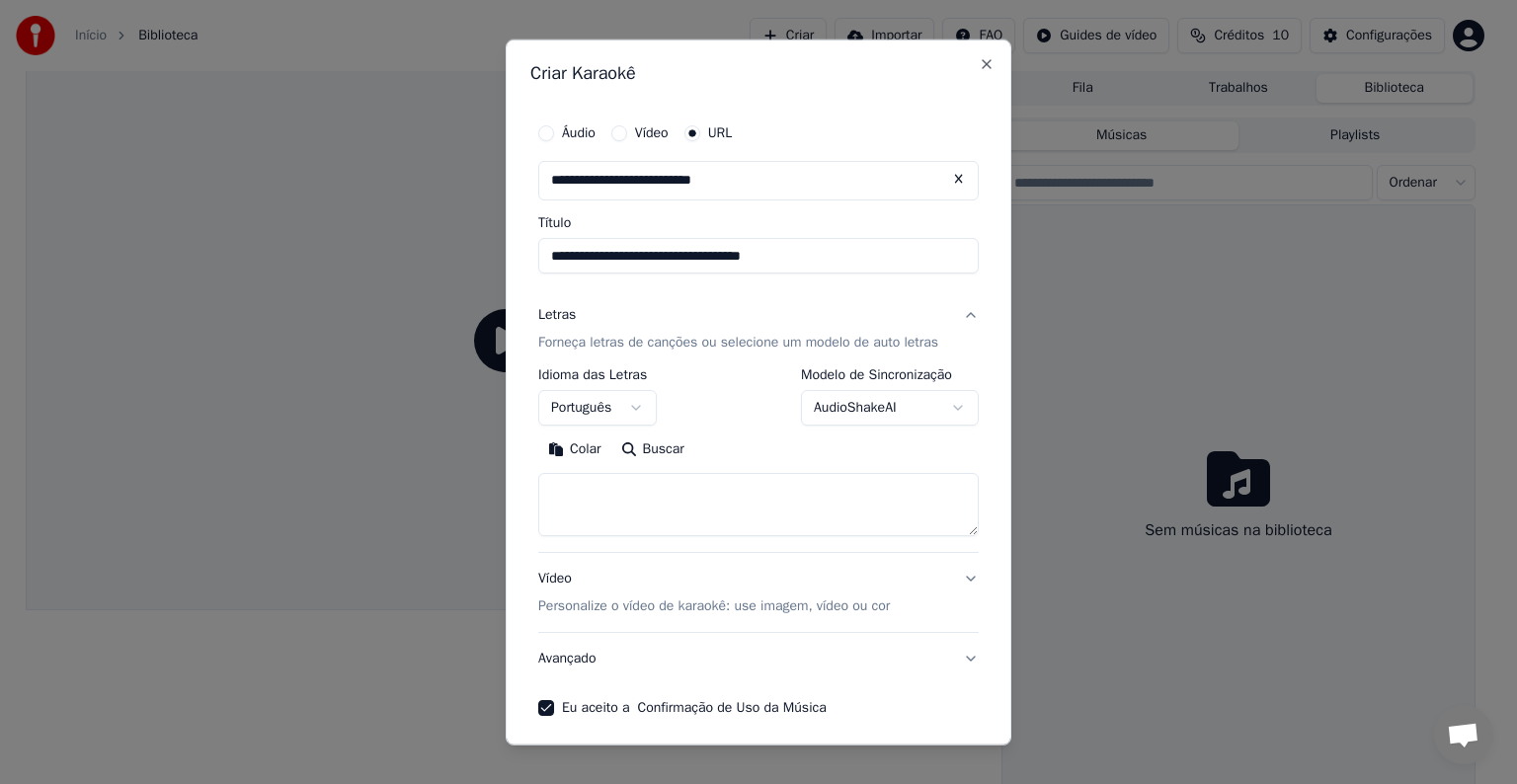 click on "**********" at bounding box center (750, 391) 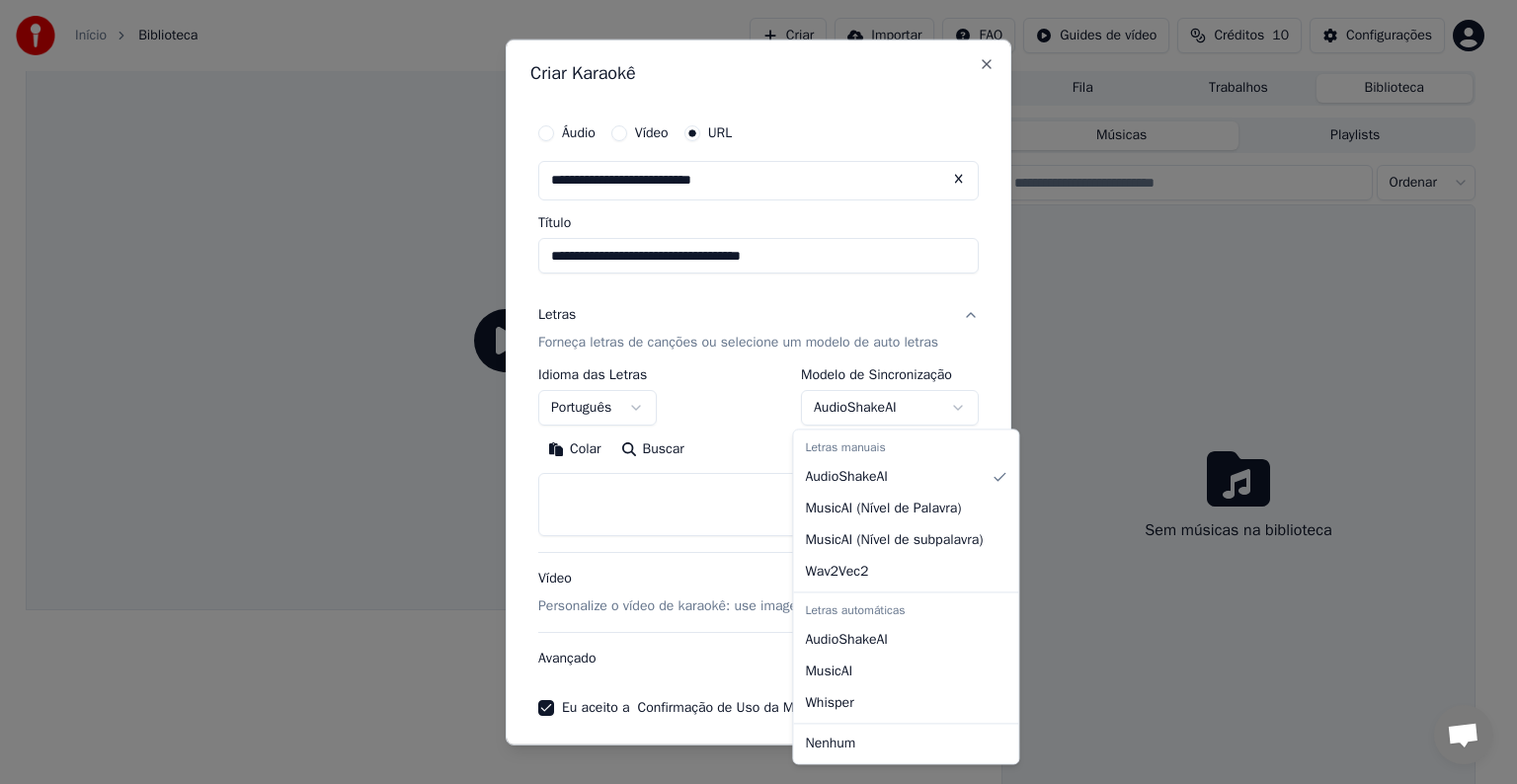 select on "**********" 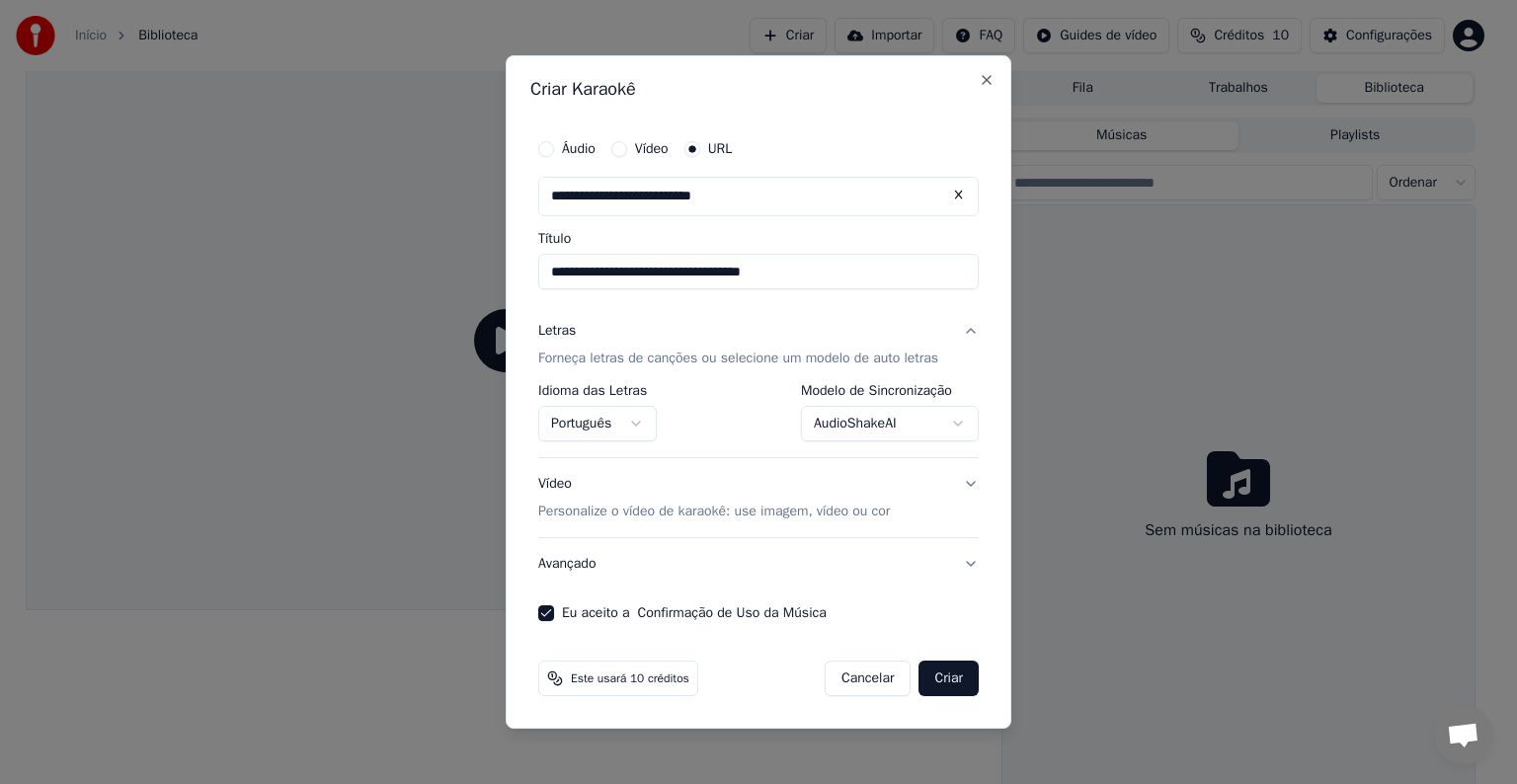 click on "**********" at bounding box center (750, 391) 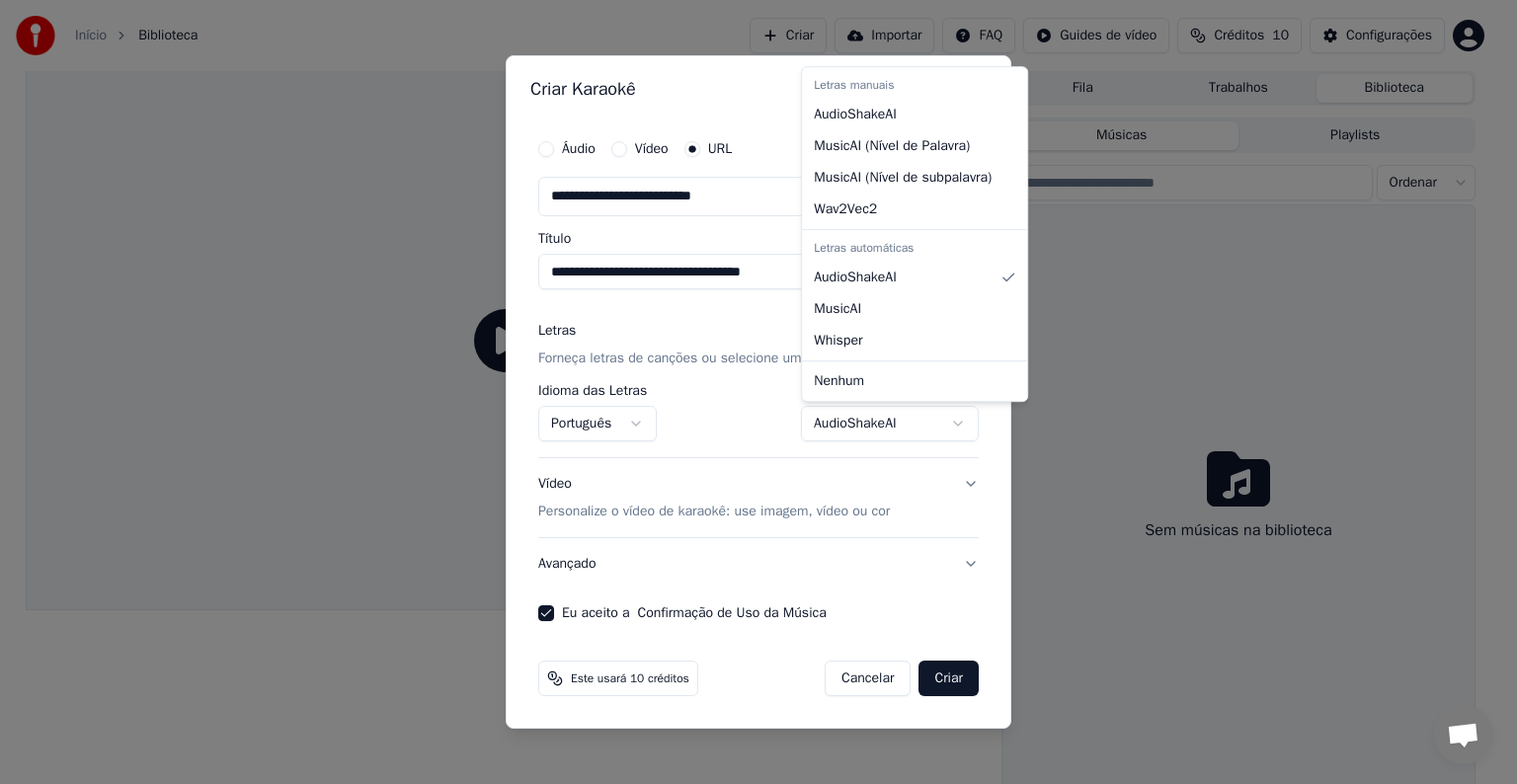 click on "**********" at bounding box center [750, 391] 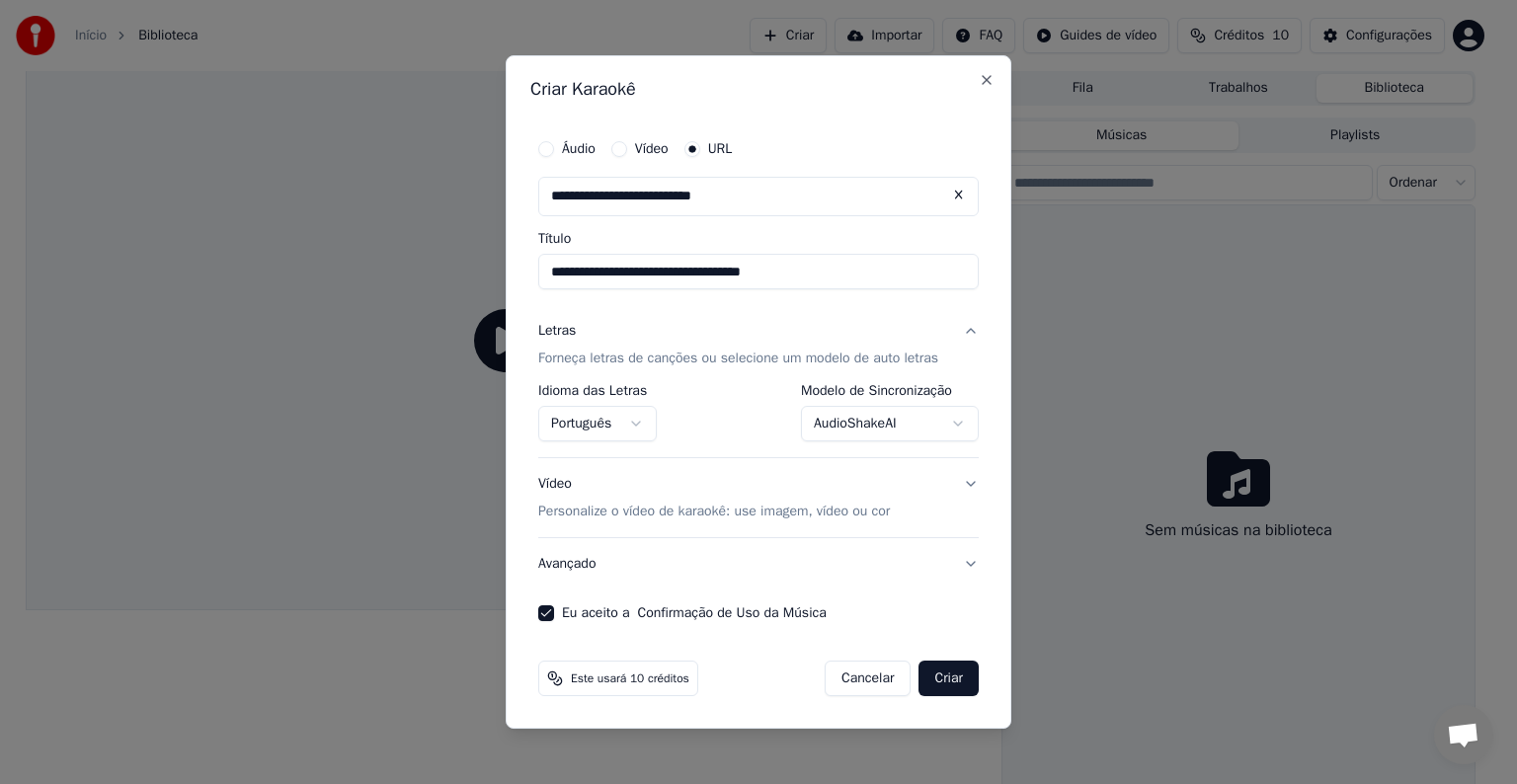 click on "Personalize o vídeo de karaokê: use imagem, vídeo ou cor" at bounding box center [714, 511] 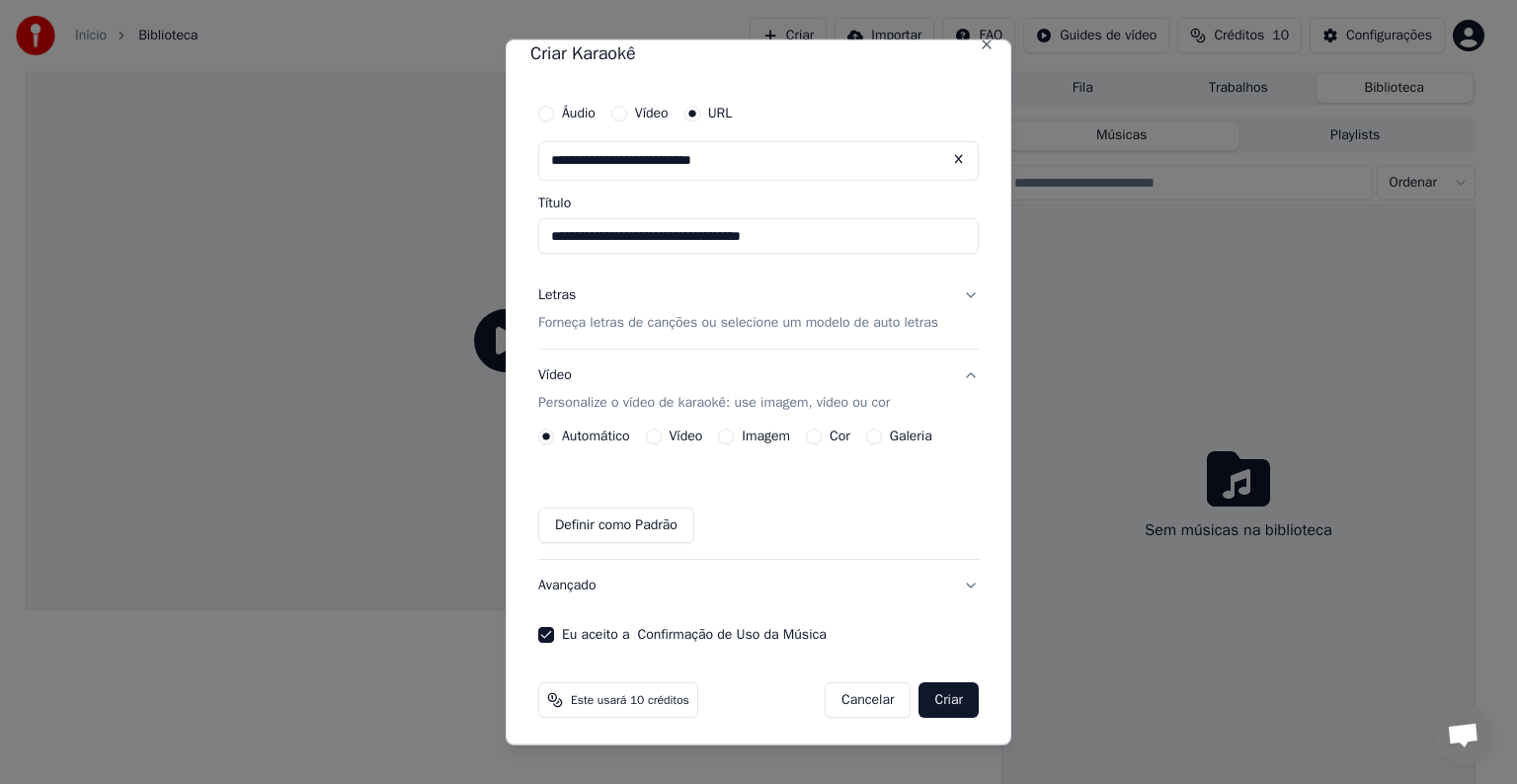 scroll, scrollTop: 24, scrollLeft: 0, axis: vertical 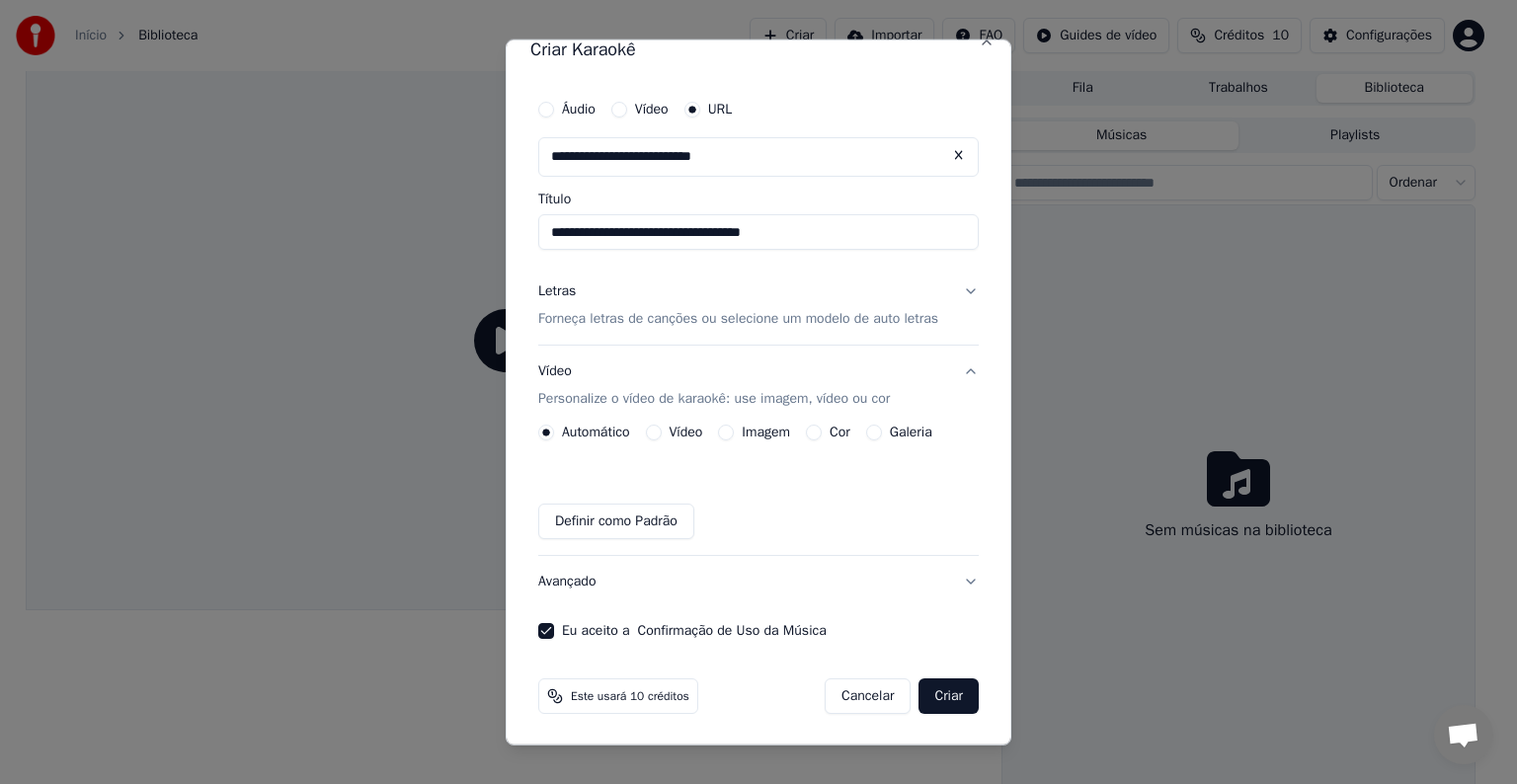 click on "Criar" at bounding box center (948, 696) 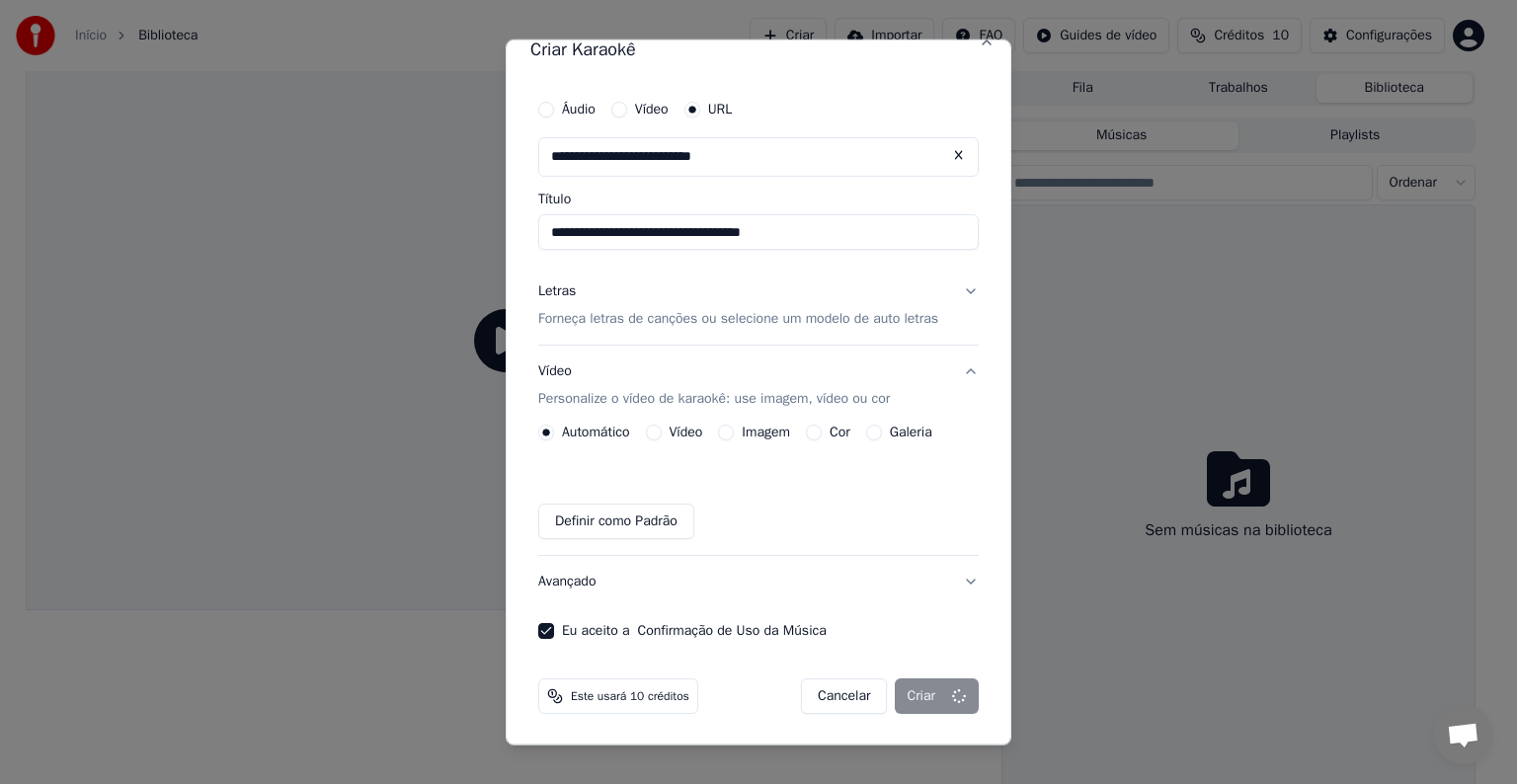 type 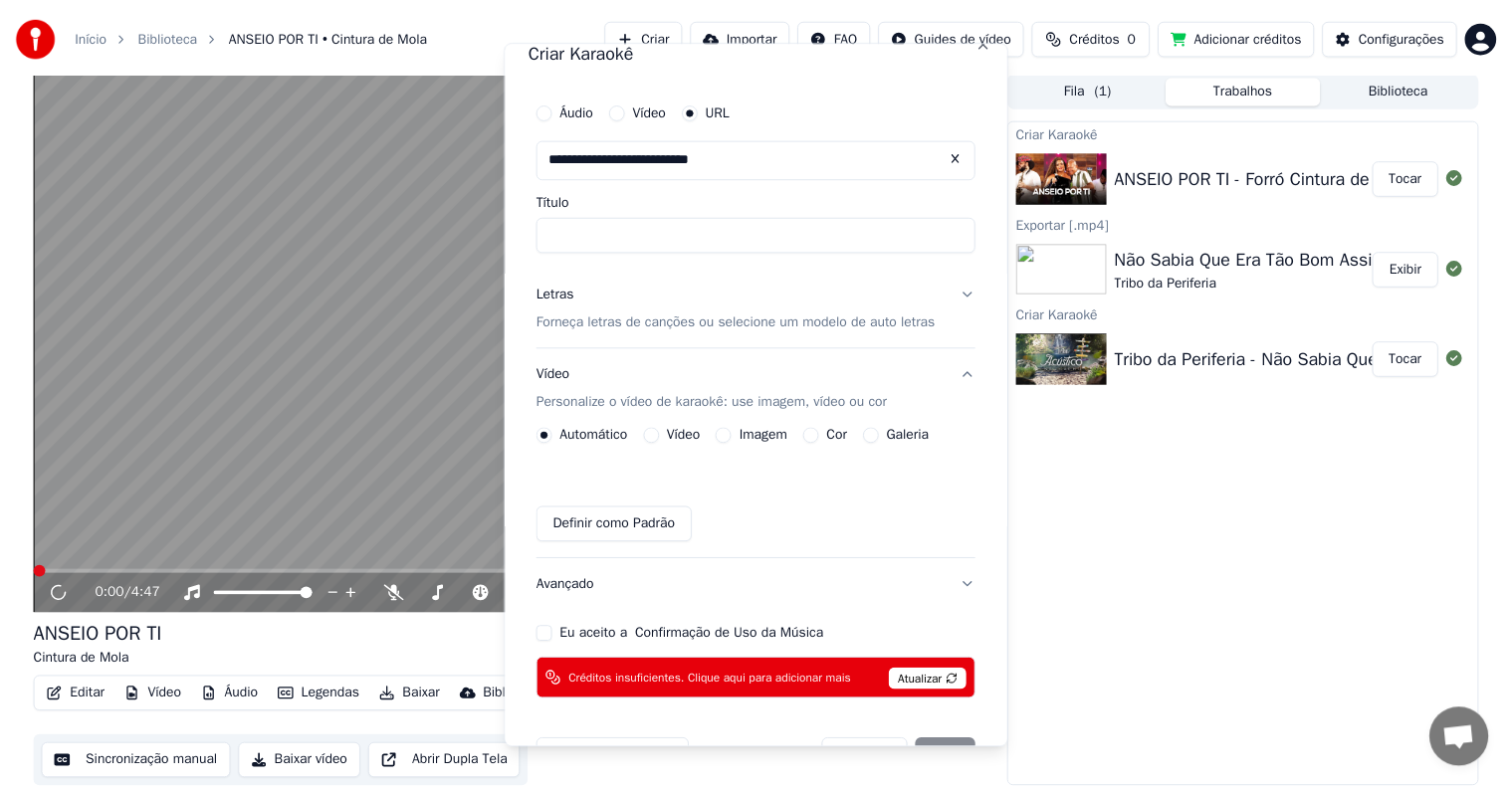 scroll, scrollTop: 0, scrollLeft: 0, axis: both 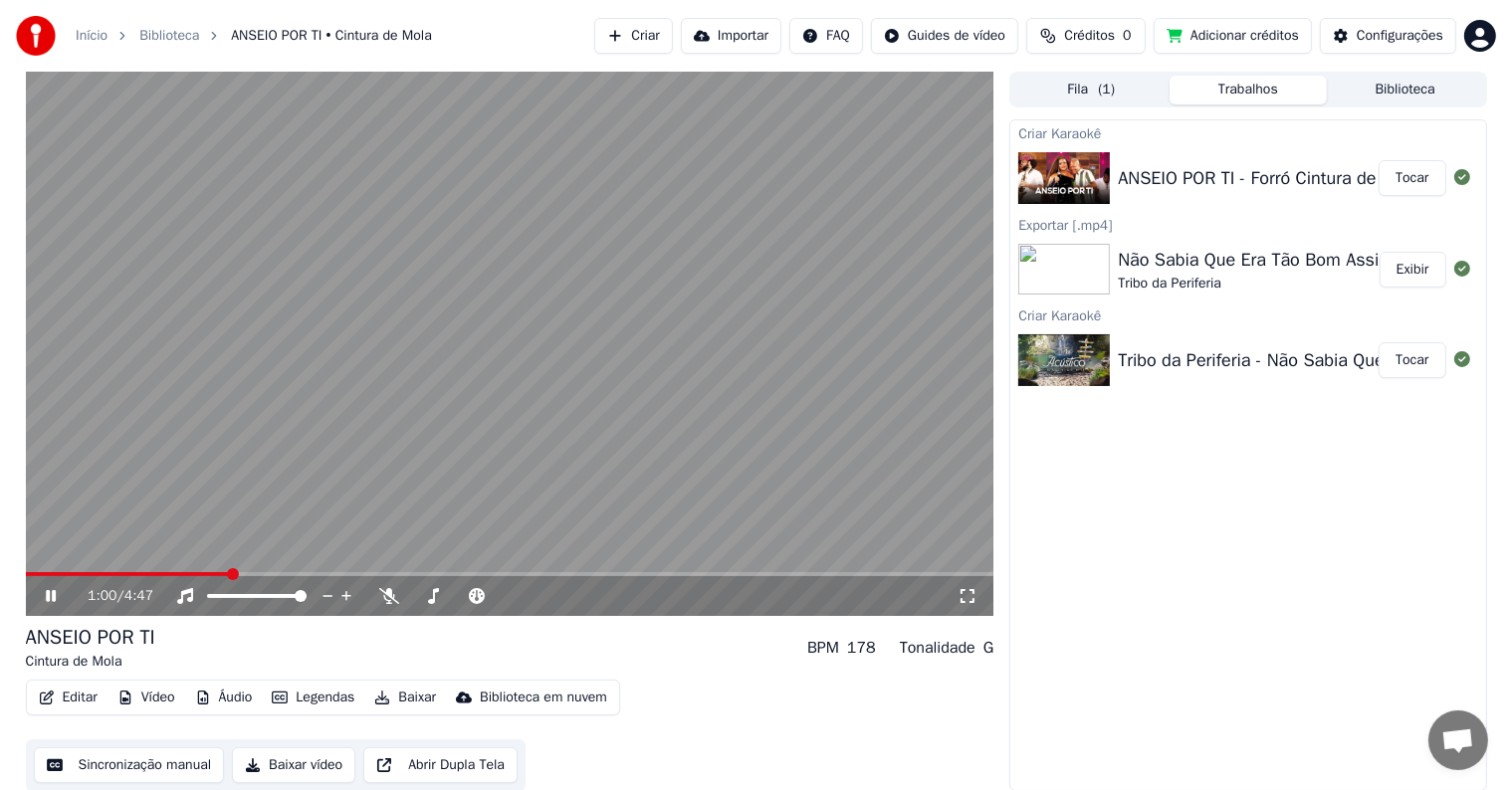 click 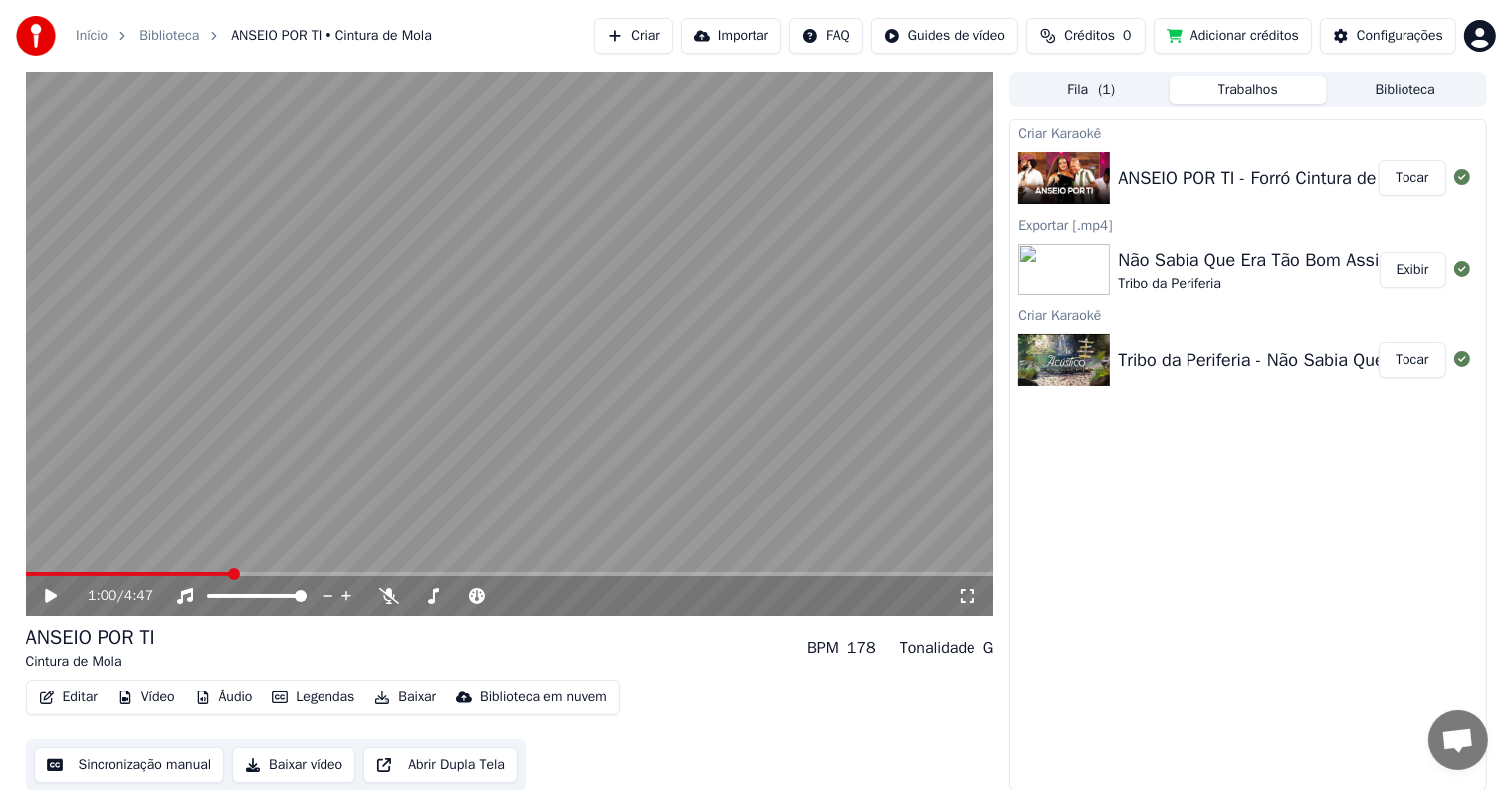 scroll, scrollTop: 1, scrollLeft: 0, axis: vertical 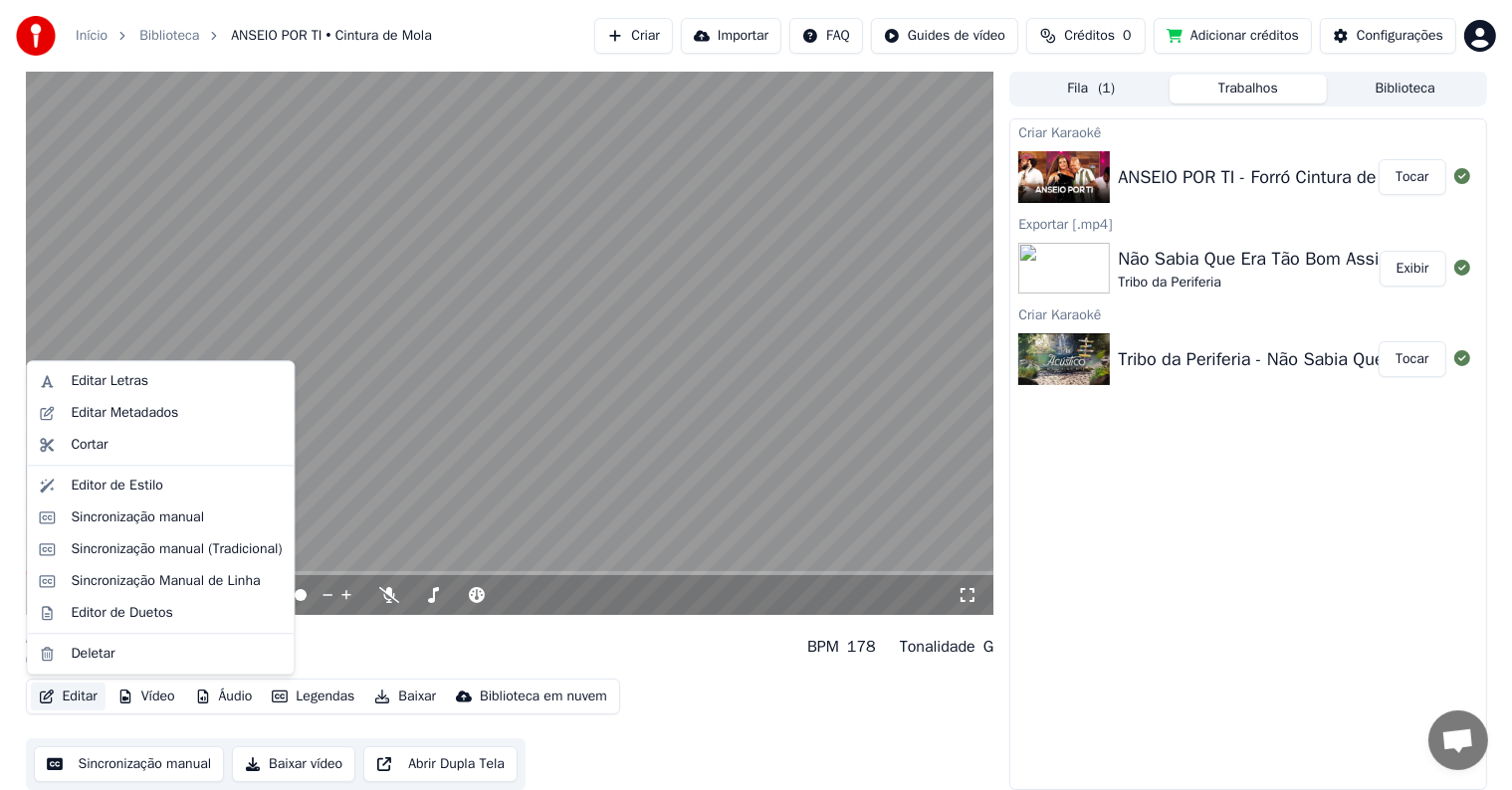 click 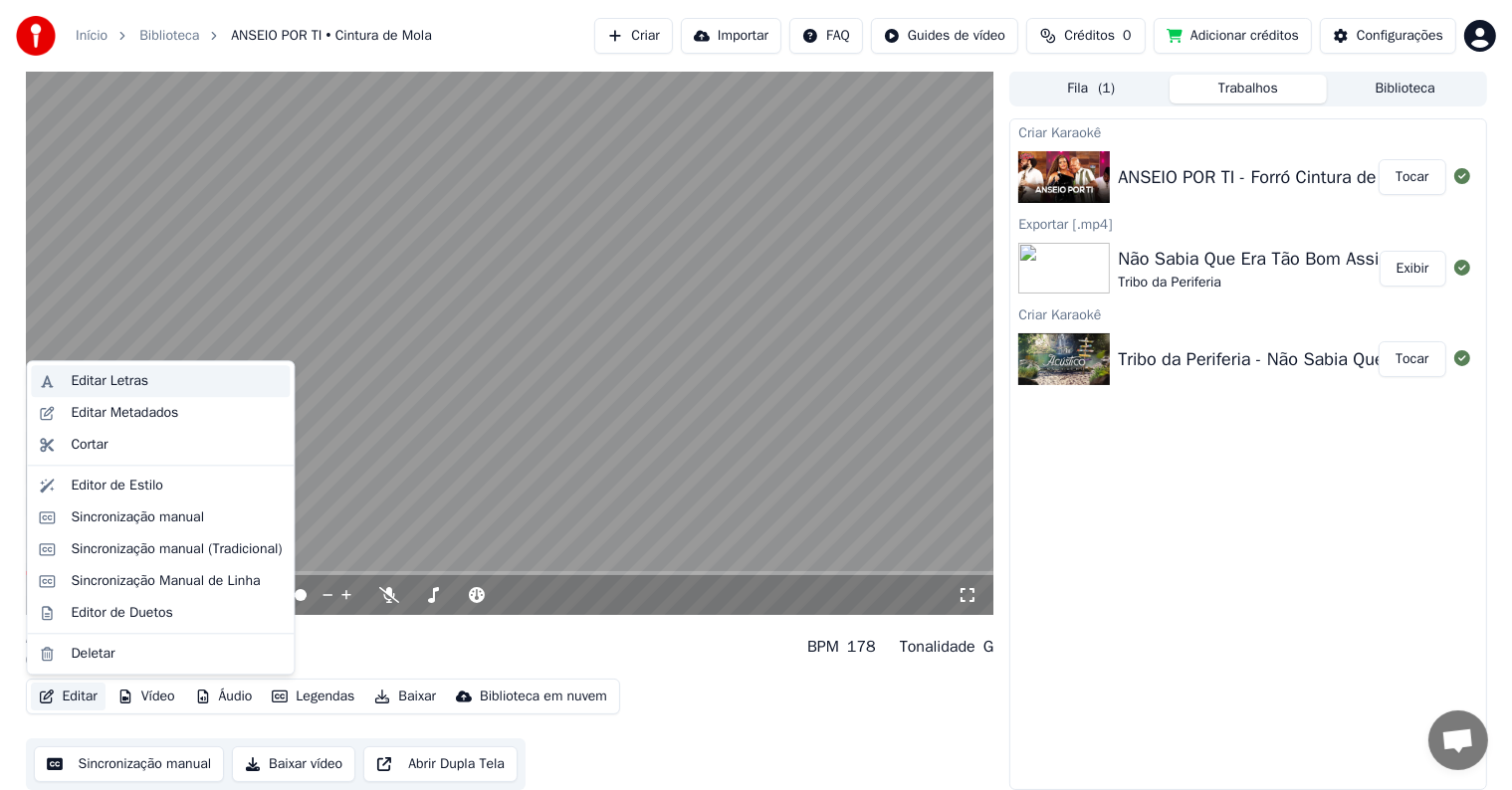 click on "Editar Letras" at bounding box center (109, 381) 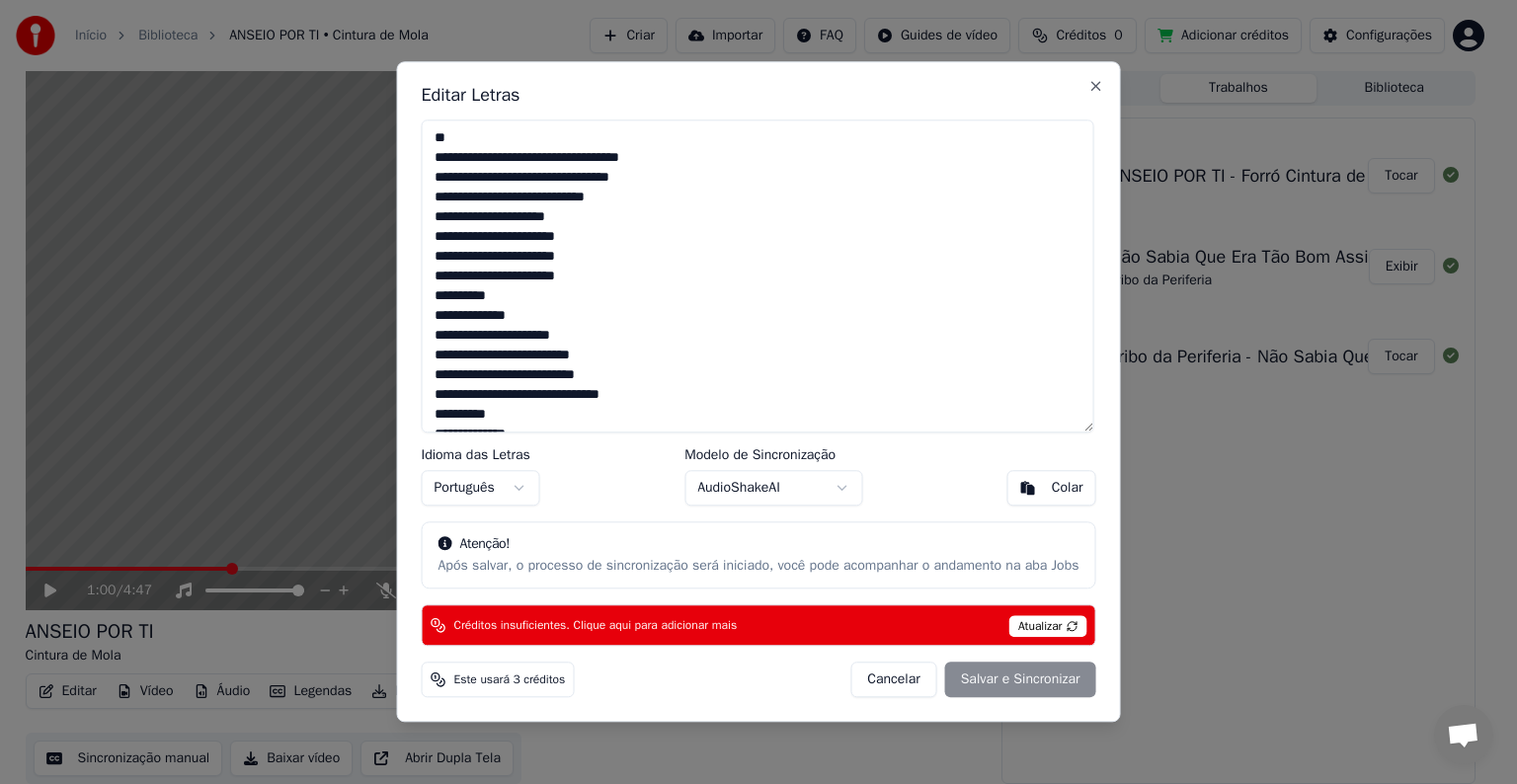 click on "Atualizar" at bounding box center (1048, 627) 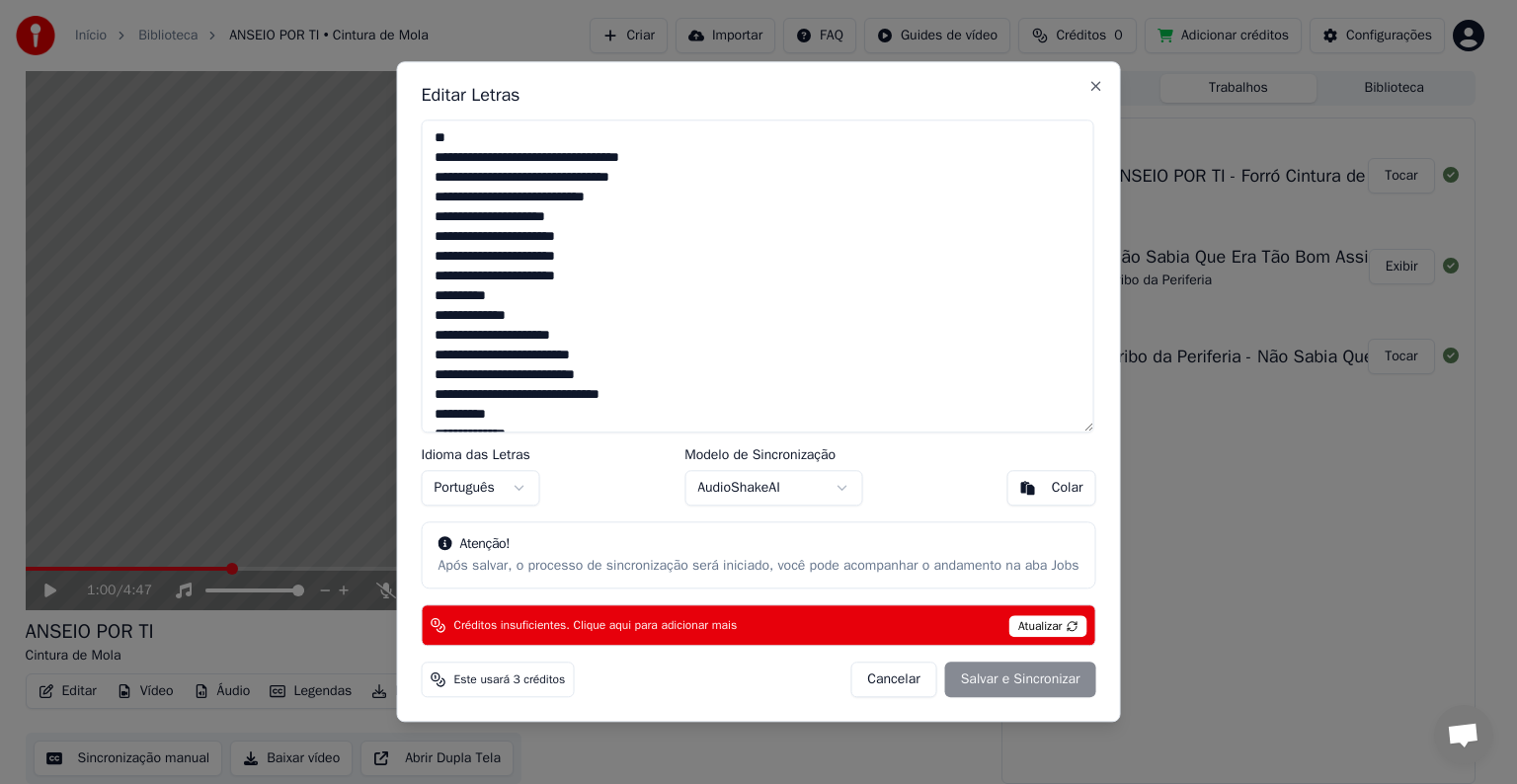drag, startPoint x: 643, startPoint y: 197, endPoint x: 418, endPoint y: 140, distance: 232.10773 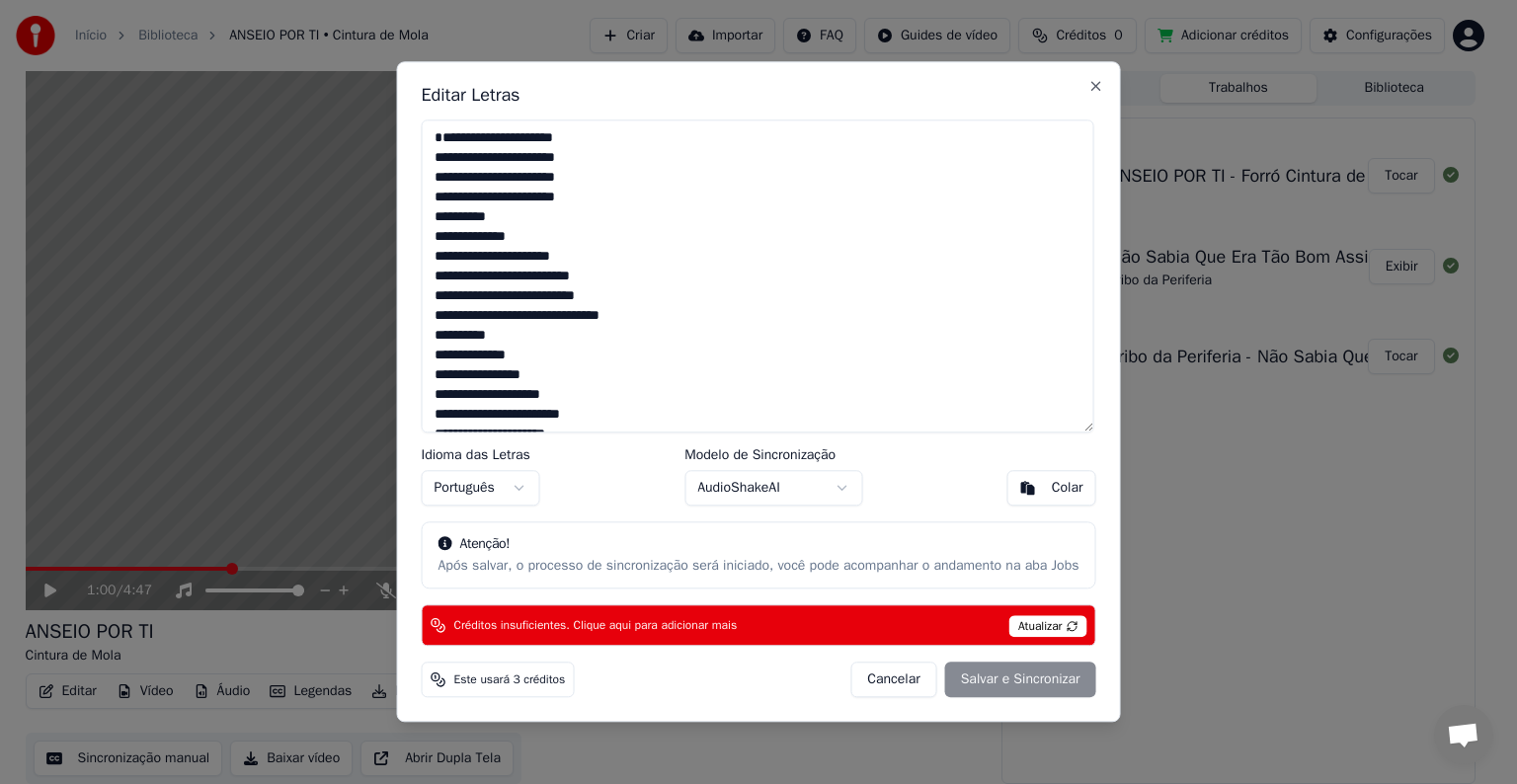 drag, startPoint x: 497, startPoint y: 195, endPoint x: 518, endPoint y: 197, distance: 21.095023 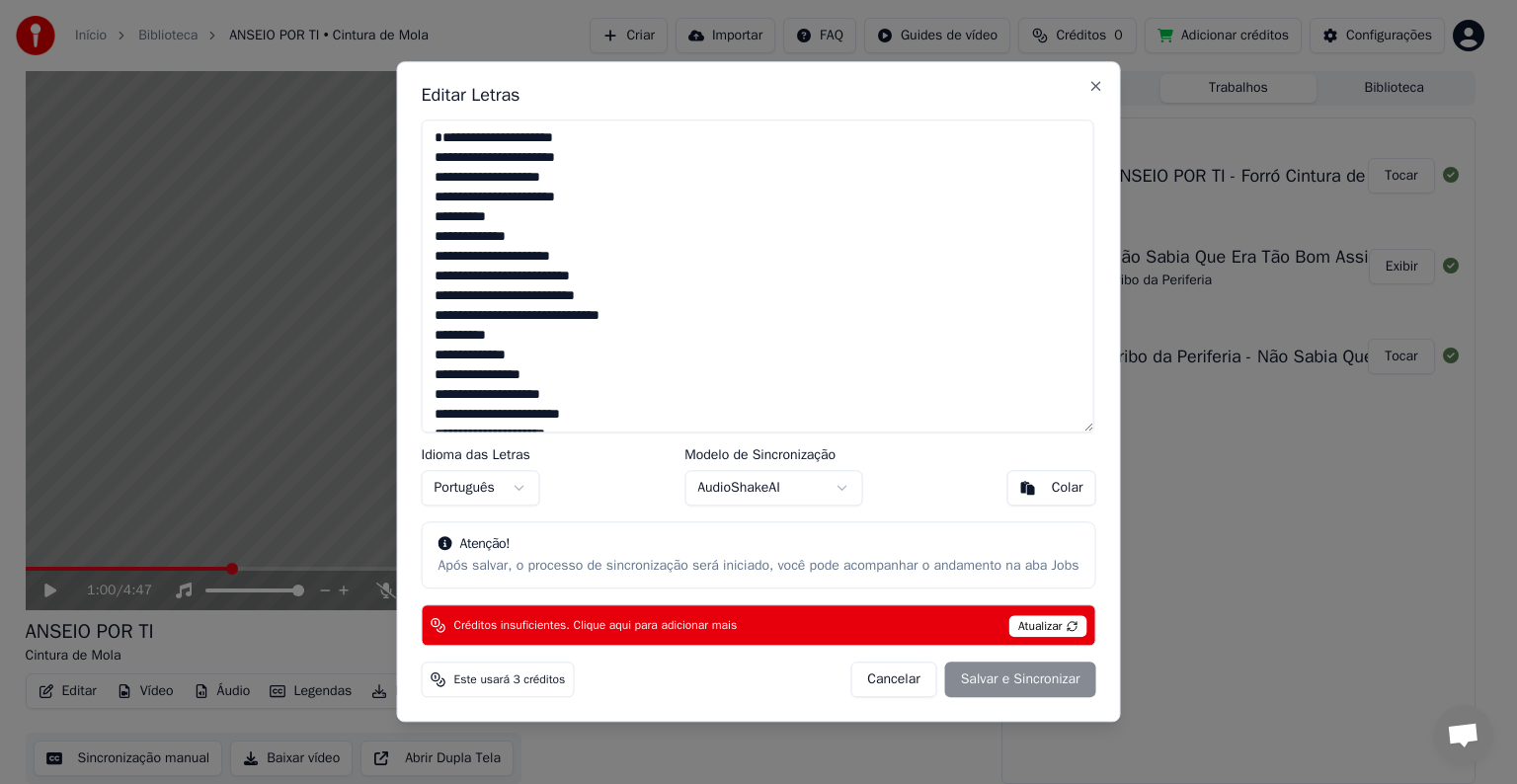 click at bounding box center [758, 275] 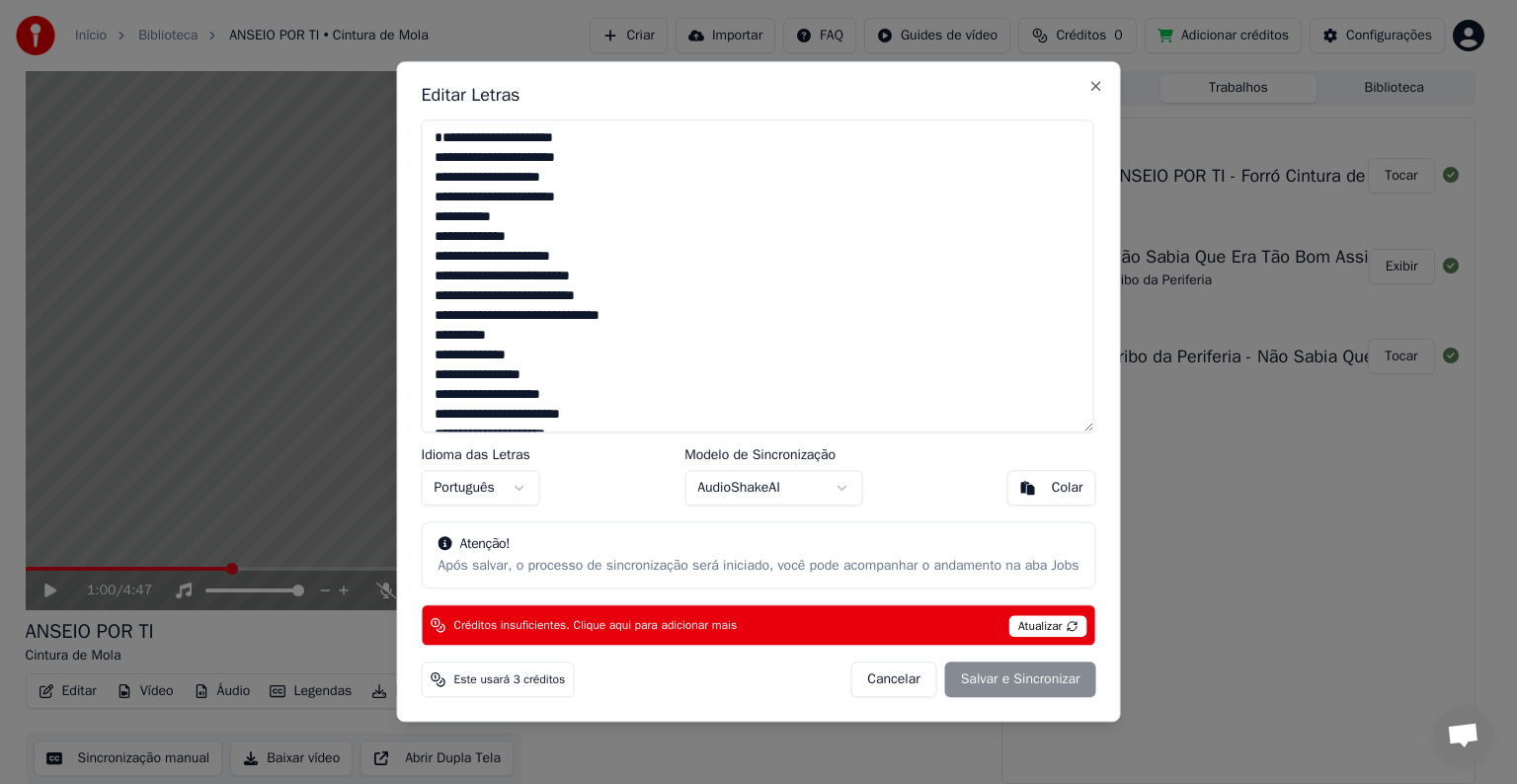 click at bounding box center (758, 275) 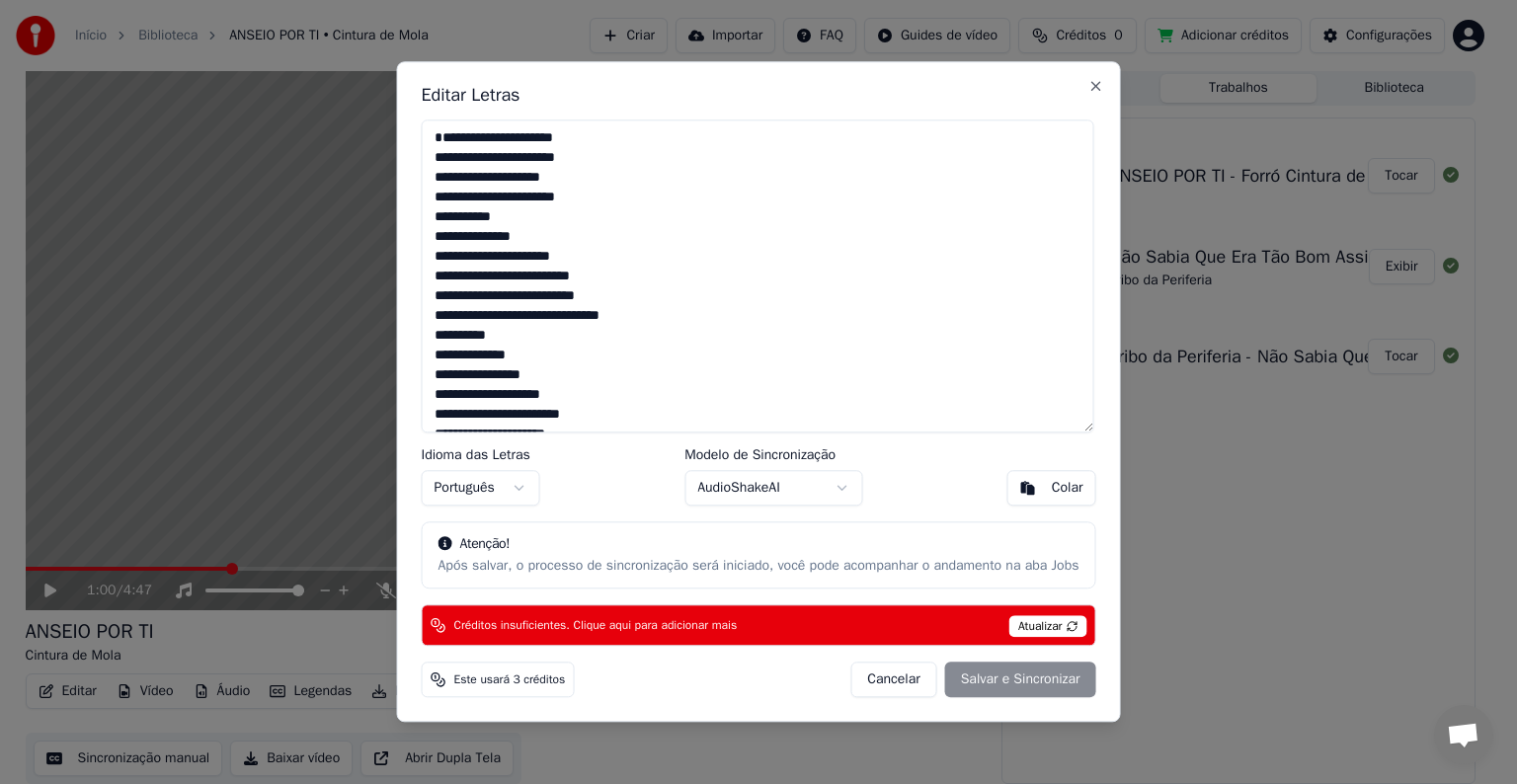 click at bounding box center [758, 275] 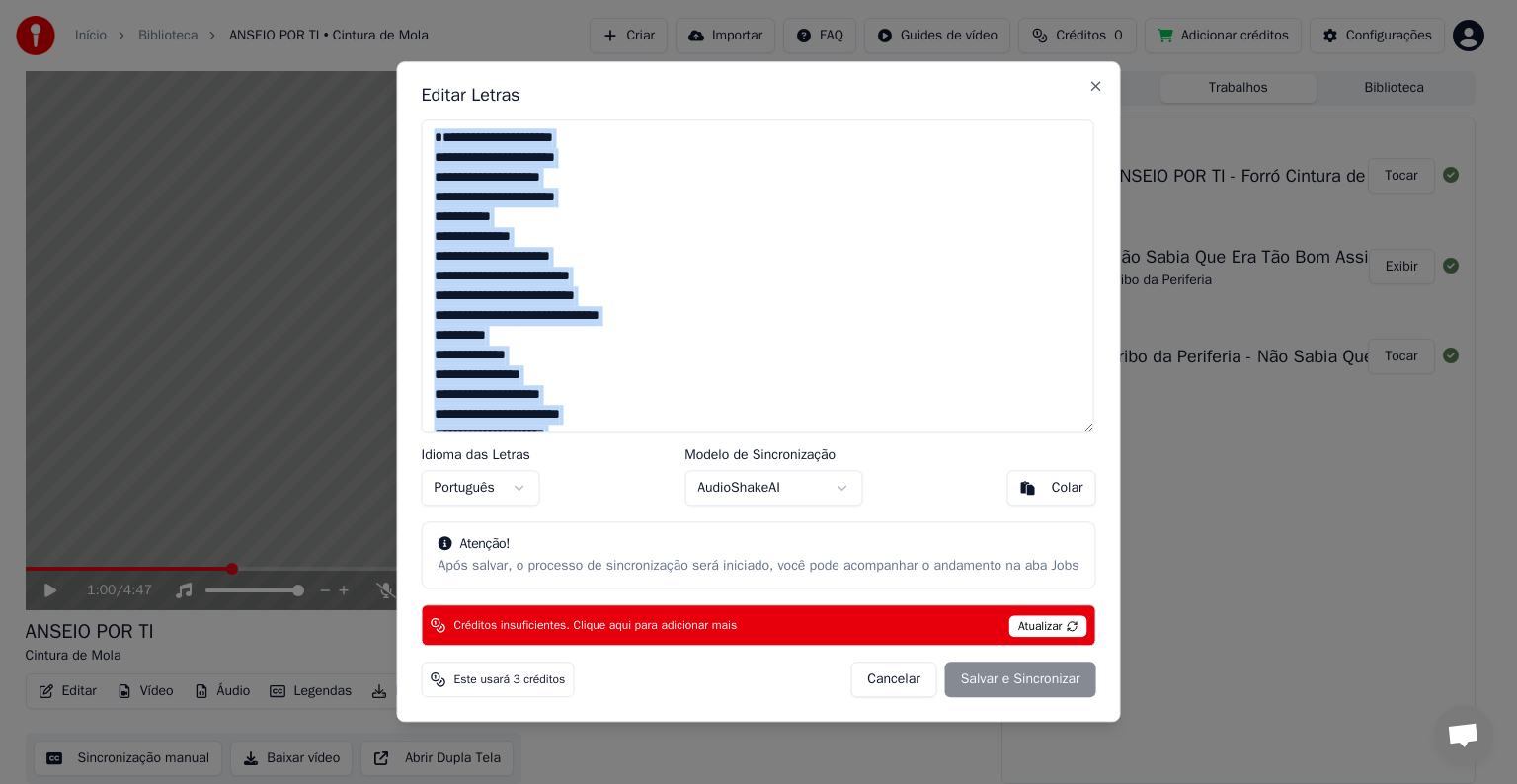 drag, startPoint x: 645, startPoint y: 95, endPoint x: 863, endPoint y: 114, distance: 218.82642 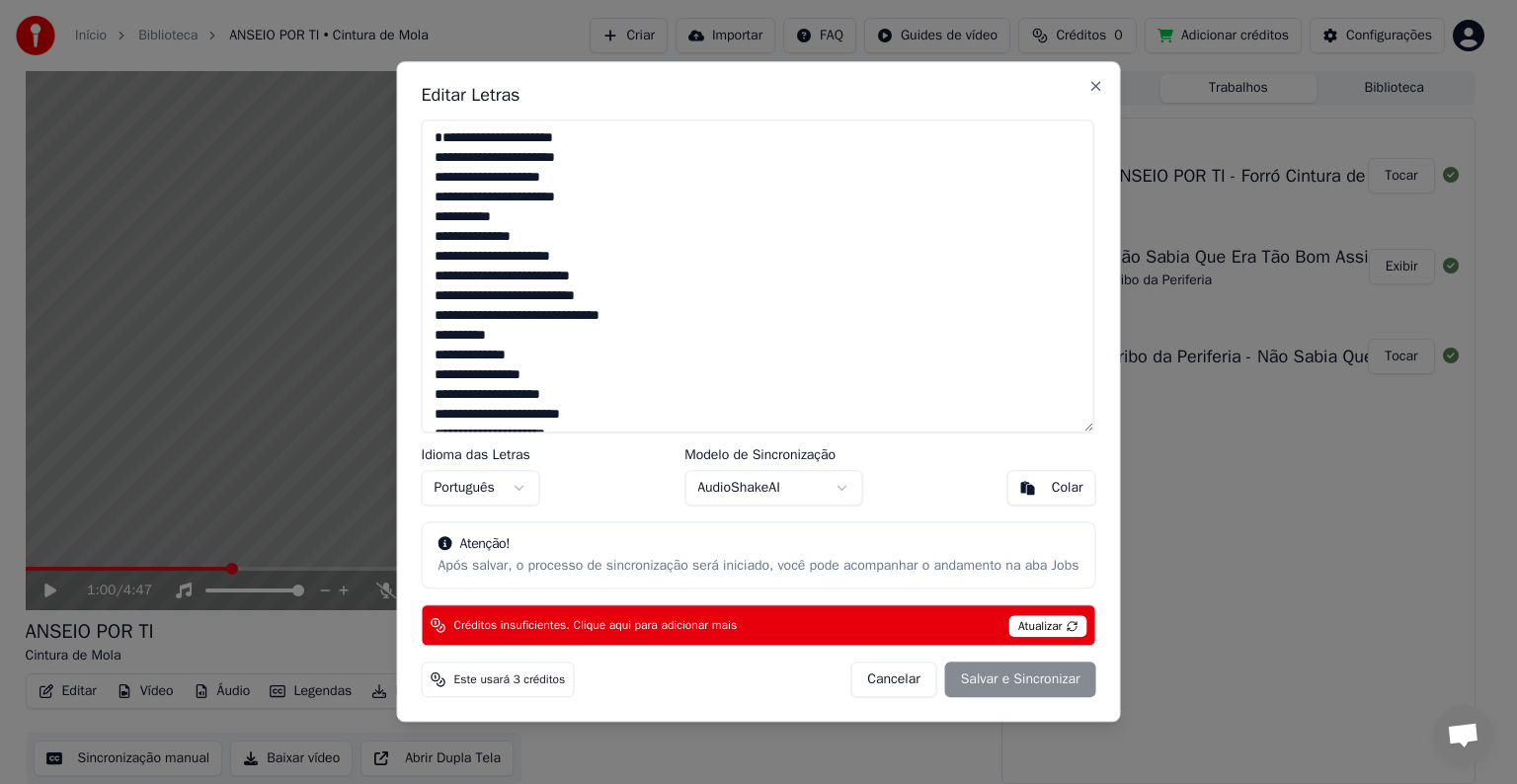 drag, startPoint x: 590, startPoint y: 76, endPoint x: 897, endPoint y: 107, distance: 308.5612 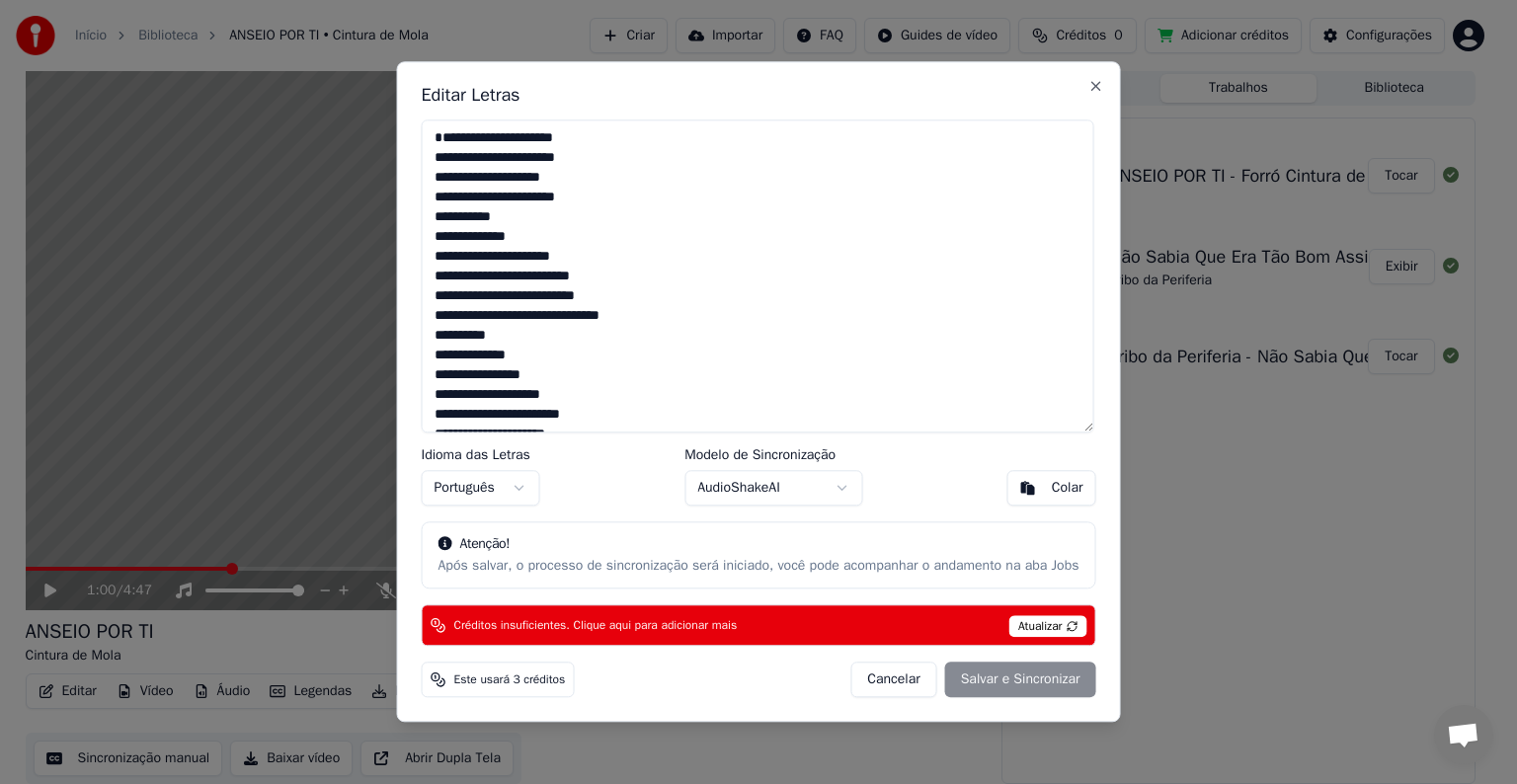 click at bounding box center (758, 275) 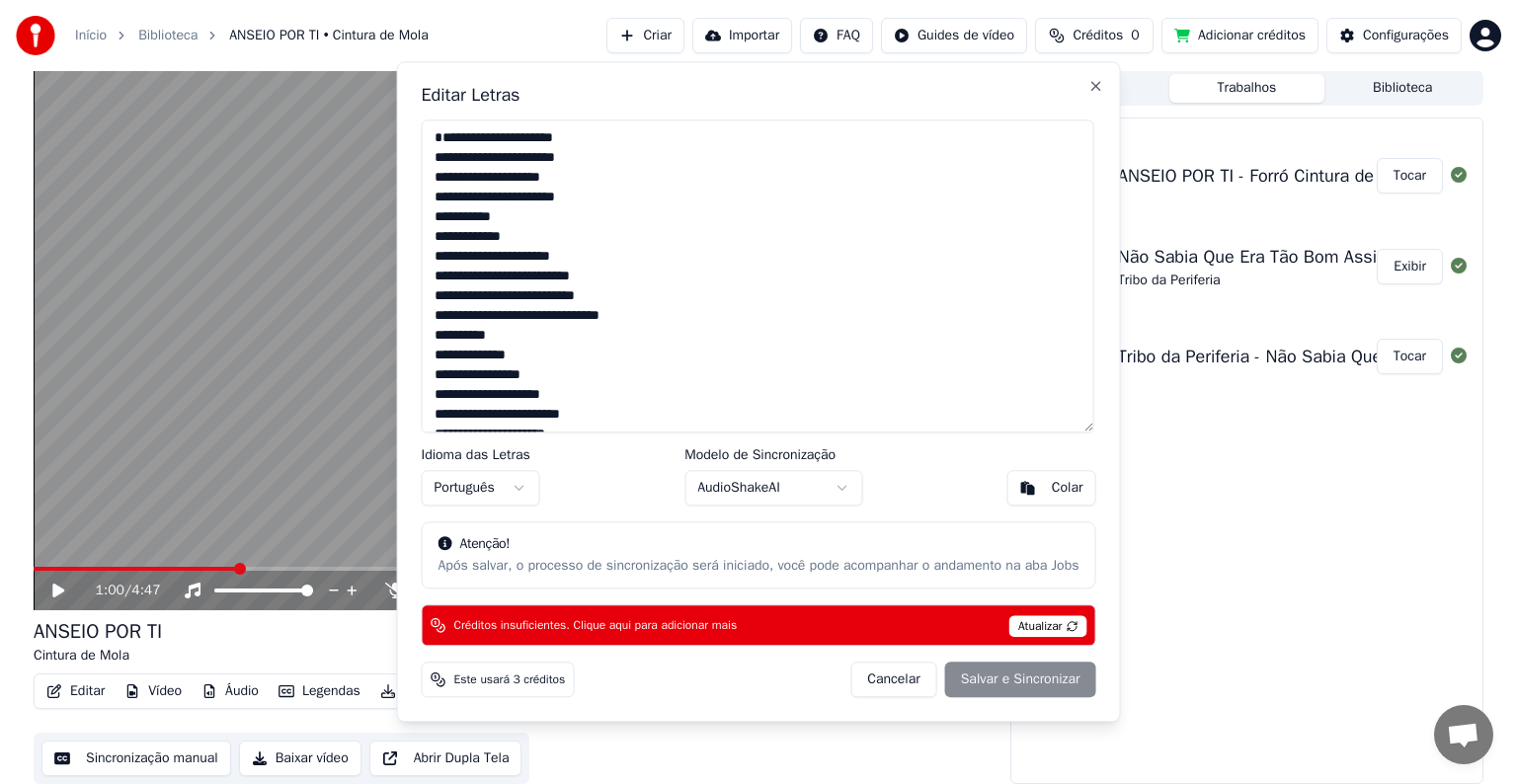 type on "**********" 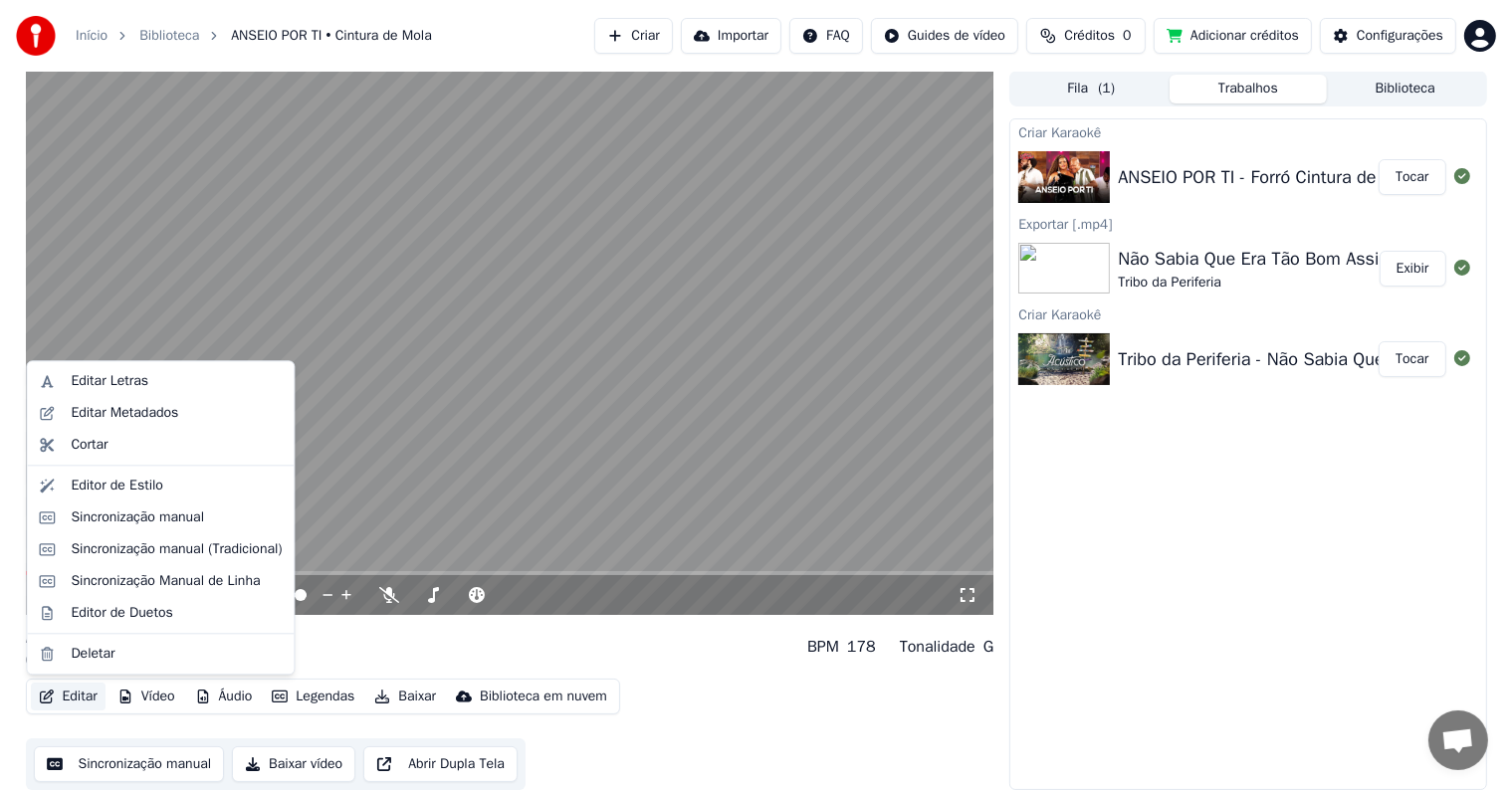 click on "Editar" at bounding box center [68, 696] 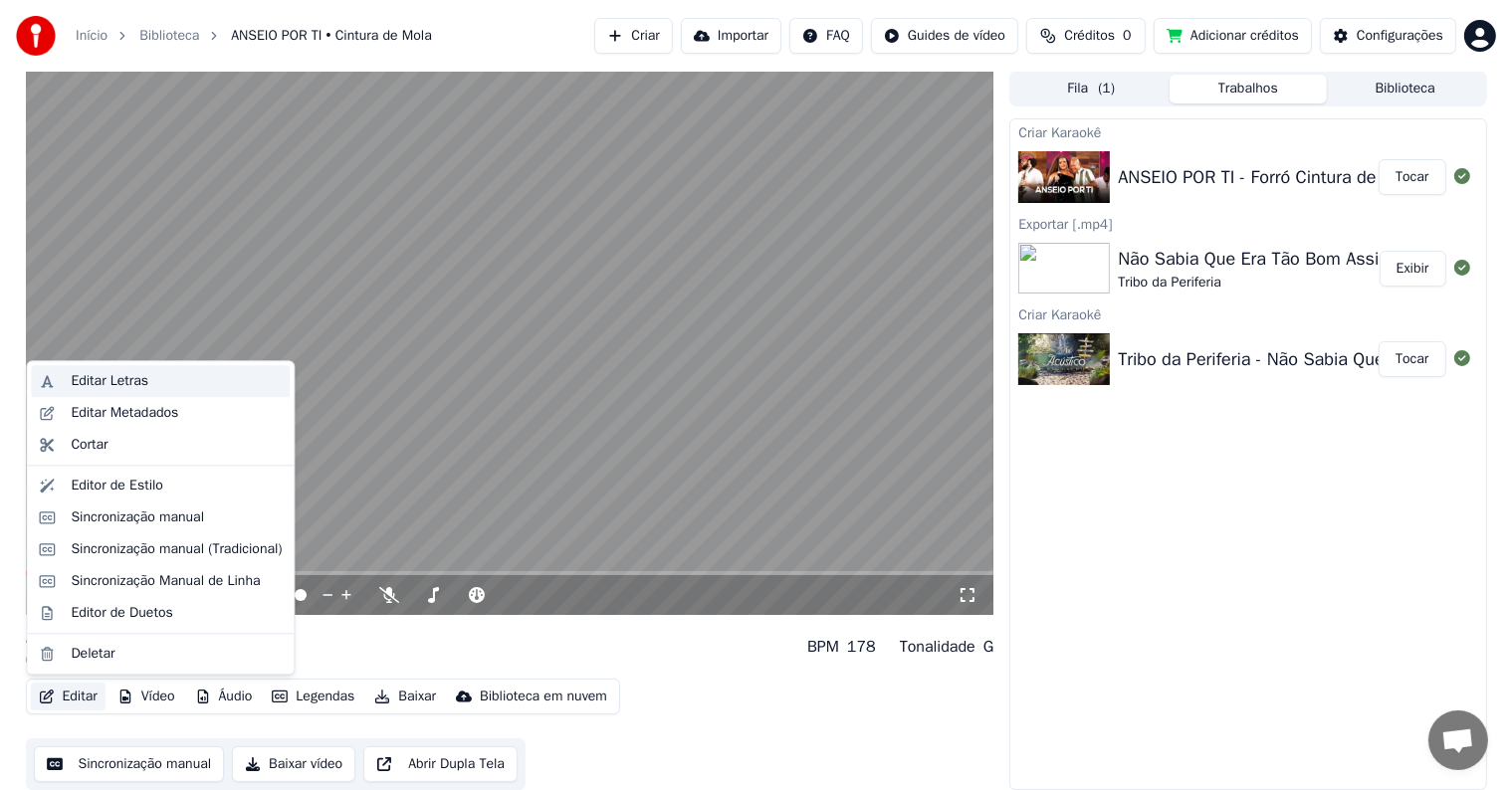 click on "Editar Letras" at bounding box center (109, 381) 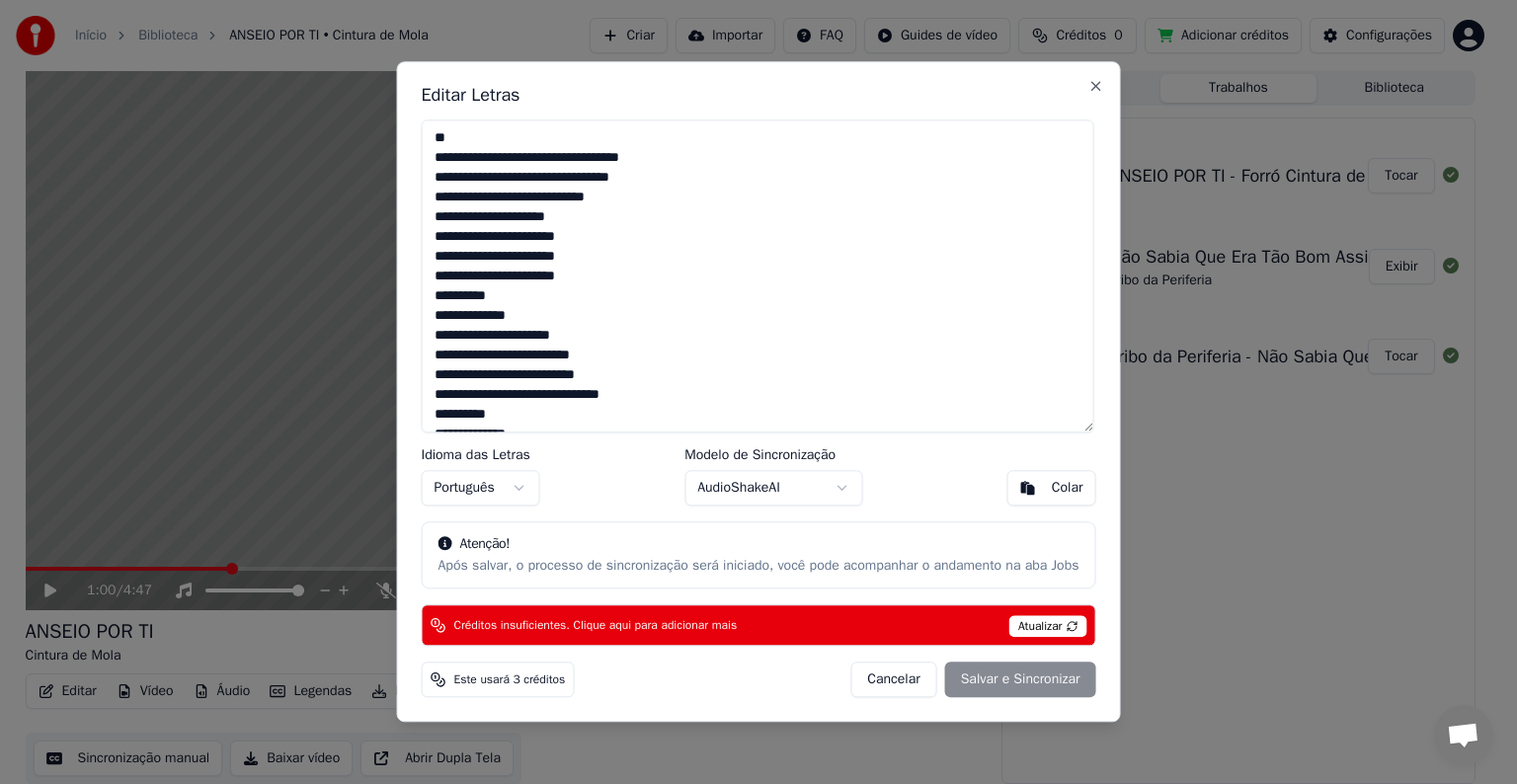 click at bounding box center [758, 275] 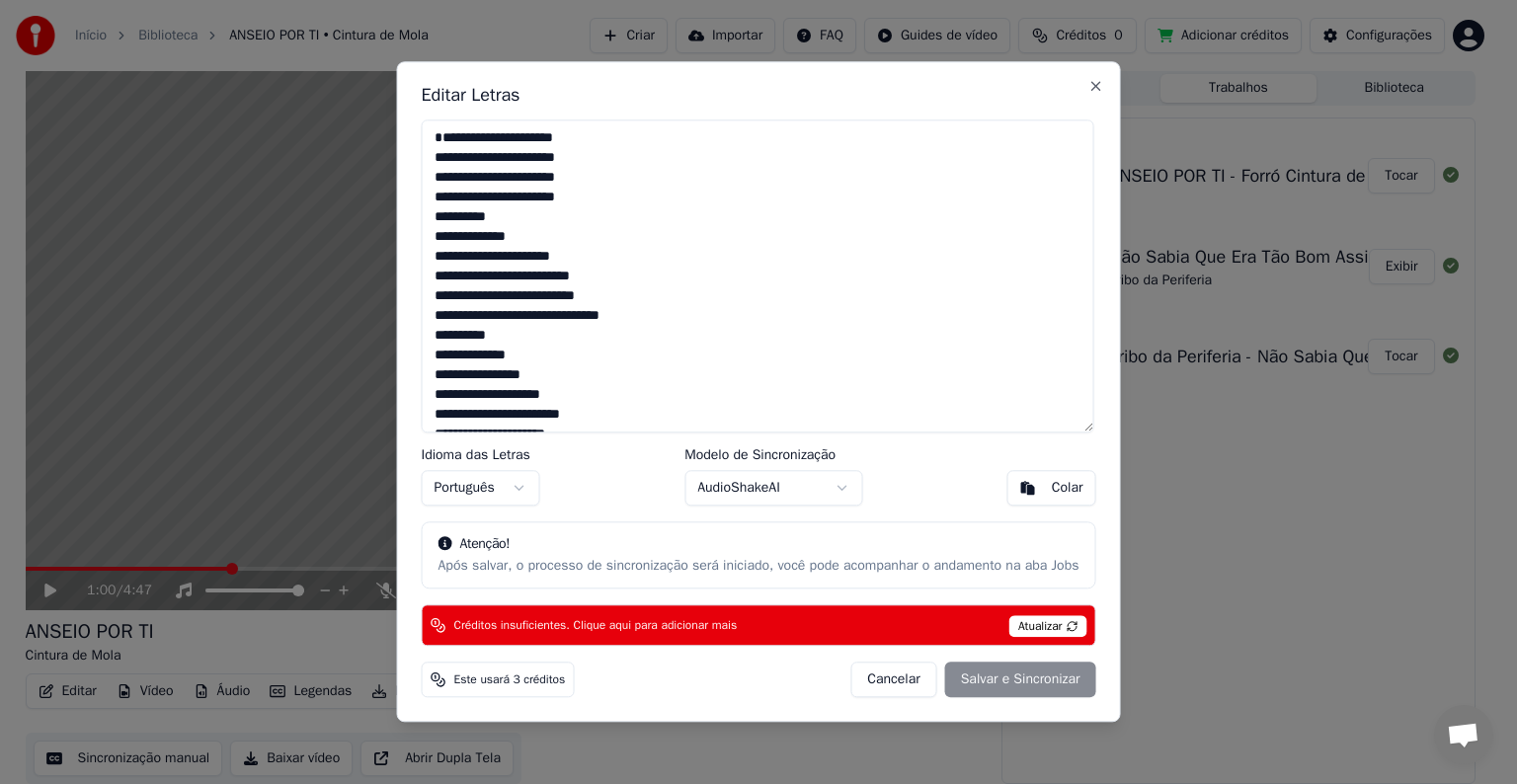 drag, startPoint x: 496, startPoint y: 196, endPoint x: 516, endPoint y: 196, distance: 20 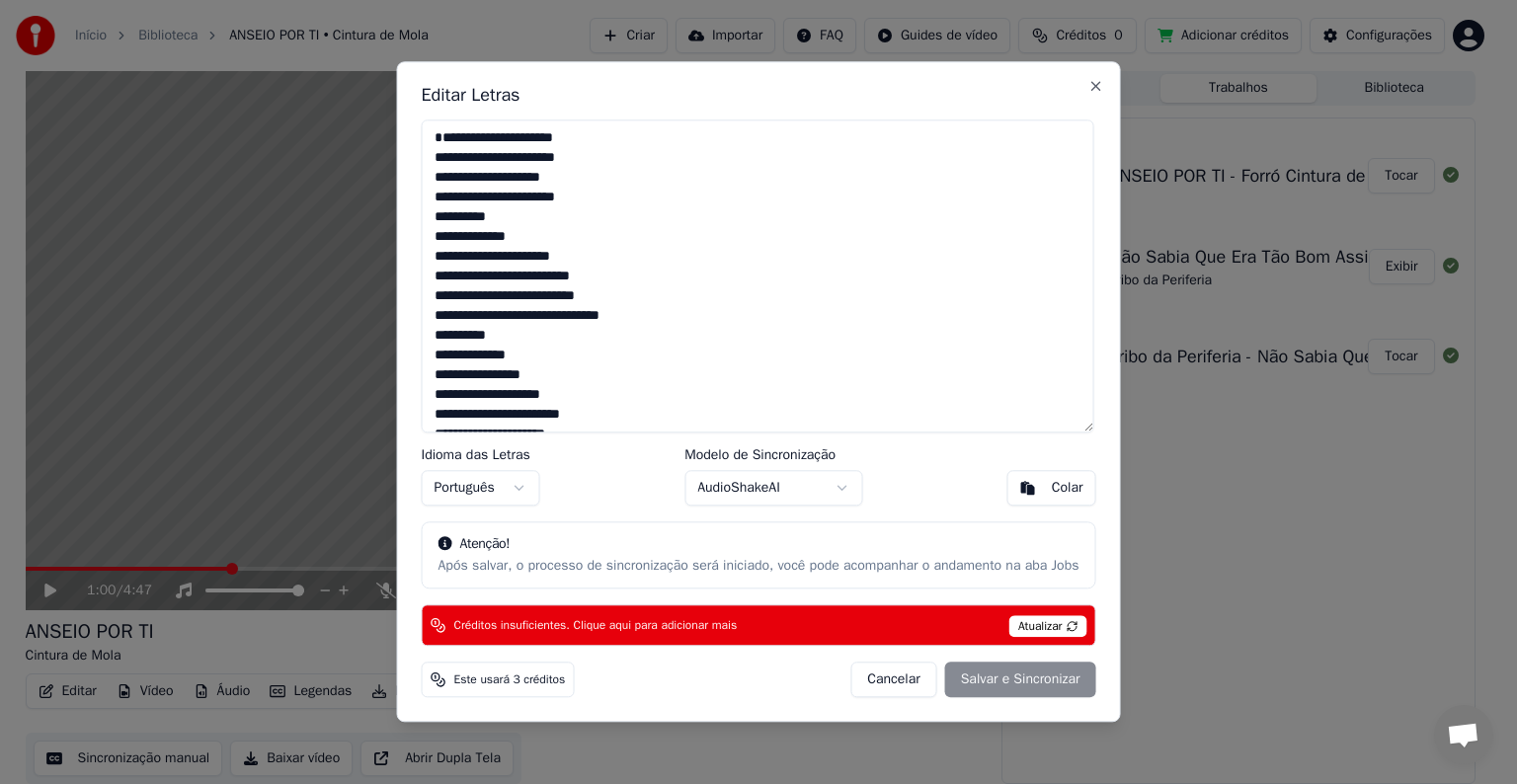 click at bounding box center (758, 275) 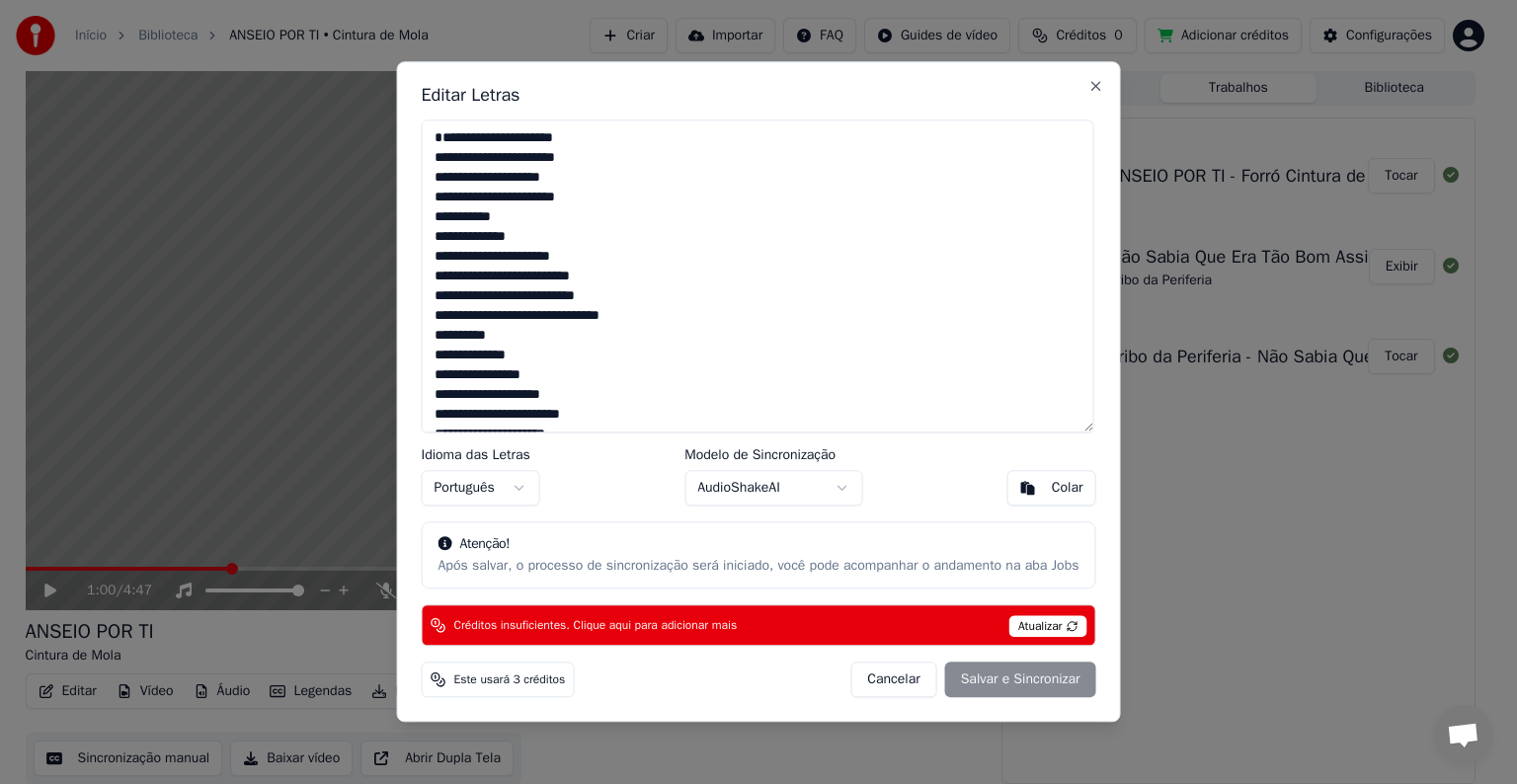 click at bounding box center [758, 275] 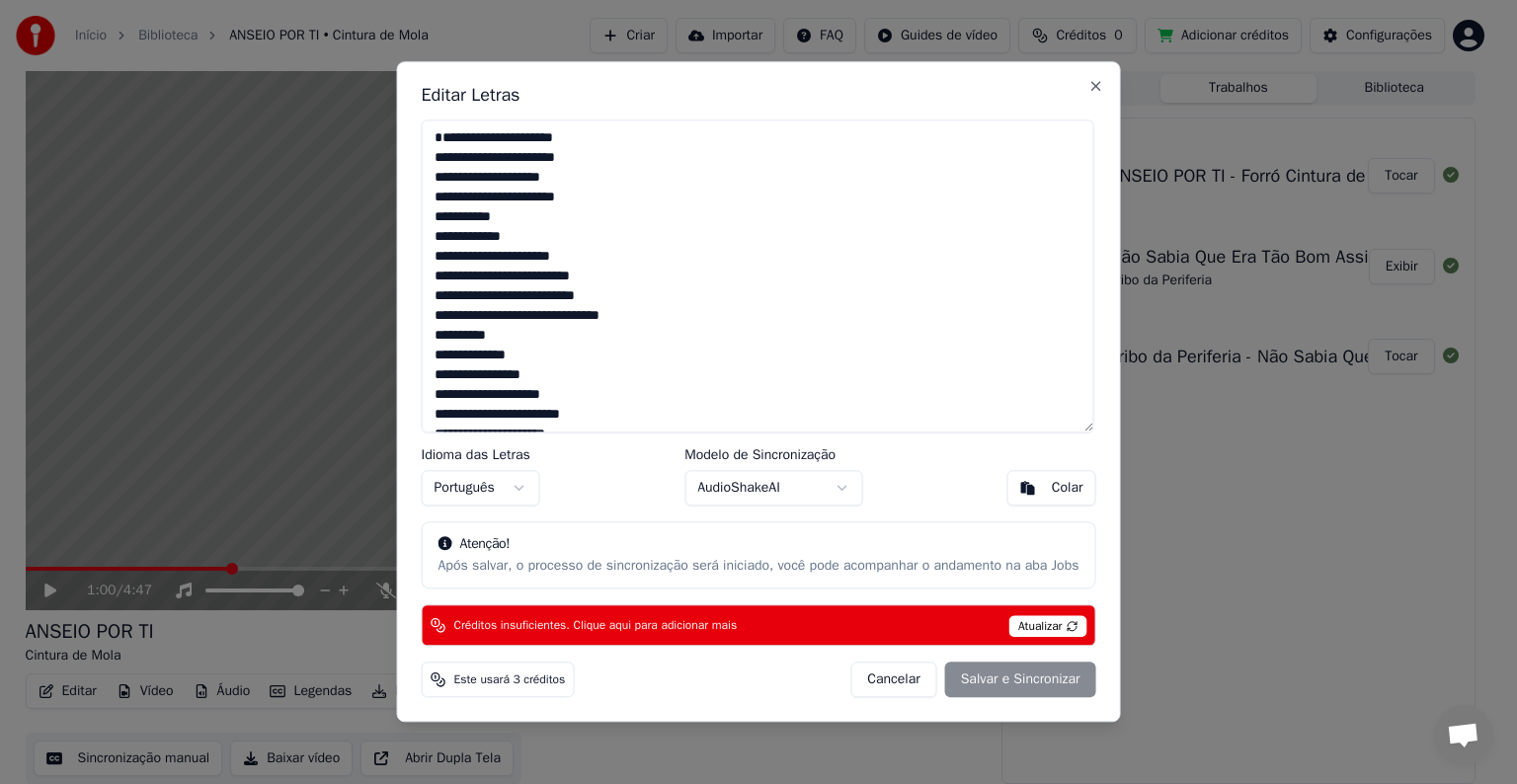 click at bounding box center [758, 275] 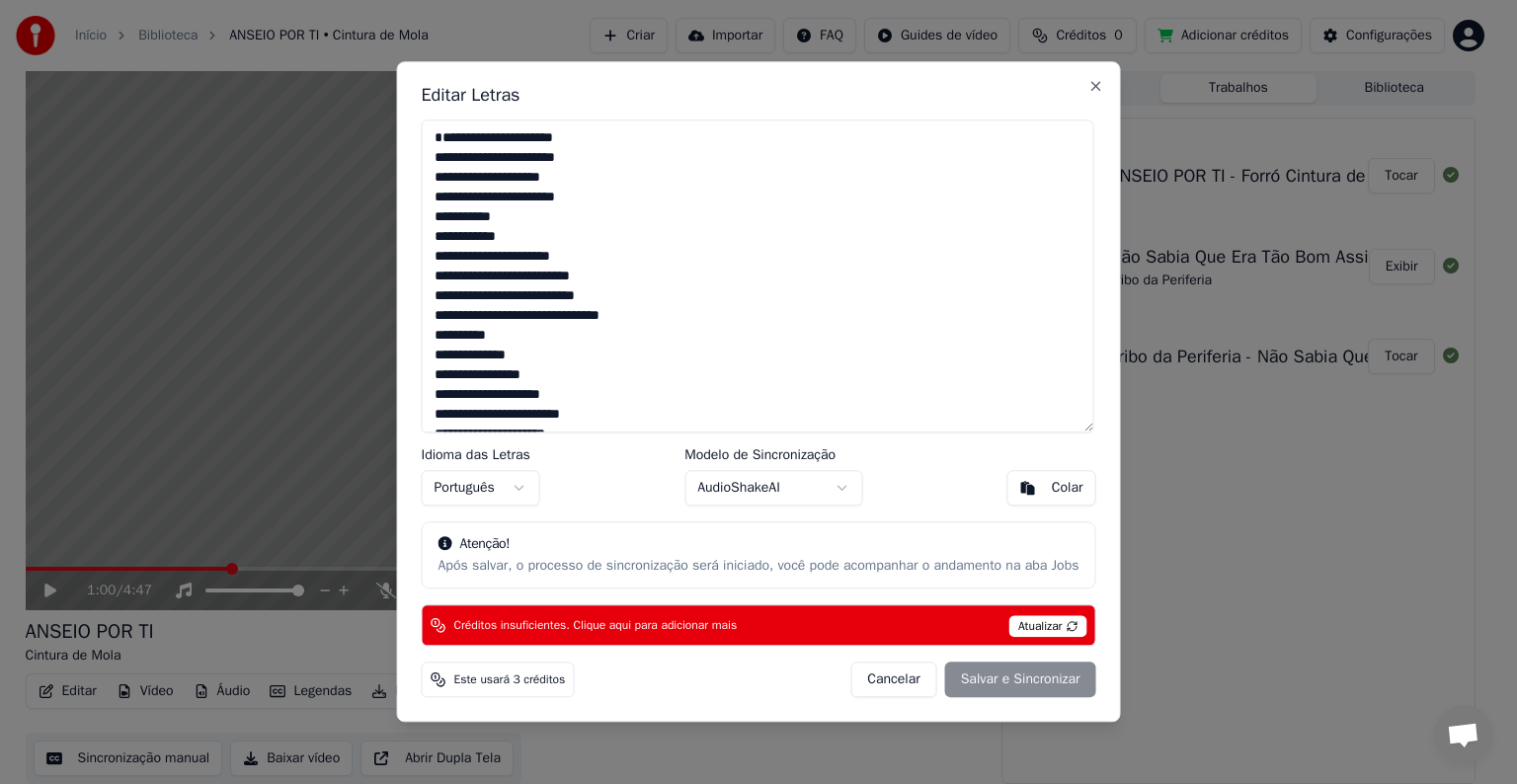 click at bounding box center (758, 275) 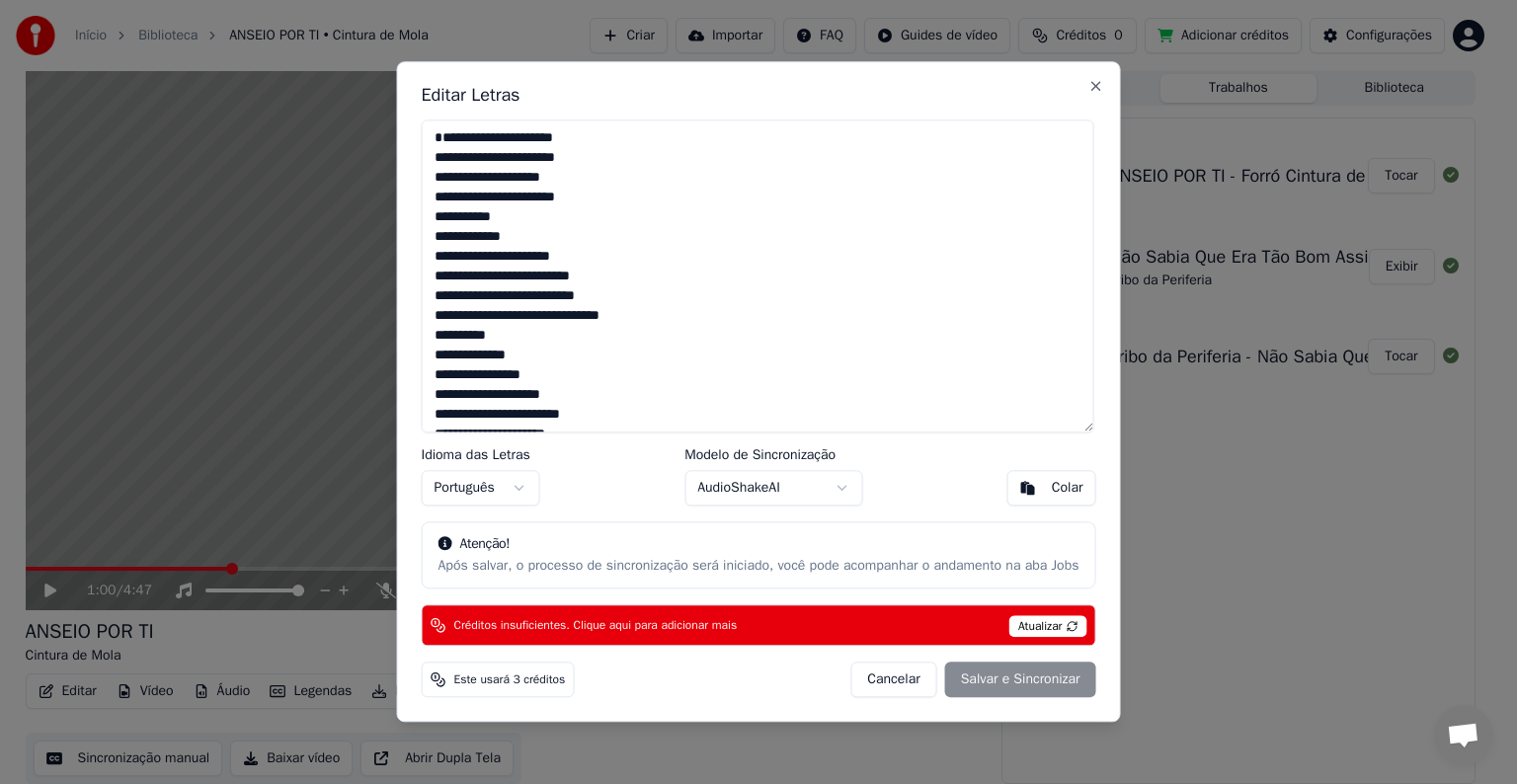 click at bounding box center (758, 275) 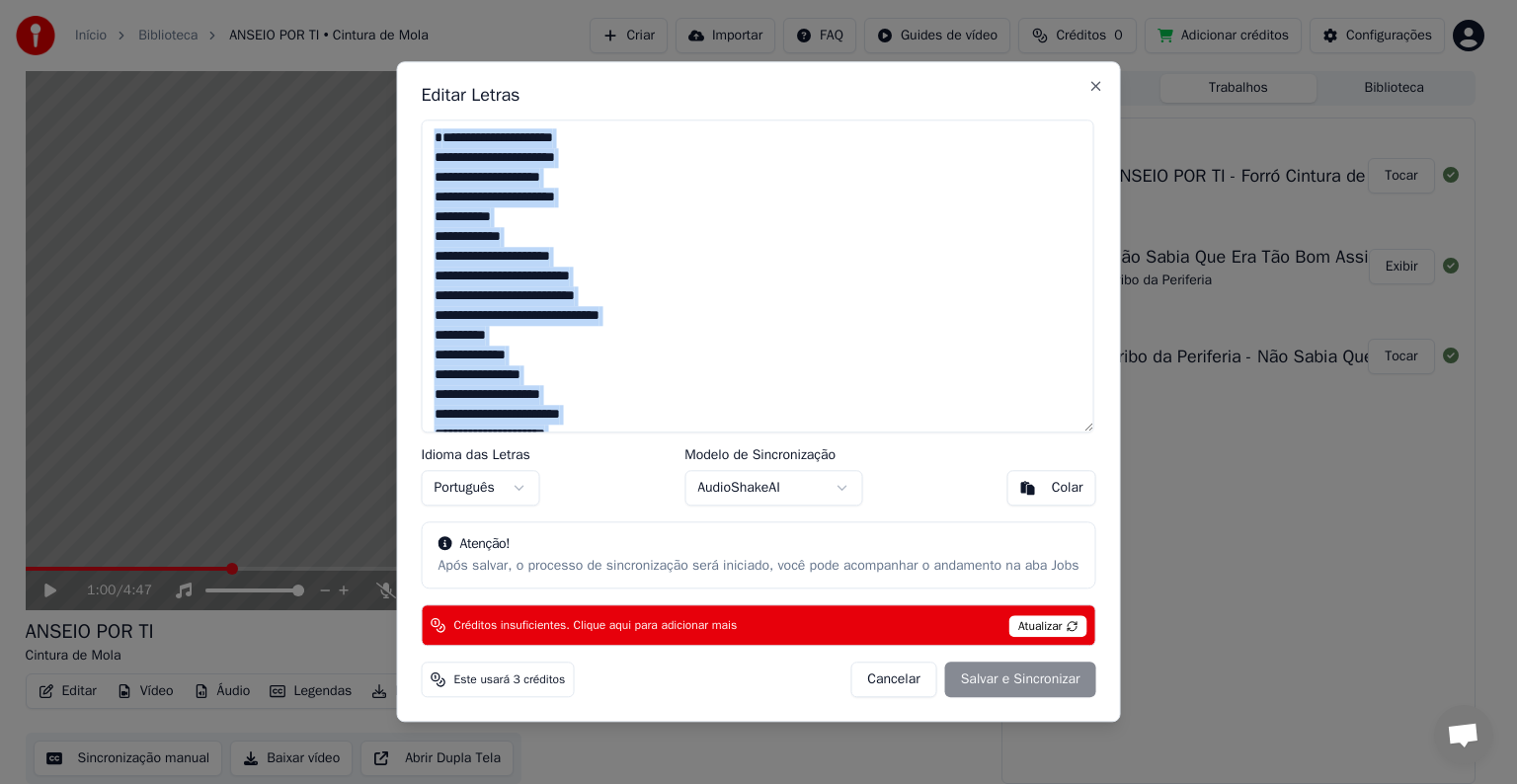 drag, startPoint x: 782, startPoint y: 88, endPoint x: 1091, endPoint y: 185, distance: 323.86726 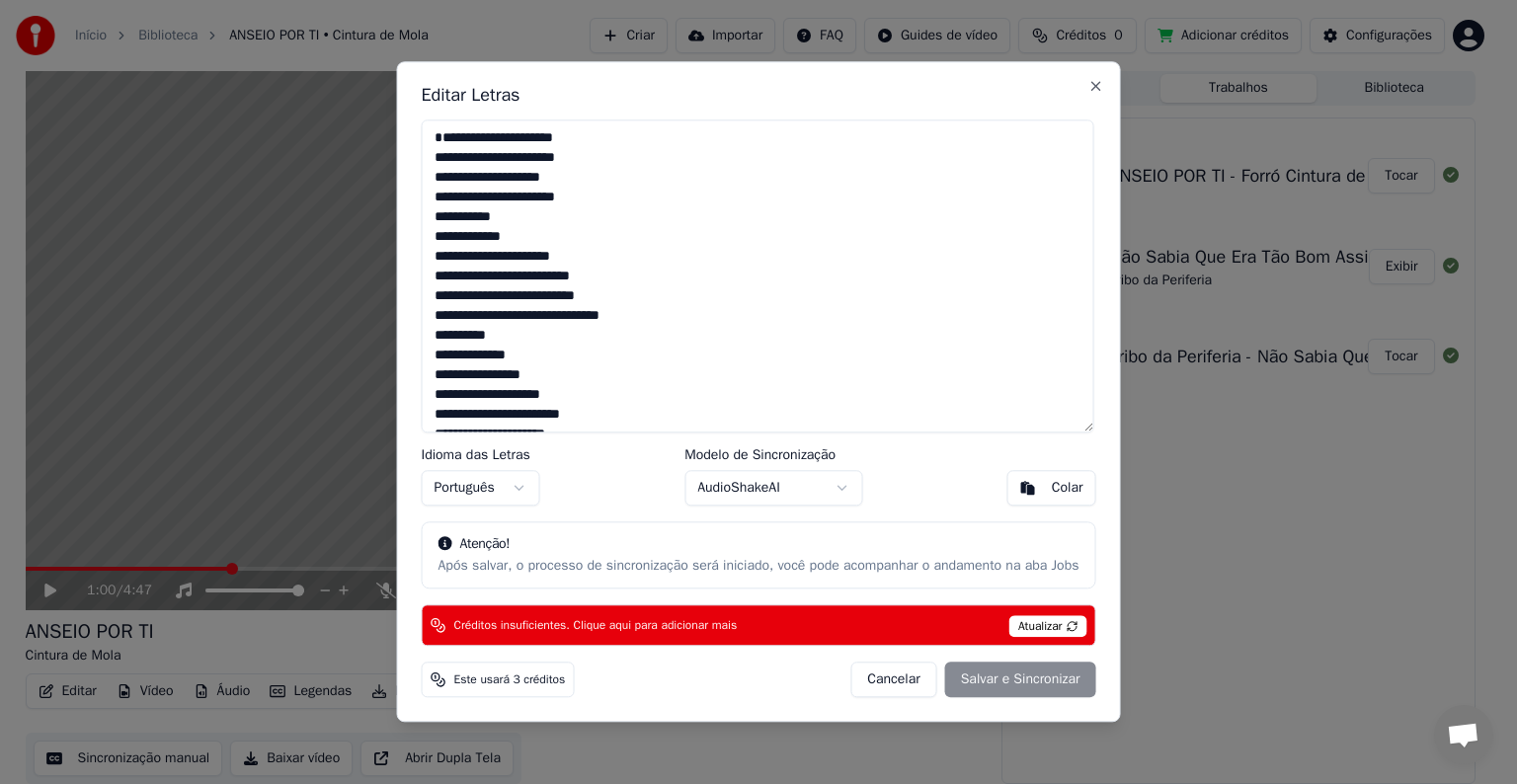 click on "Cancelar Salvar e Sincronizar" at bounding box center (973, 680) 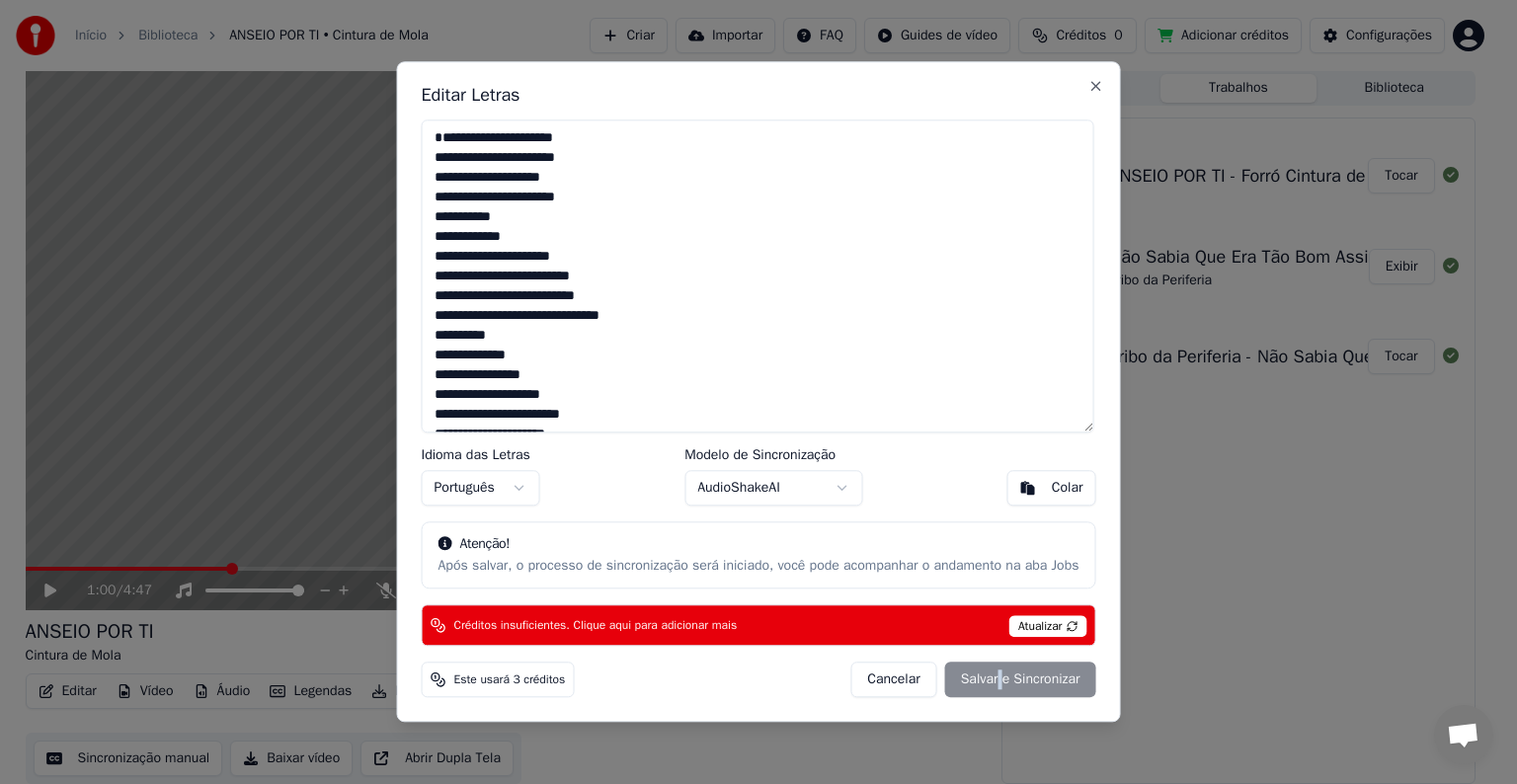 click on "Cancelar Salvar e Sincronizar" at bounding box center [973, 680] 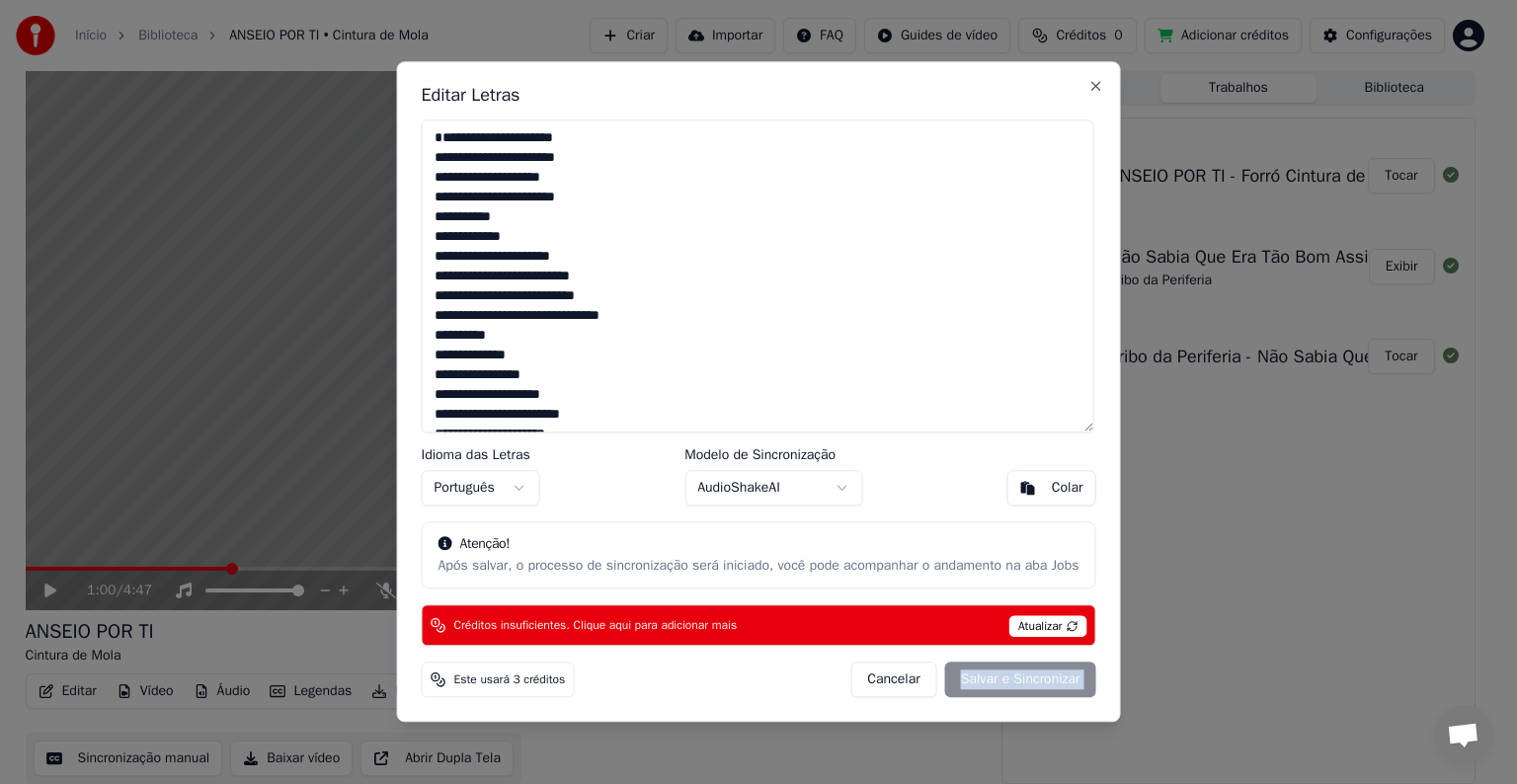 click on "Cancelar Salvar e Sincronizar" at bounding box center [973, 680] 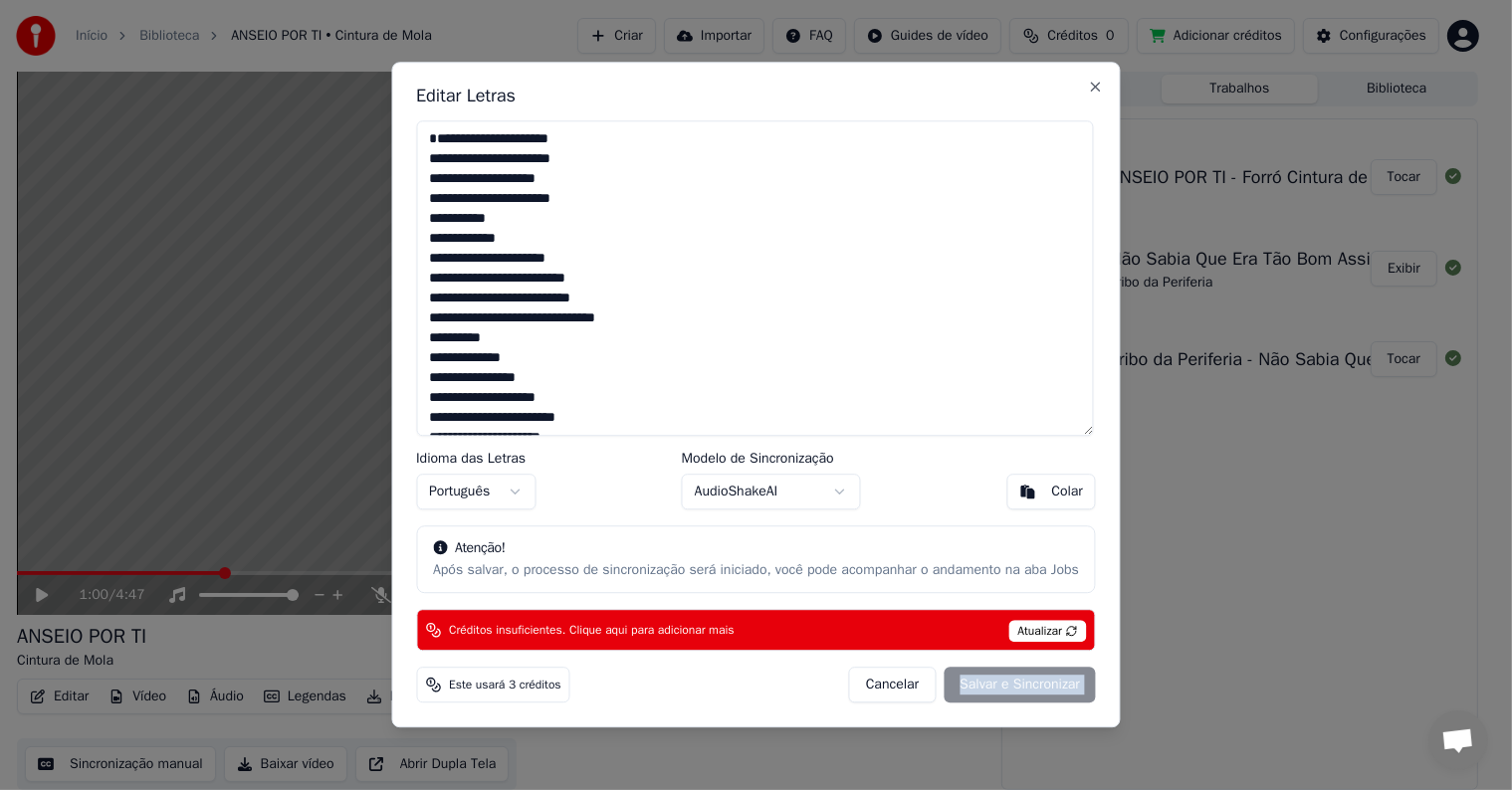 type on "**********" 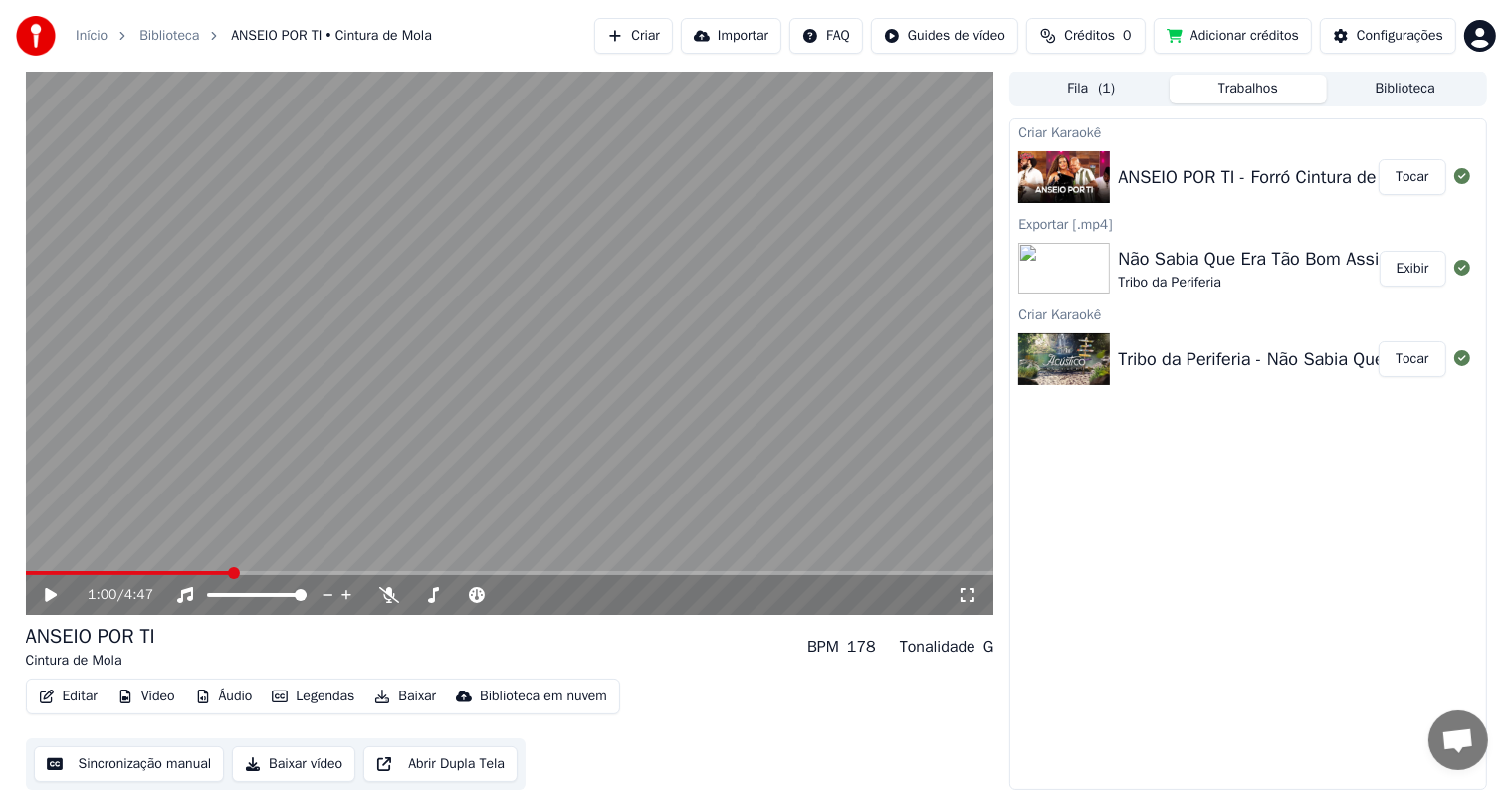 click 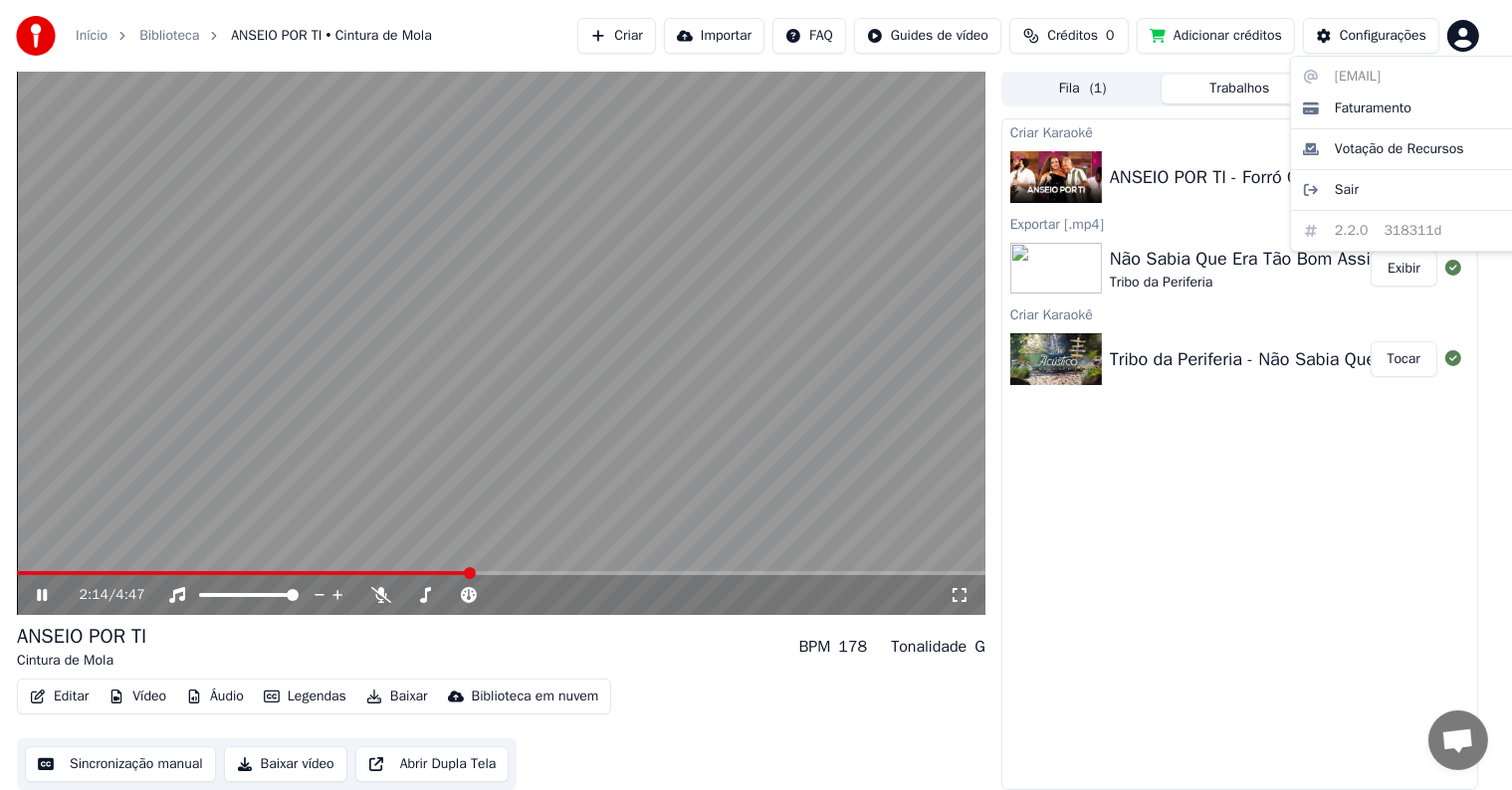 click on "Início Biblioteca ANSEIO POR TI • Cintura de Mola Criar Importar FAQ Guides de vídeo Créditos 0 Adicionar créditos Configurações 2:14  /  4:47 ANSEIO POR TI Cintura de Mola BPM 178 Tonalidade G Editar Vídeo Áudio Legendas Baixar Biblioteca em nuvem Sincronização manual Baixar vídeo Abrir Dupla Tela Fila ( 1 ) Trabalhos Biblioteca Criar Karaokê ANSEIO POR TI - Forró Cintura de Mola Tocar Exportar [.mp4] Não Sabia Que Era Tão Bom Assim Tribo da Periferia Exibir Criar Karaokê Tribo da Periferia - Não Sabia Que Era Tão Bom Assim 🍃 Tocar [EMAIL] Faturamento Votação de Recursos Sair 2.2.0 318311d" at bounding box center [756, 394] 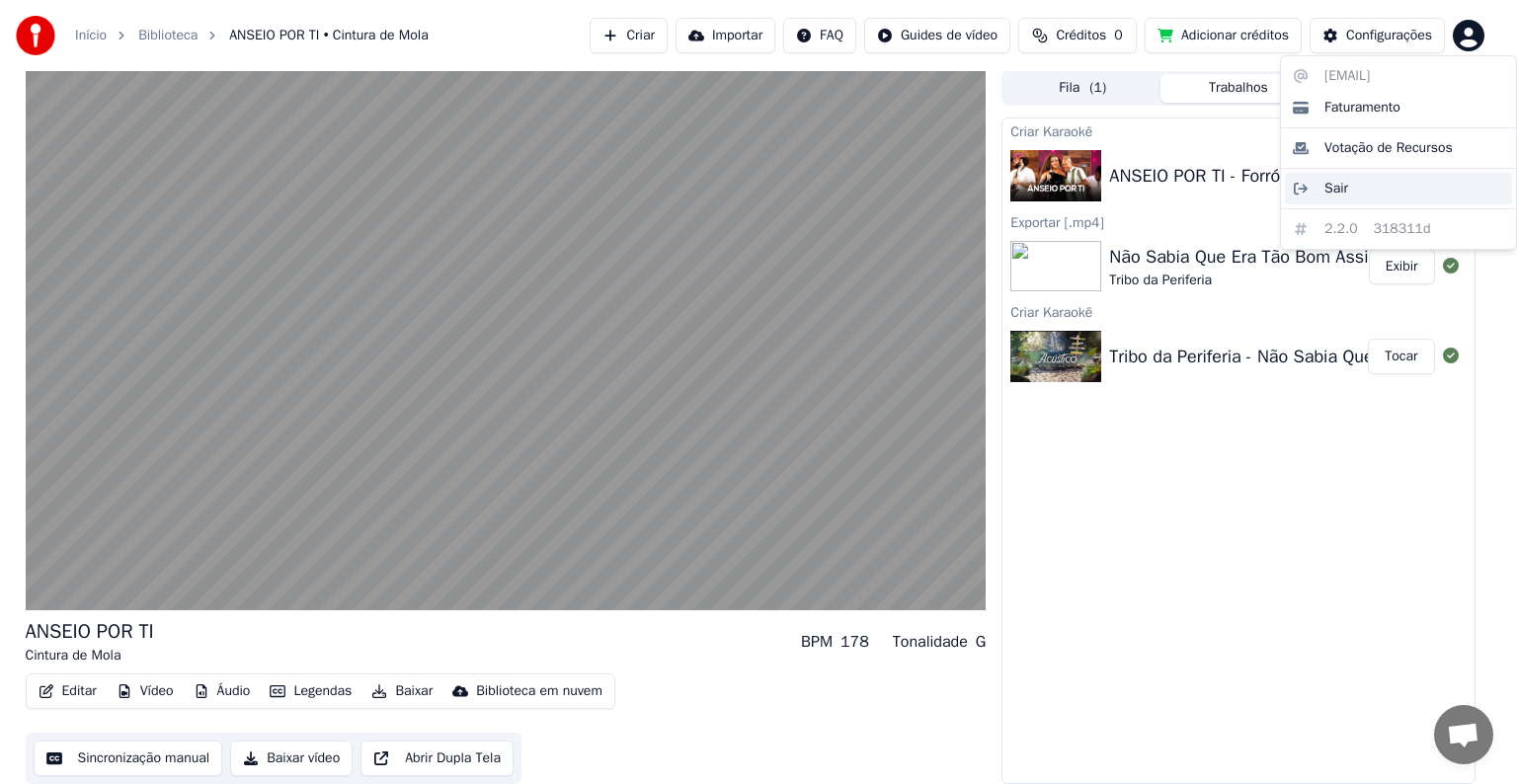 click on "Sair" at bounding box center (1398, 189) 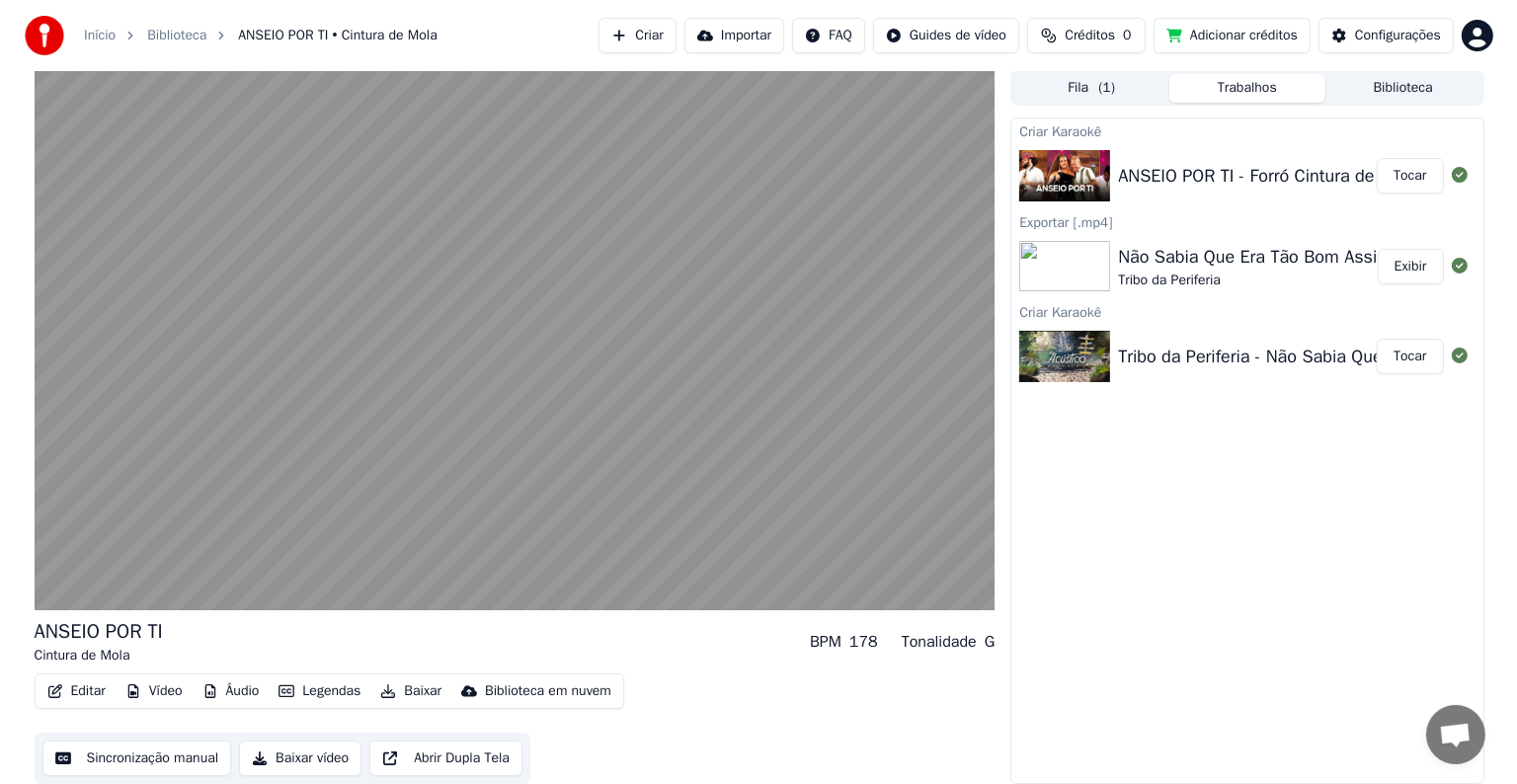 scroll, scrollTop: 0, scrollLeft: 0, axis: both 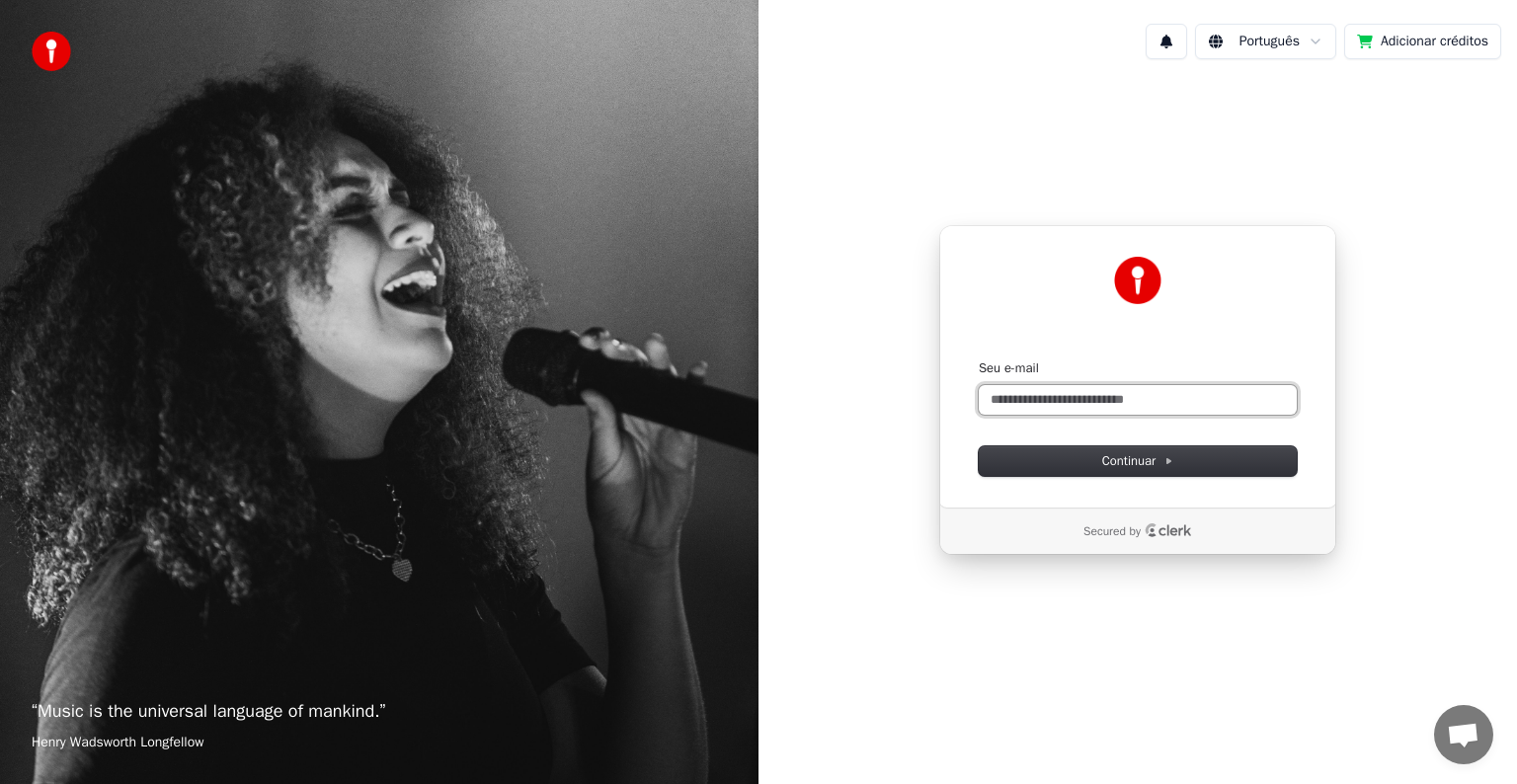 click on "Seu e-mail" at bounding box center [1138, 400] 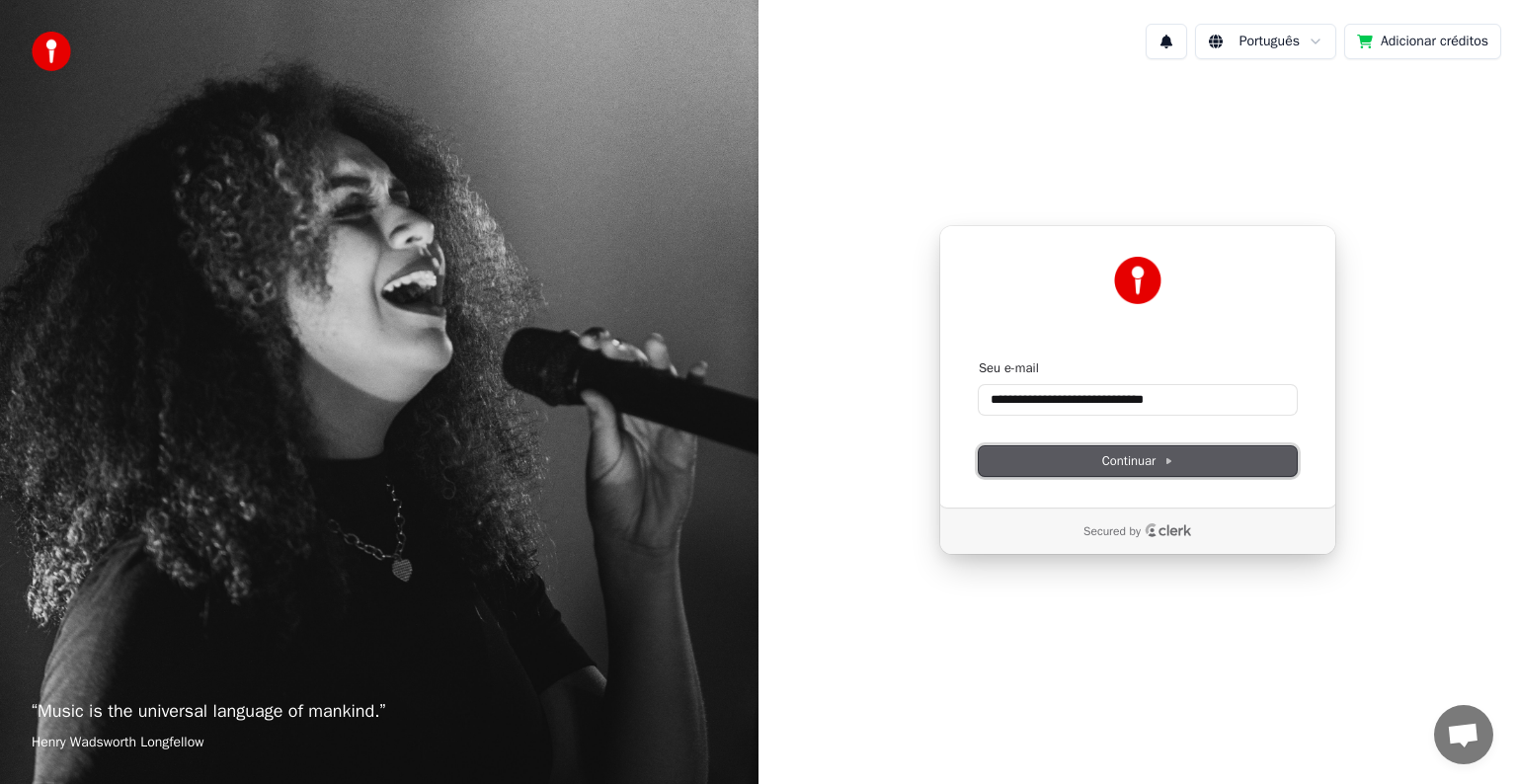 click on "Continuar" at bounding box center (1138, 461) 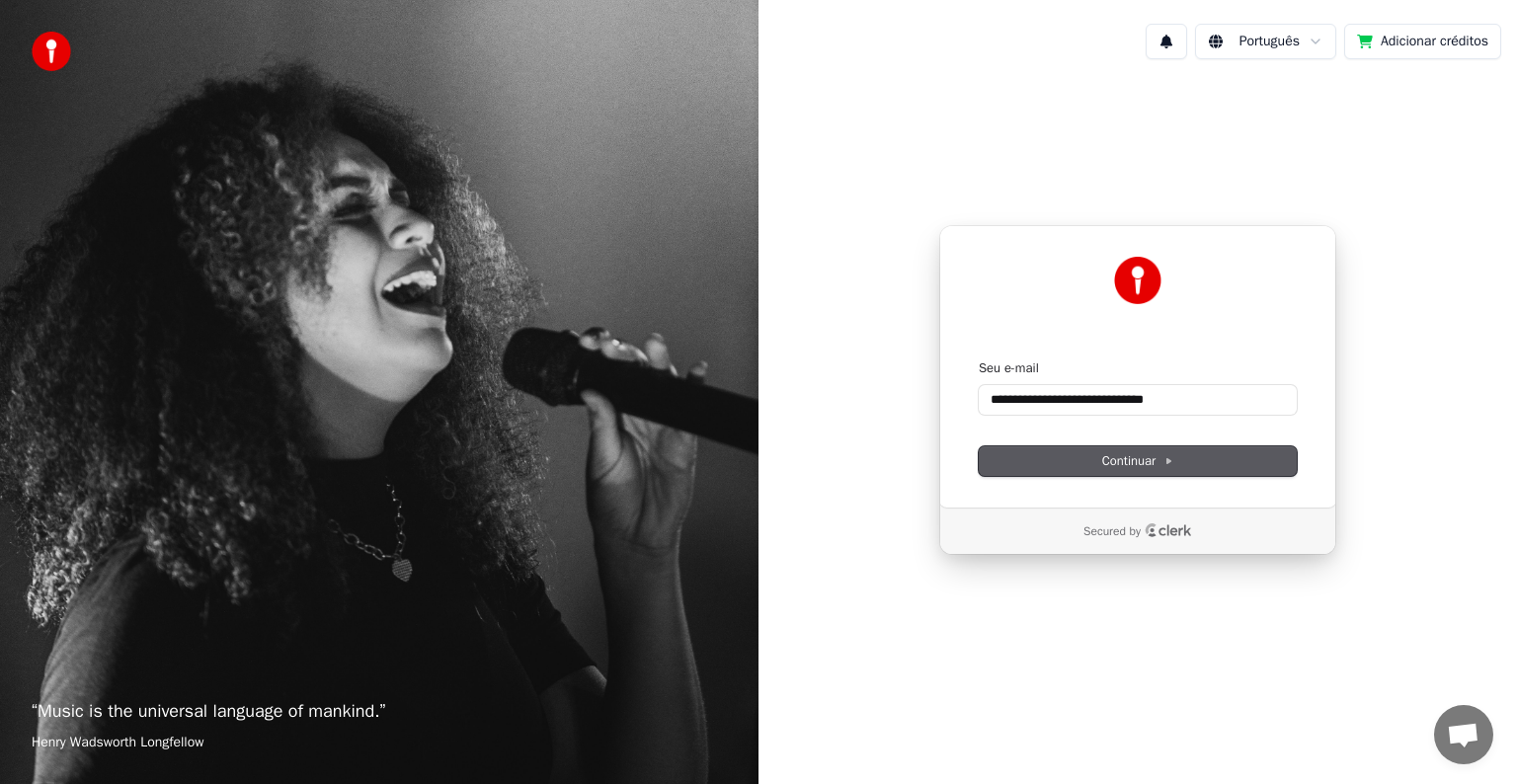 type on "**********" 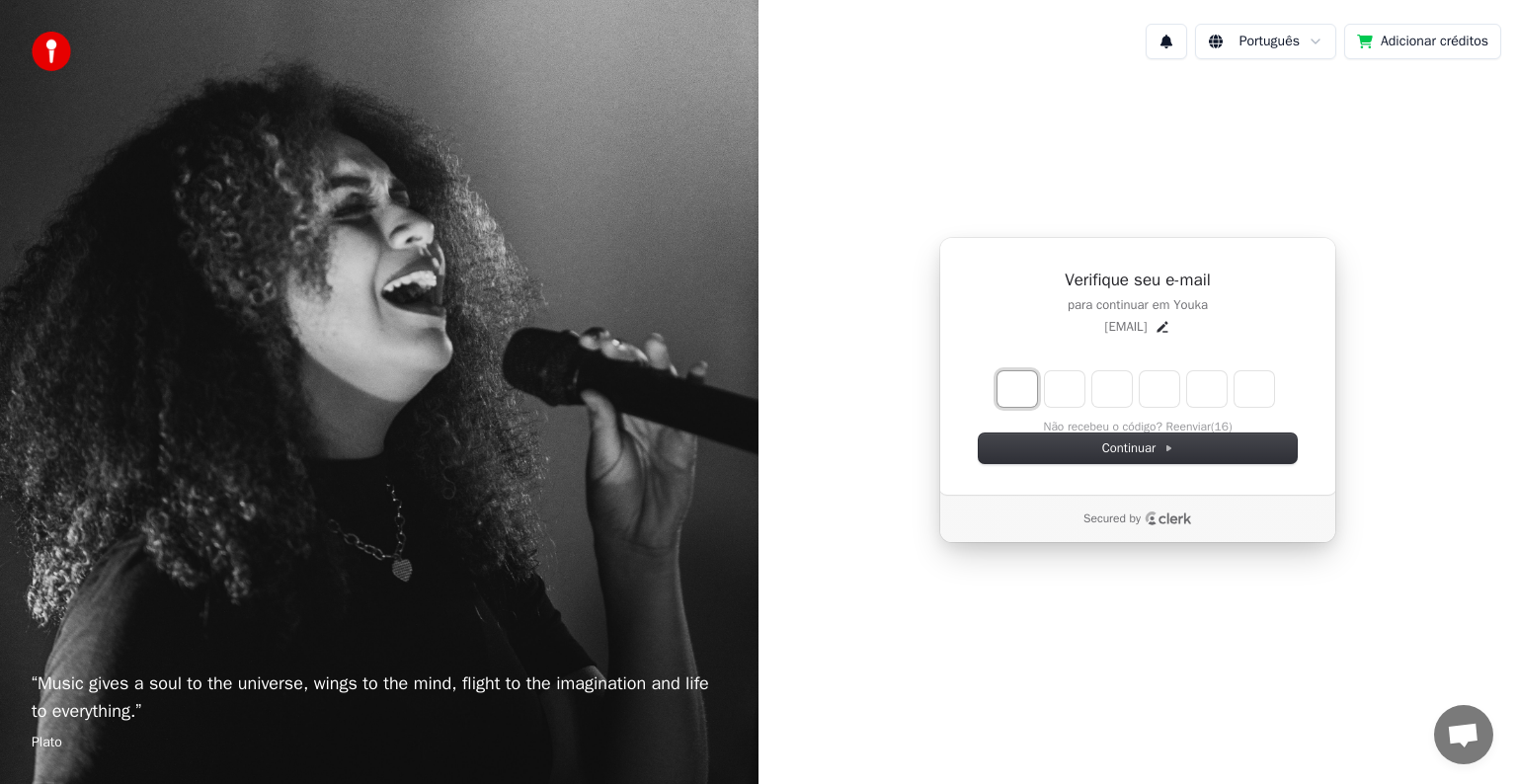 type on "*" 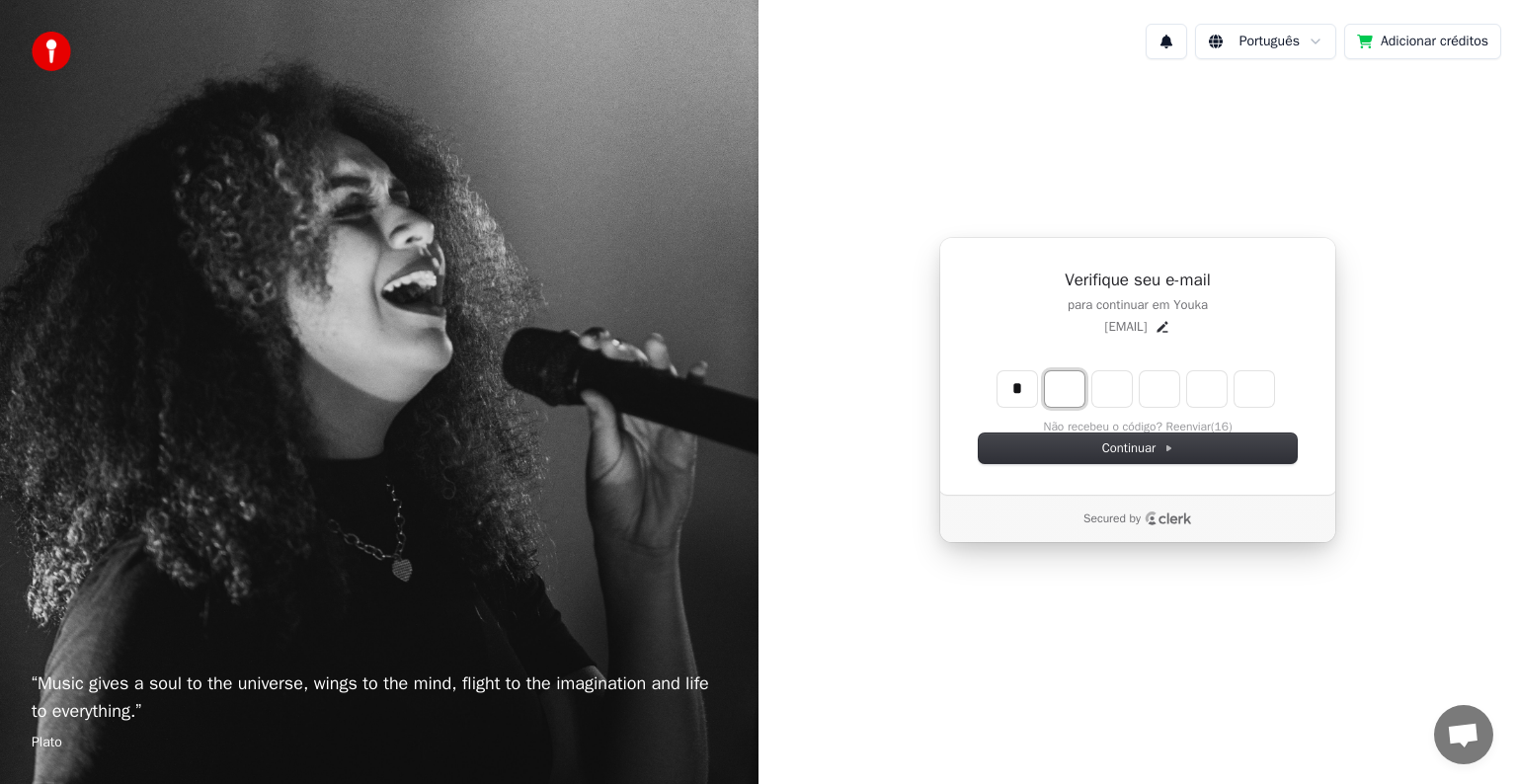 type on "*" 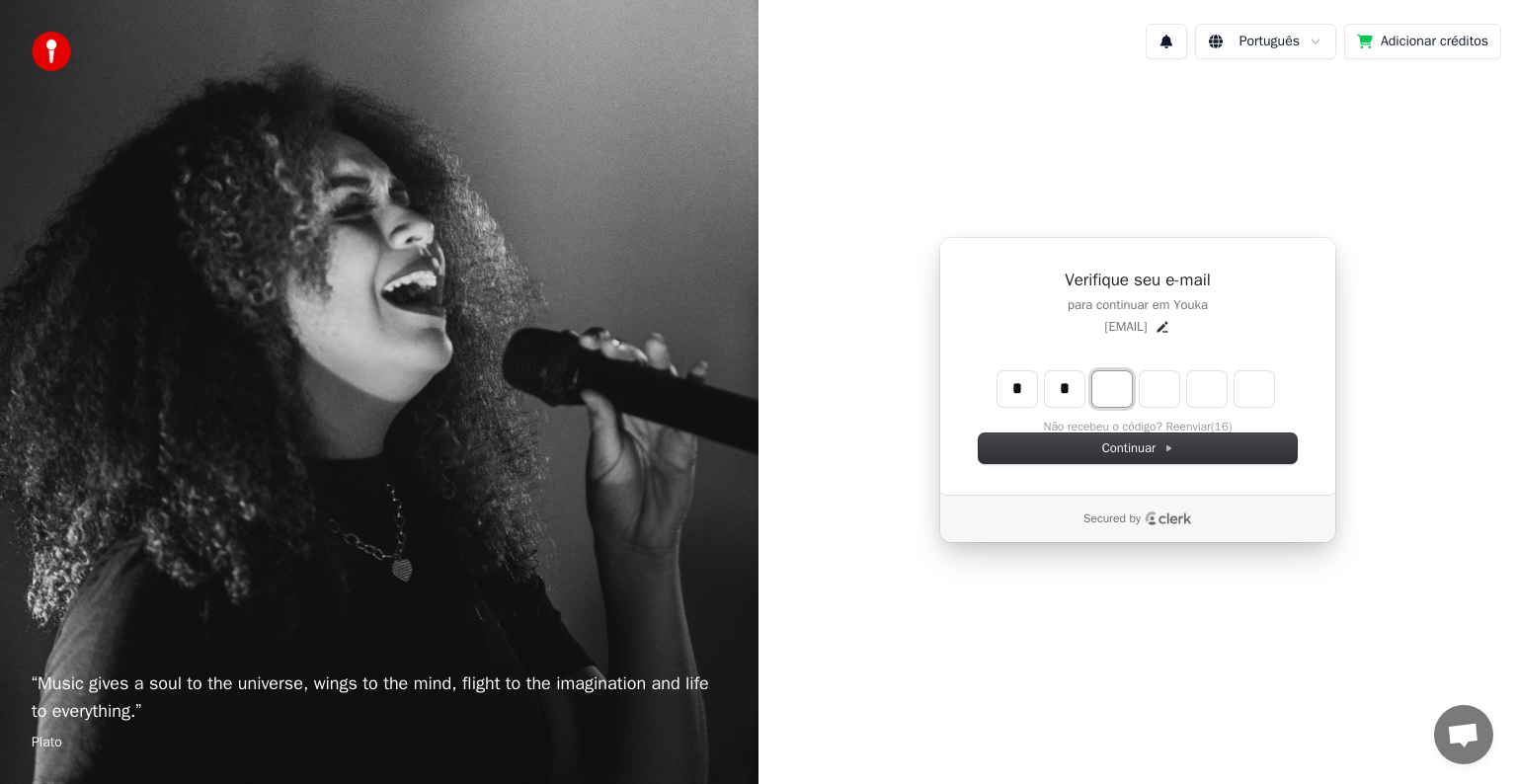 type on "**" 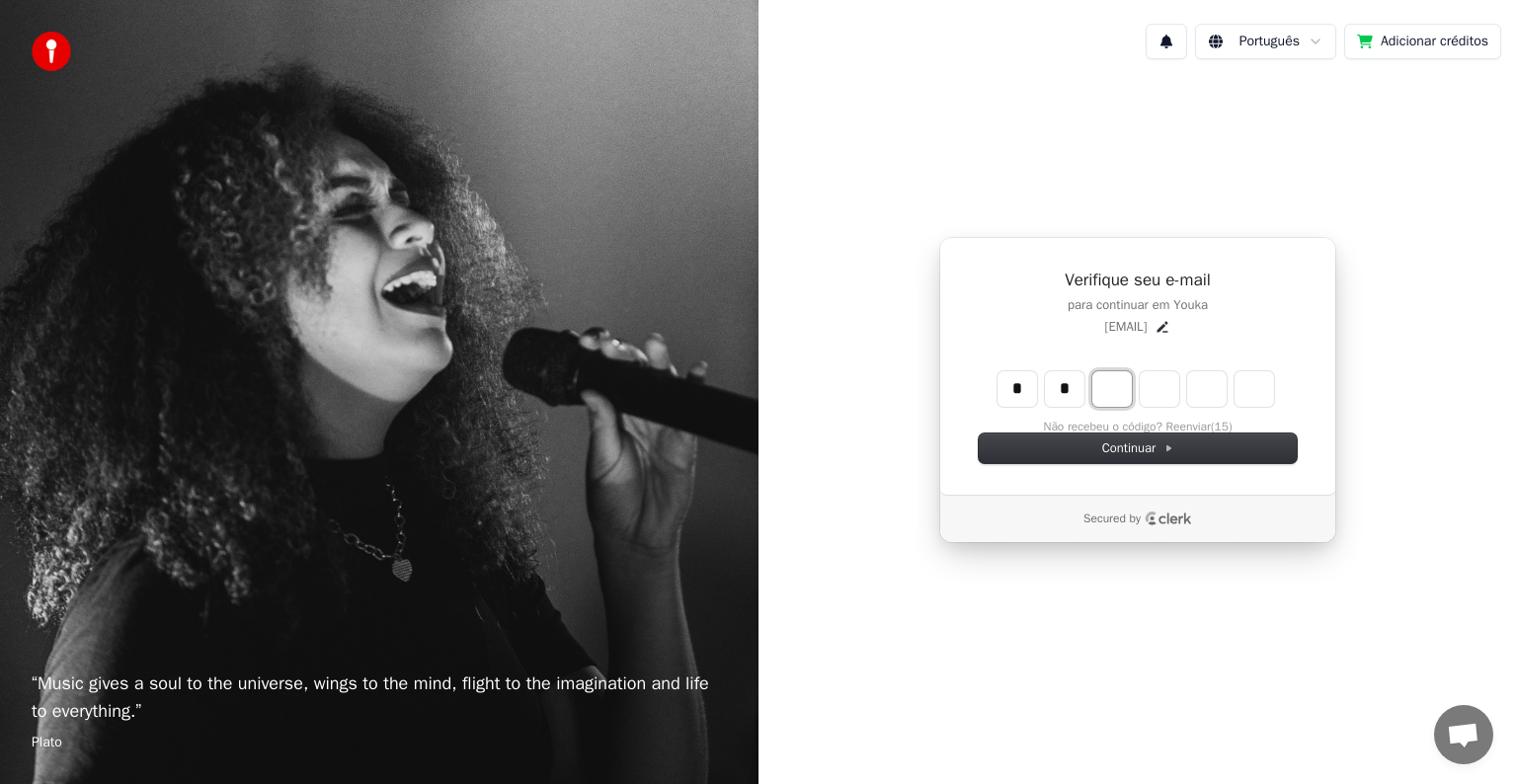 type on "*" 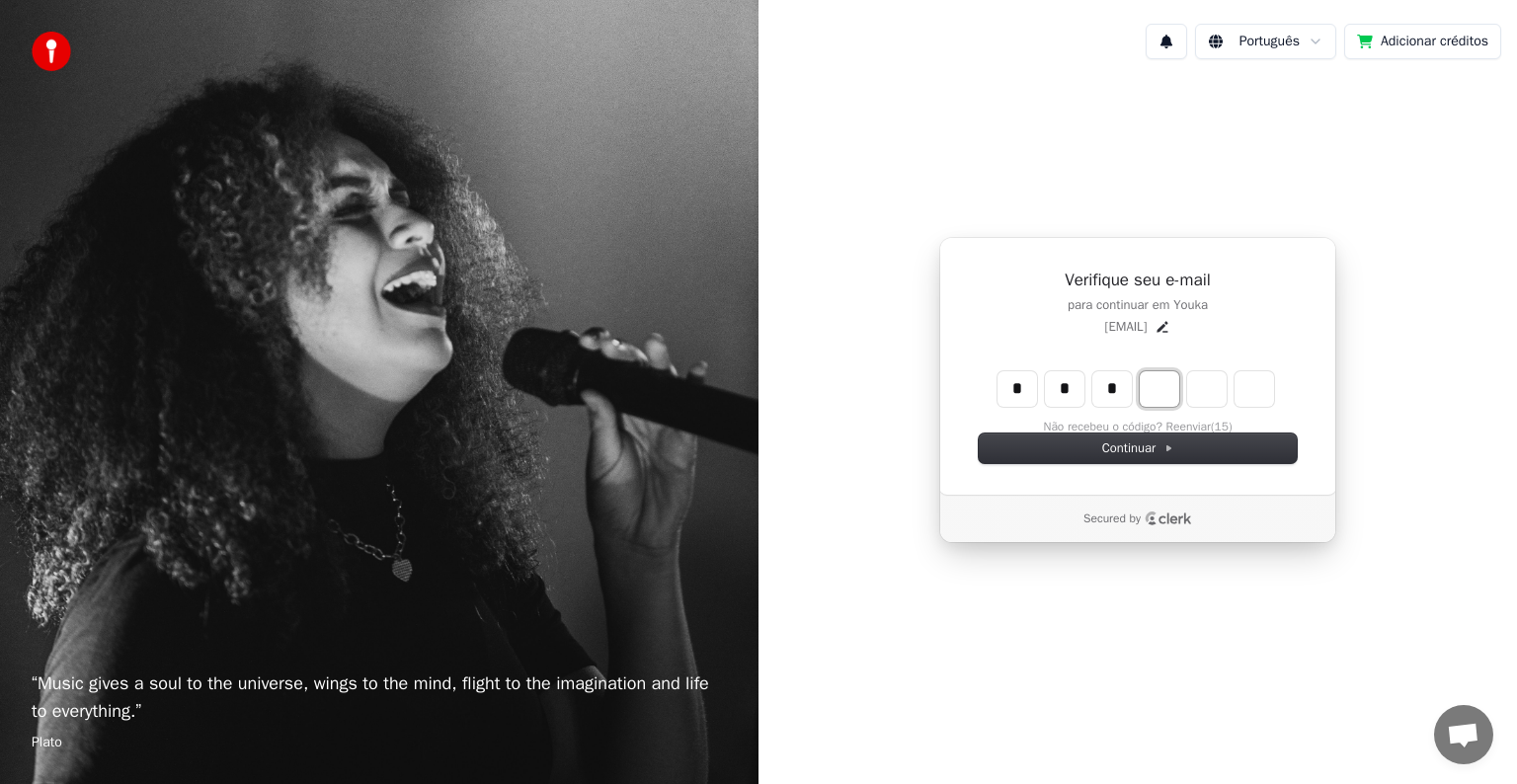 type on "***" 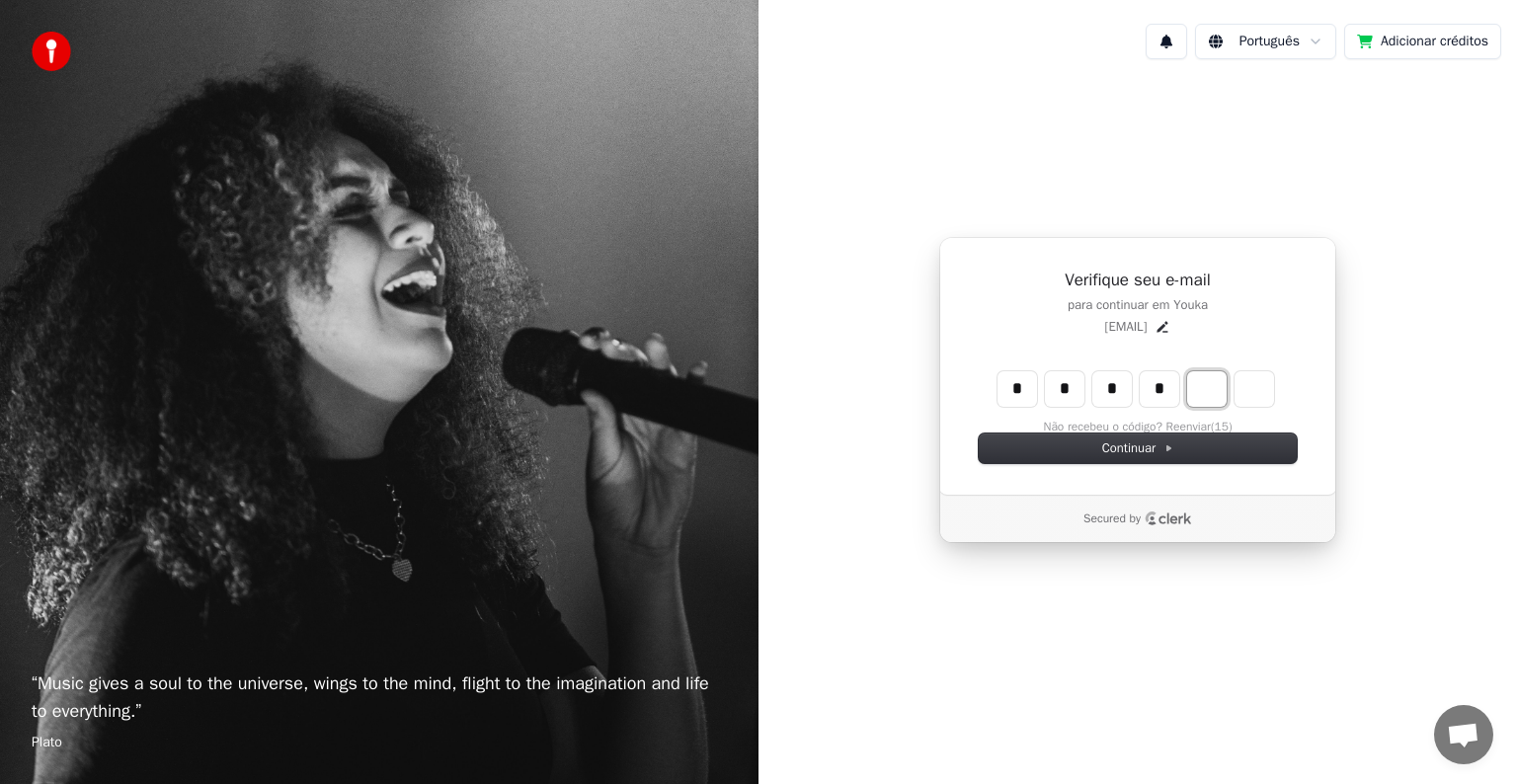 type on "****" 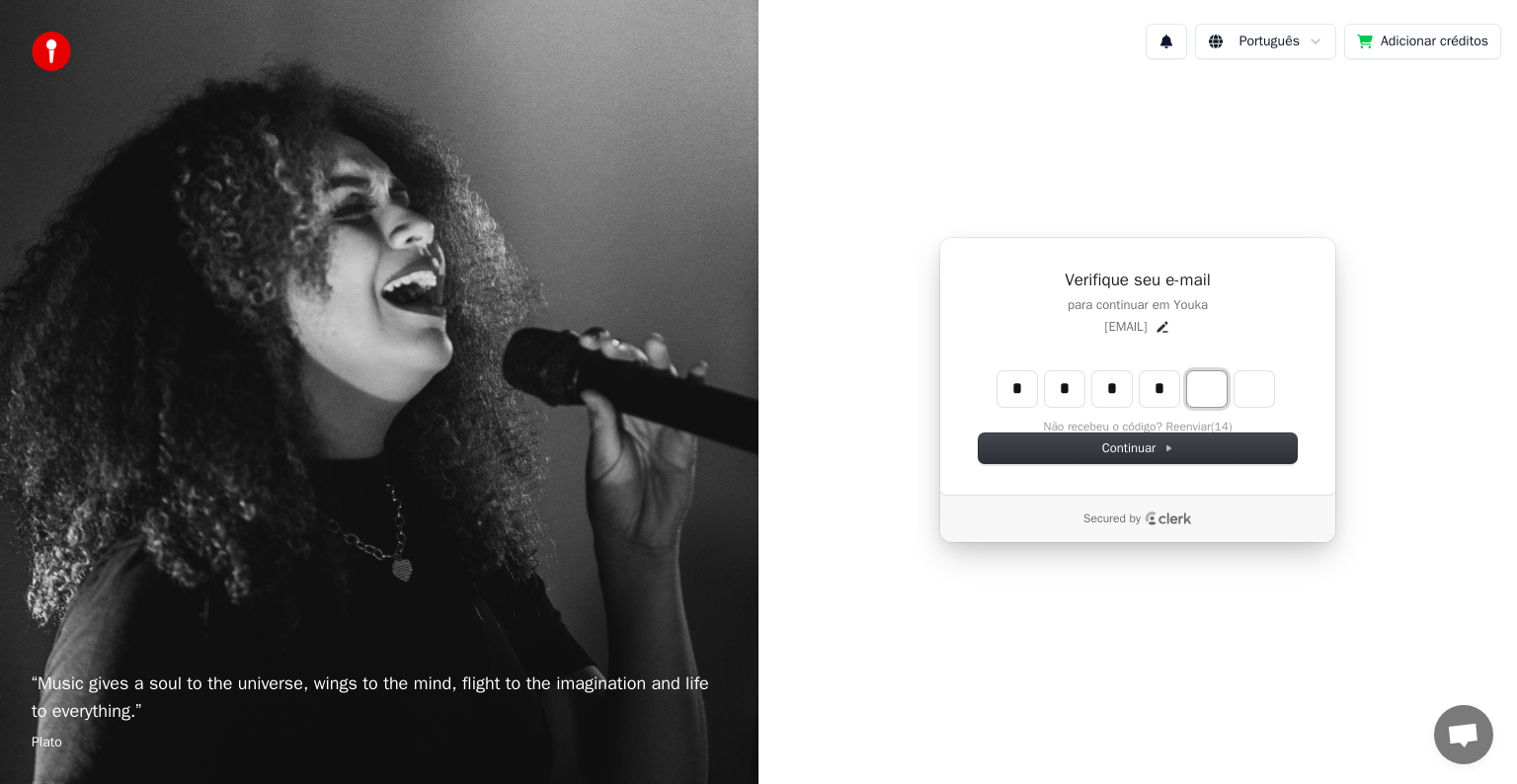 type on "*" 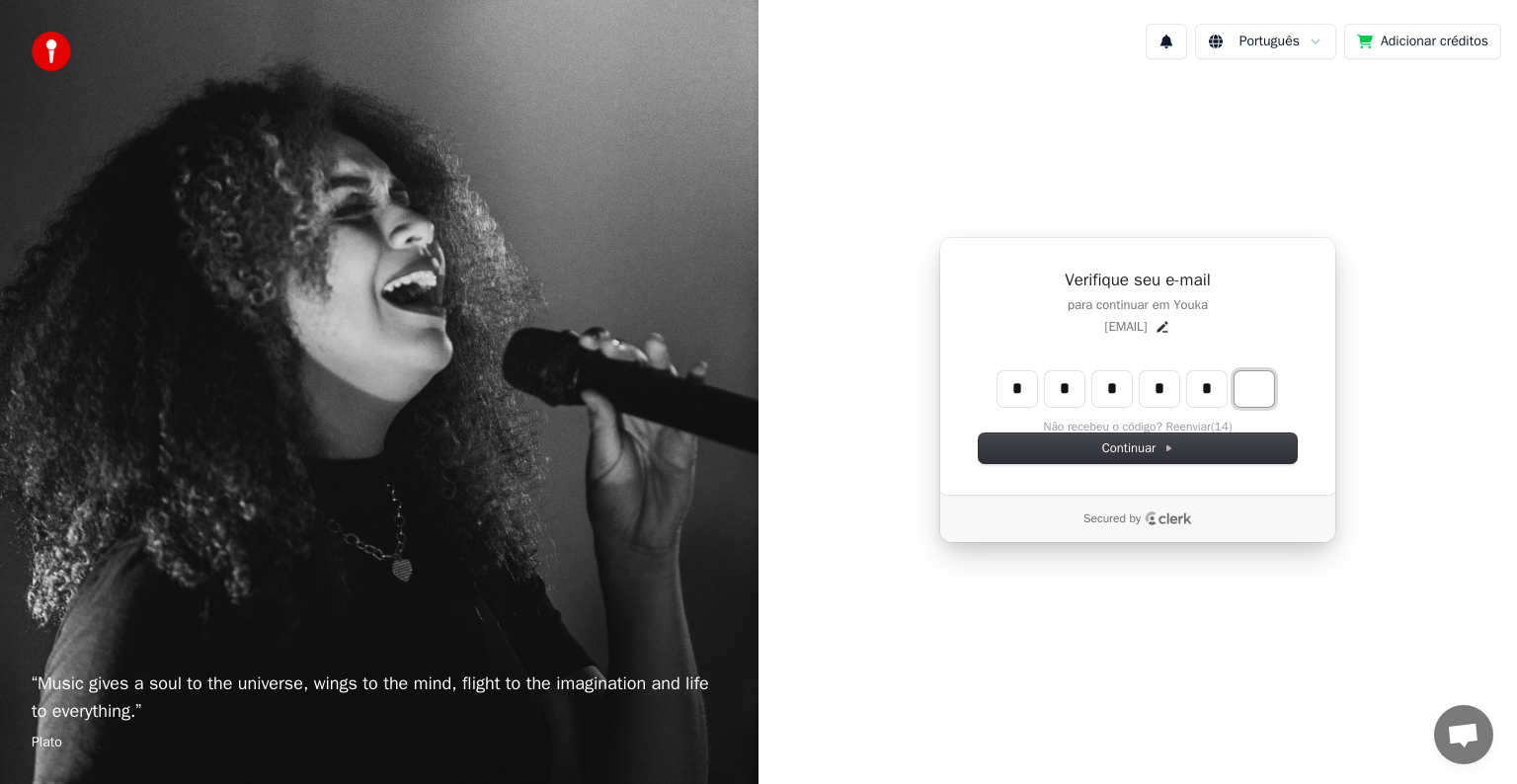 type on "******" 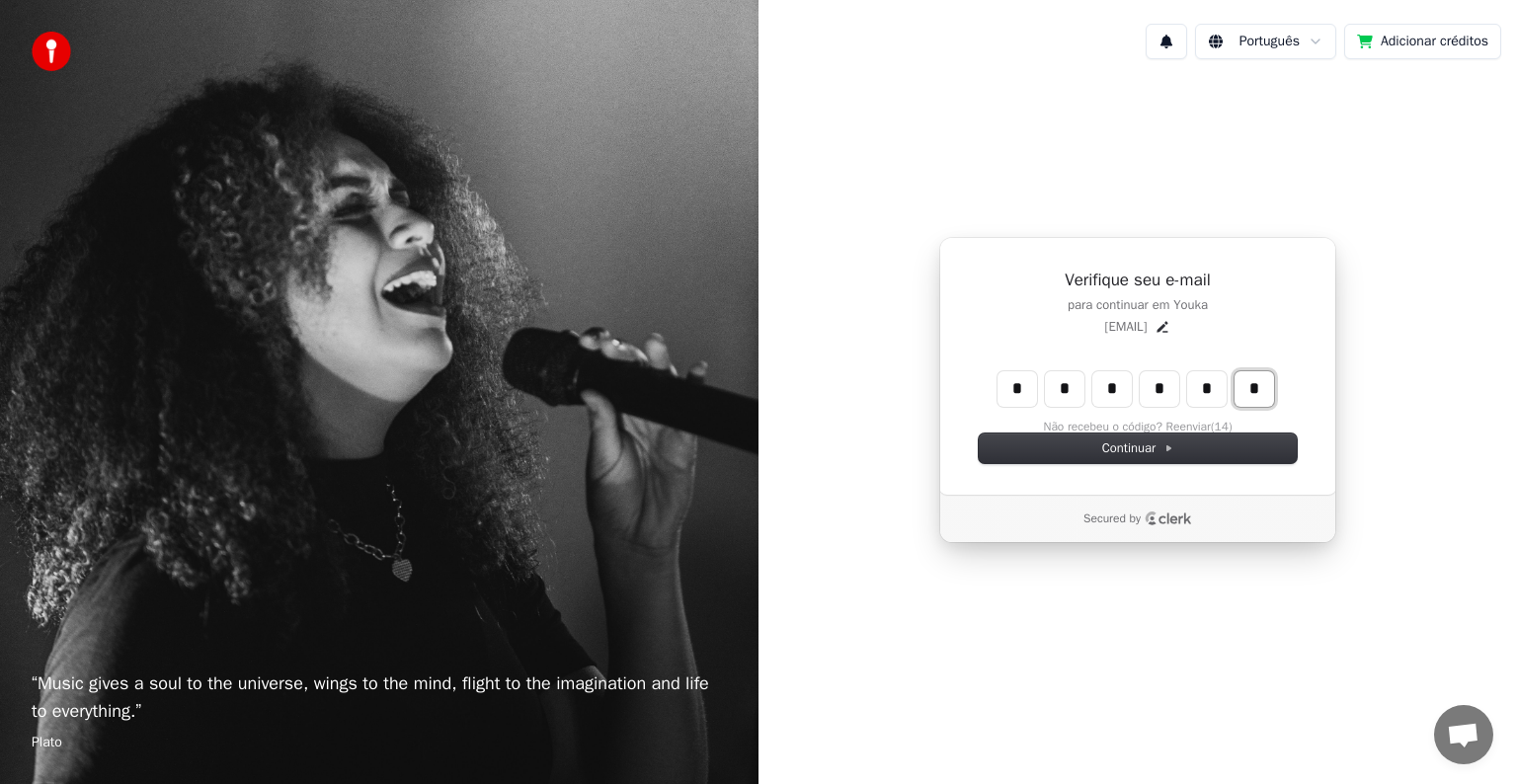 type on "*" 